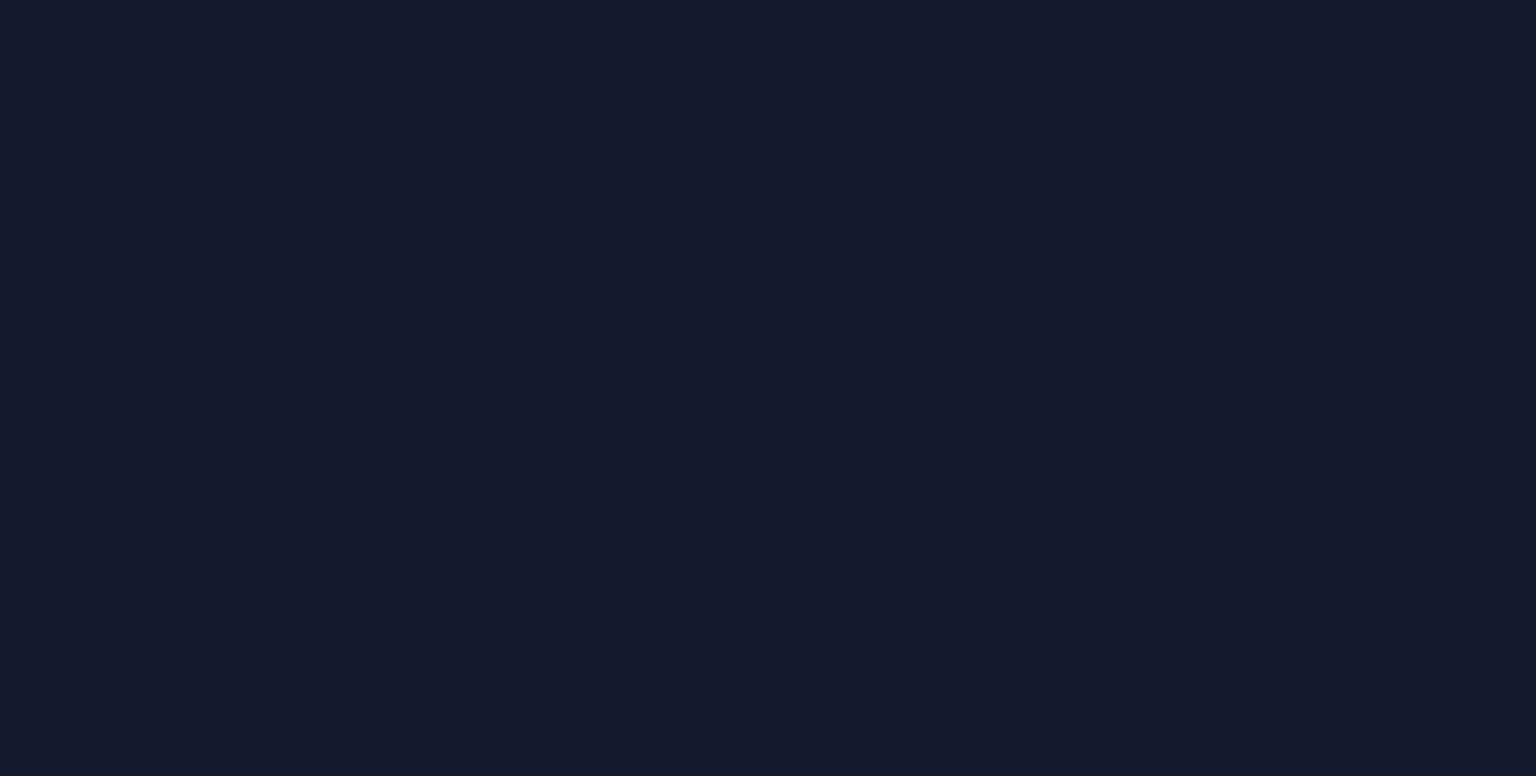 scroll, scrollTop: 0, scrollLeft: 0, axis: both 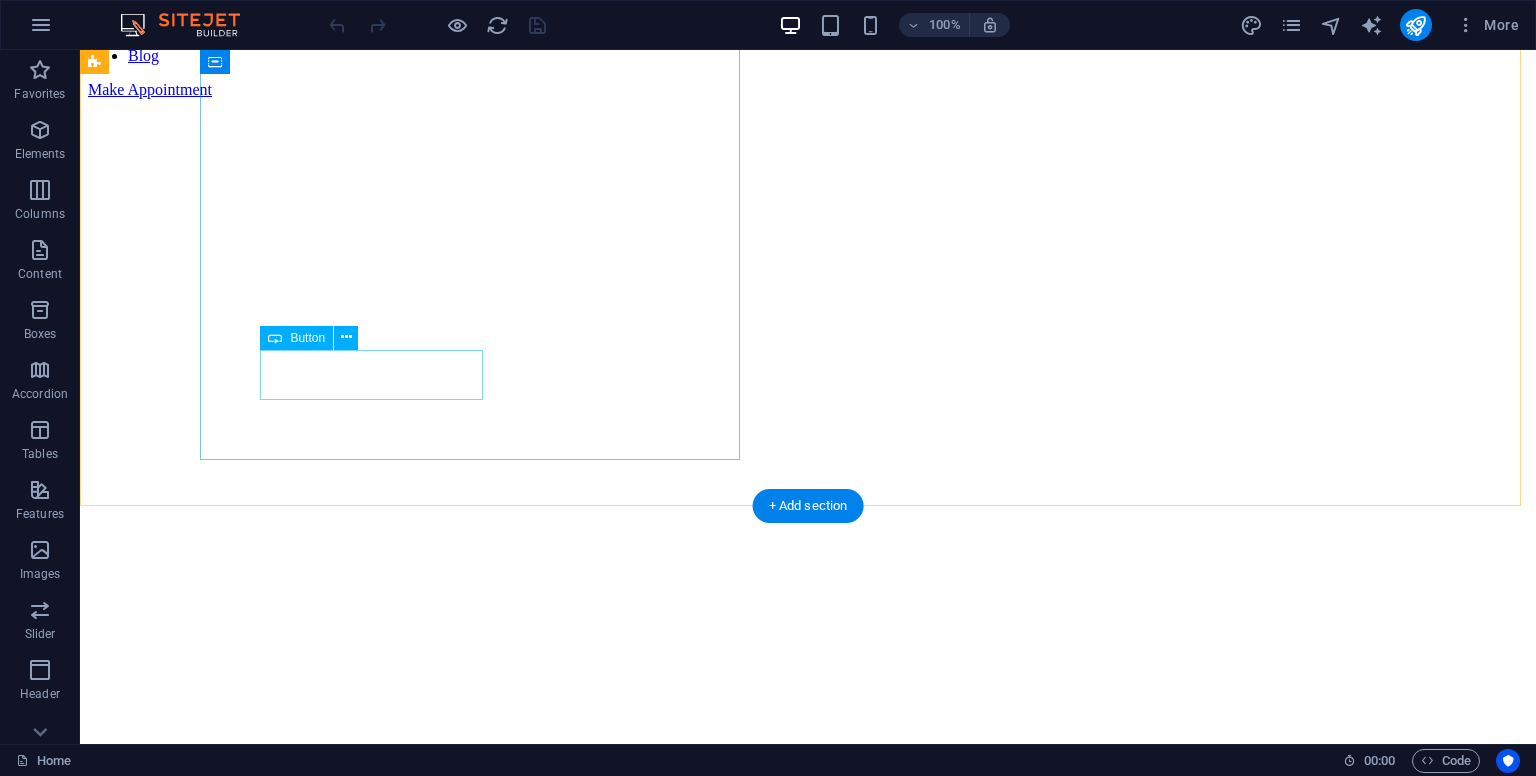 click on "Make Appointment" at bounding box center [808, 1269] 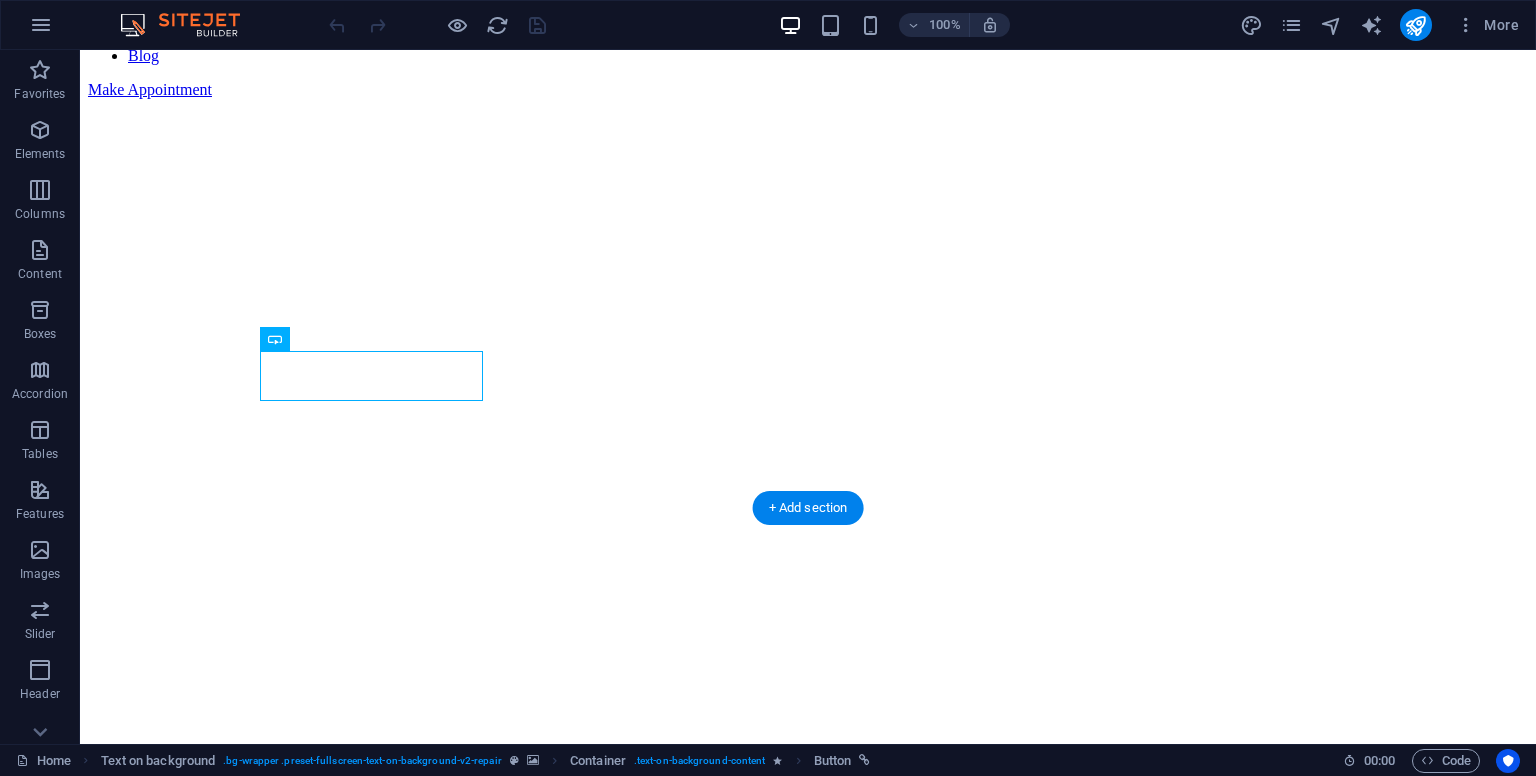scroll, scrollTop: 0, scrollLeft: 0, axis: both 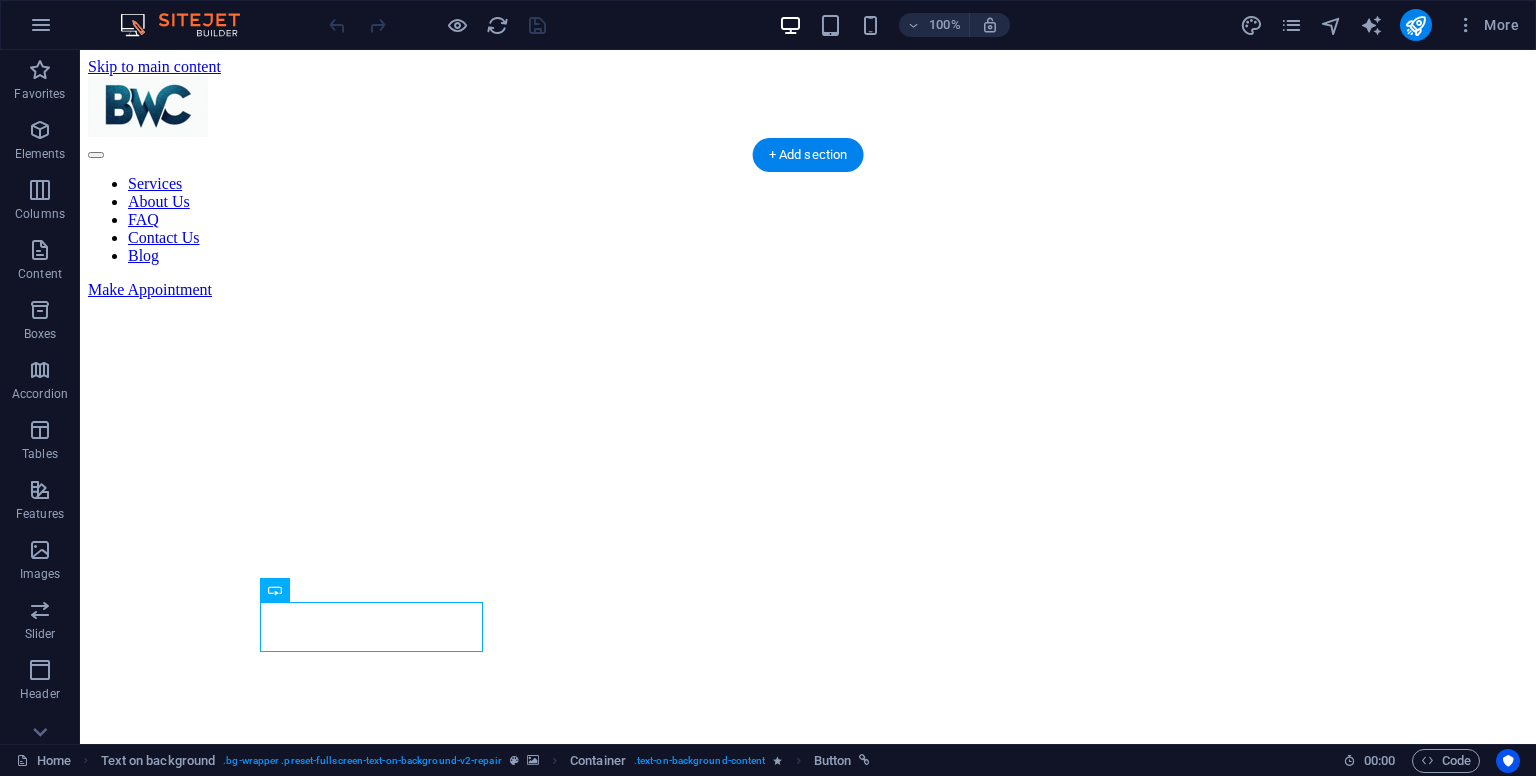 click at bounding box center (808, 299) 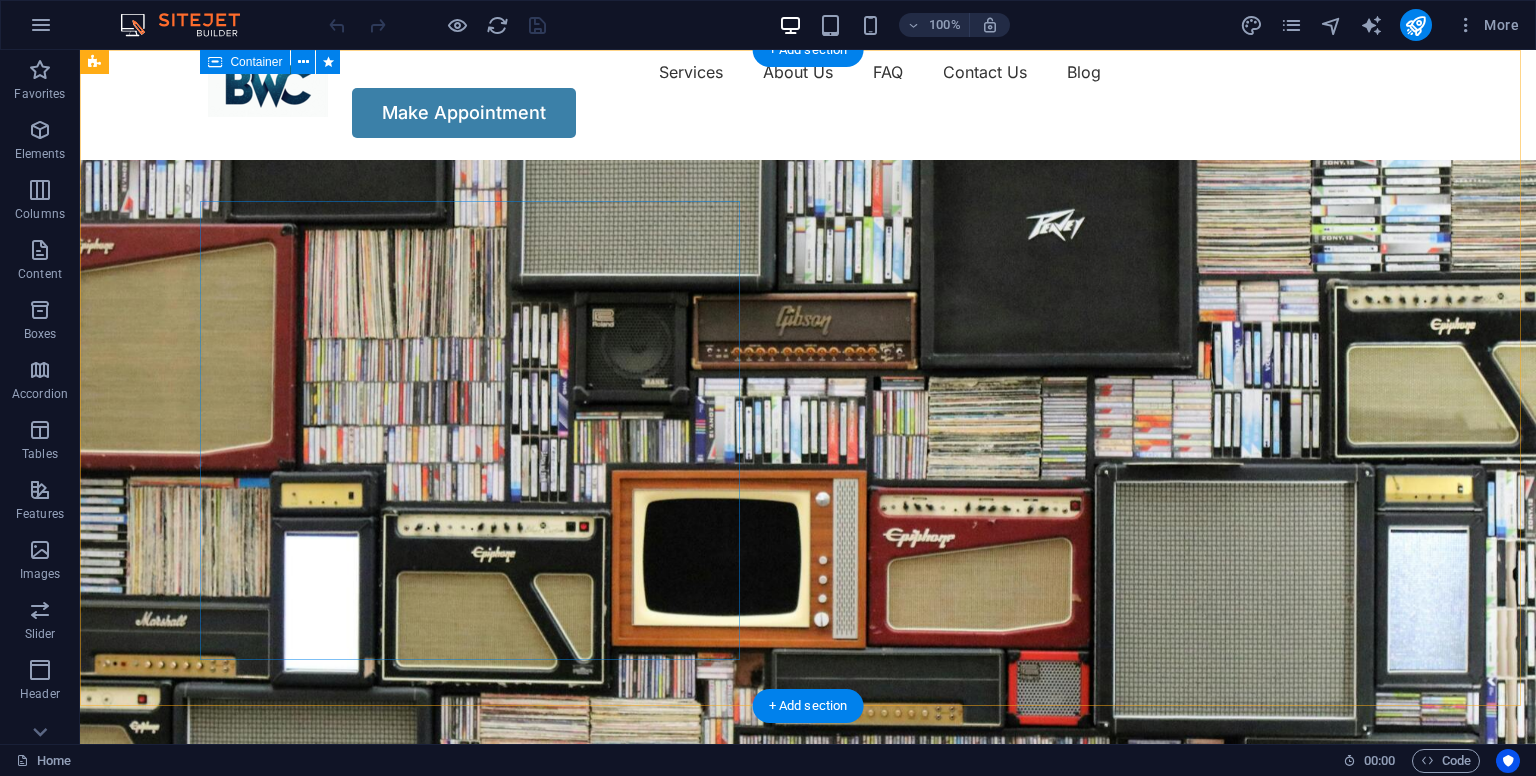 scroll, scrollTop: 0, scrollLeft: 0, axis: both 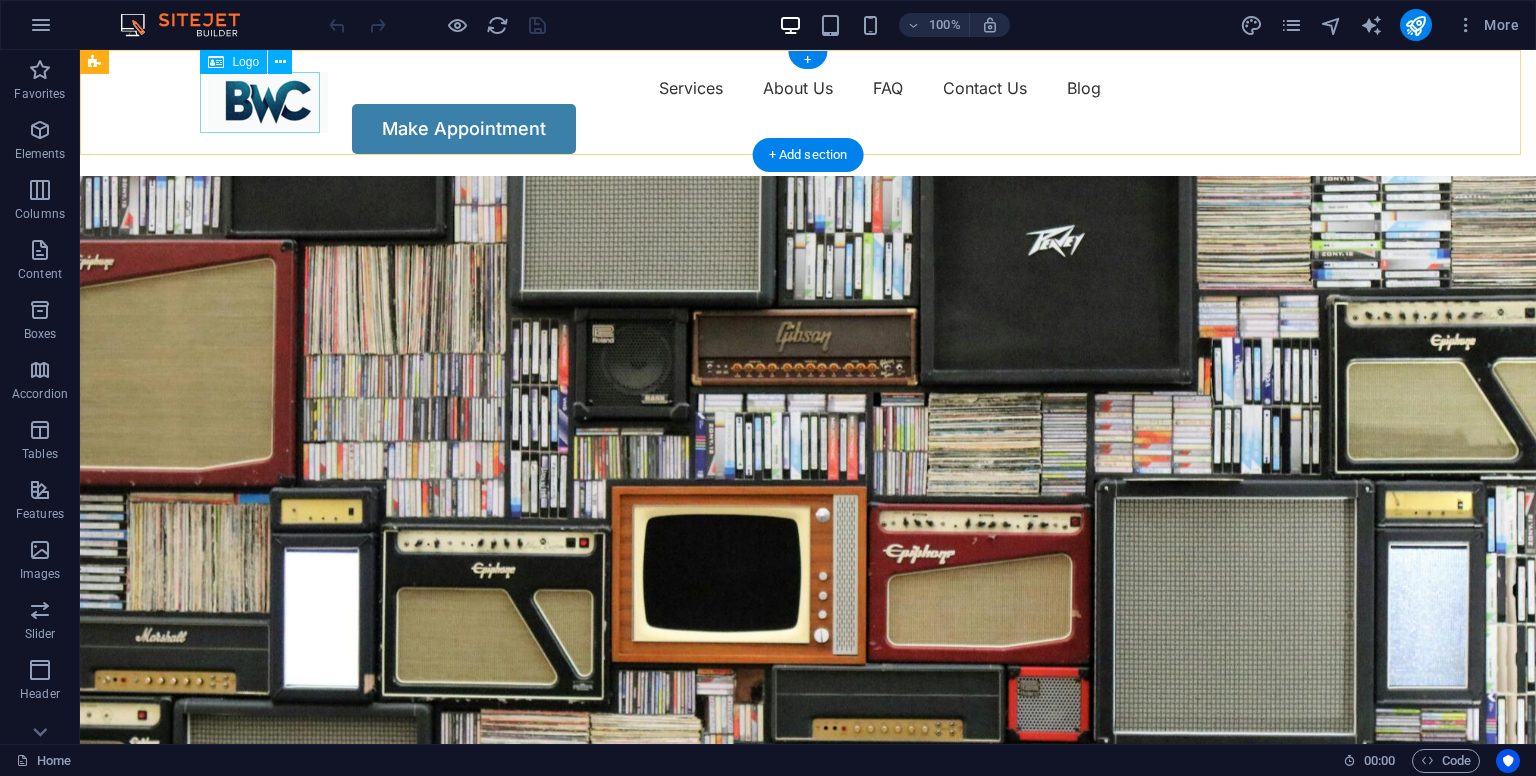 click at bounding box center (268, 102) 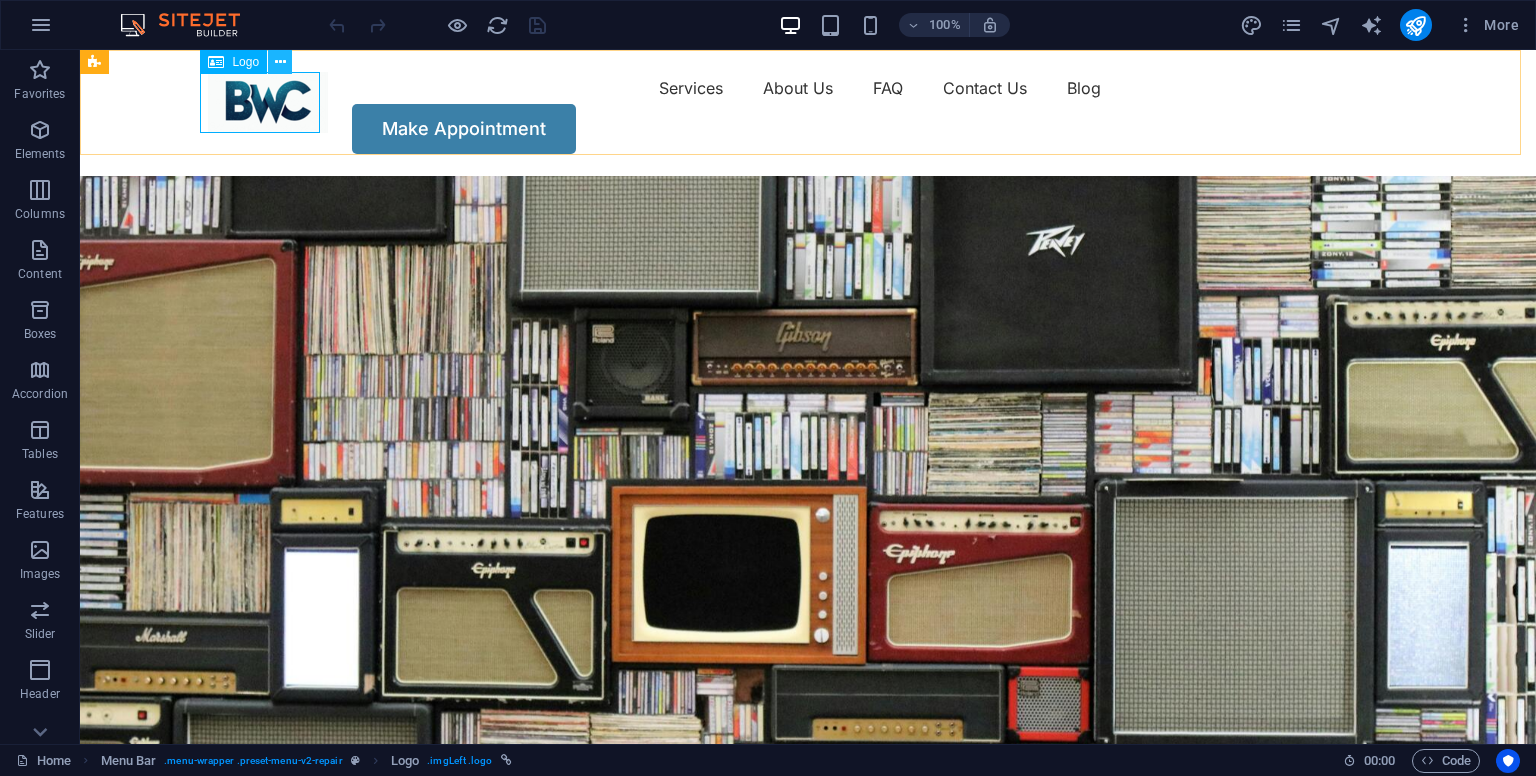 click at bounding box center (280, 62) 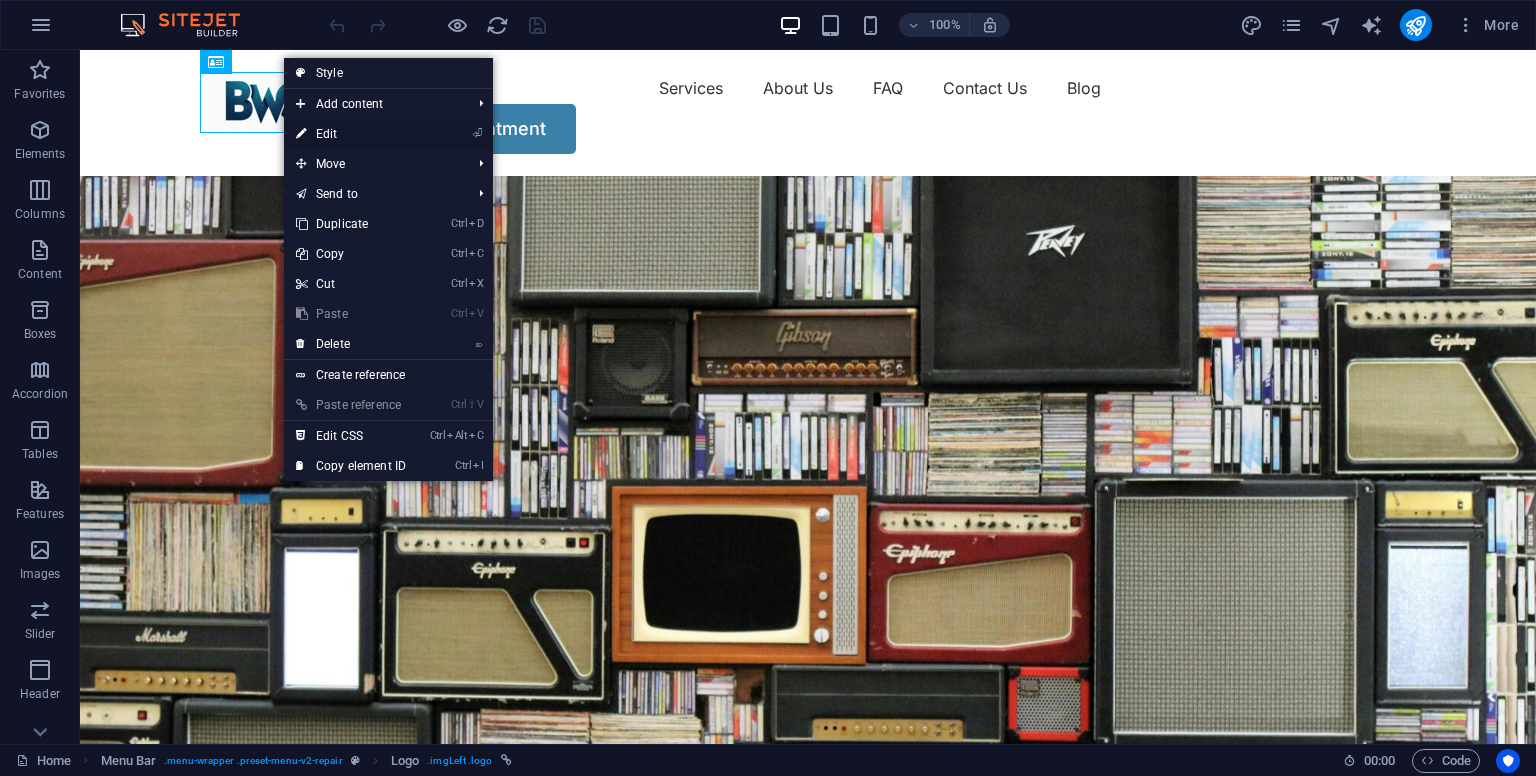 click on "⏎  Edit" at bounding box center (351, 134) 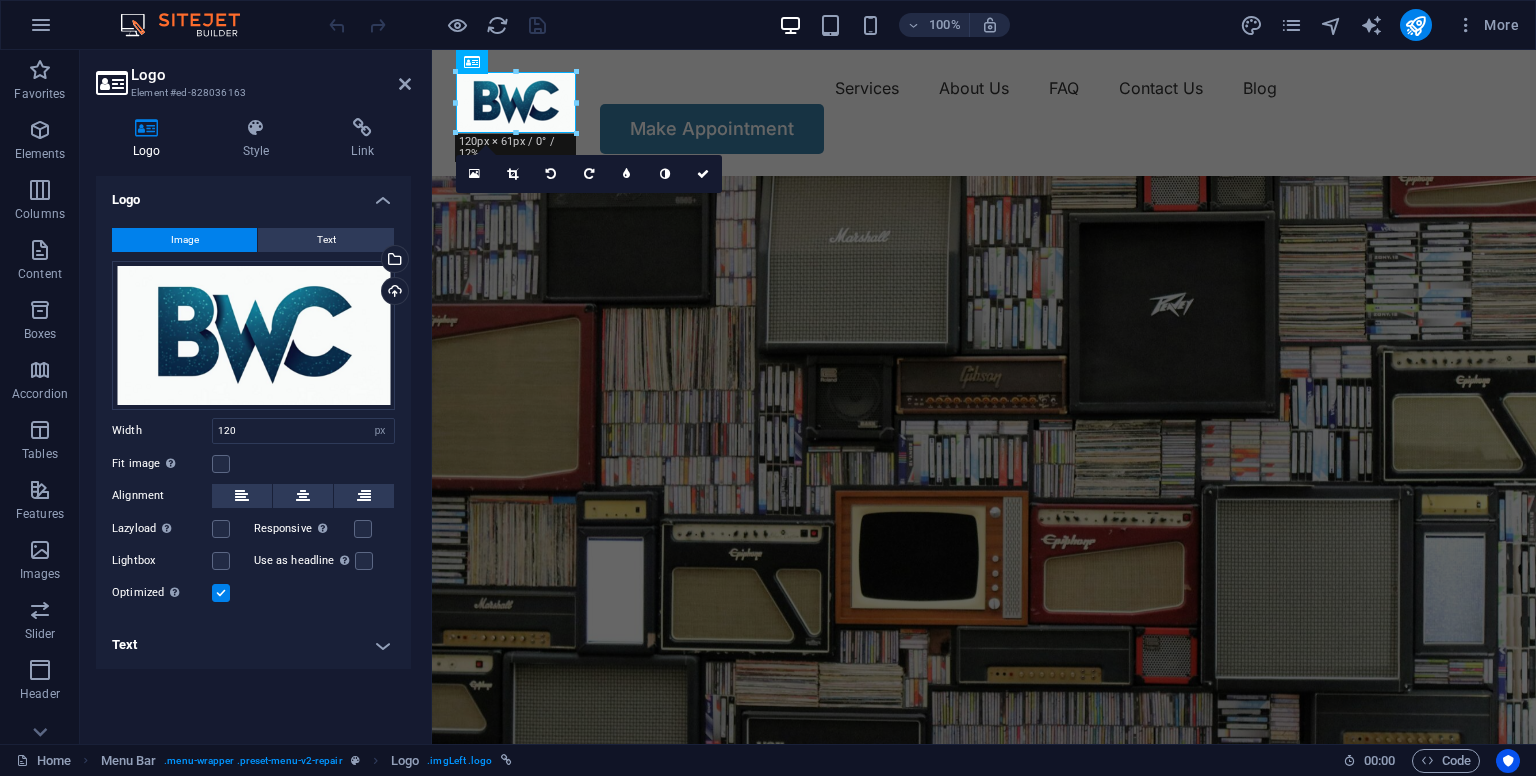 click on "Image" at bounding box center (184, 240) 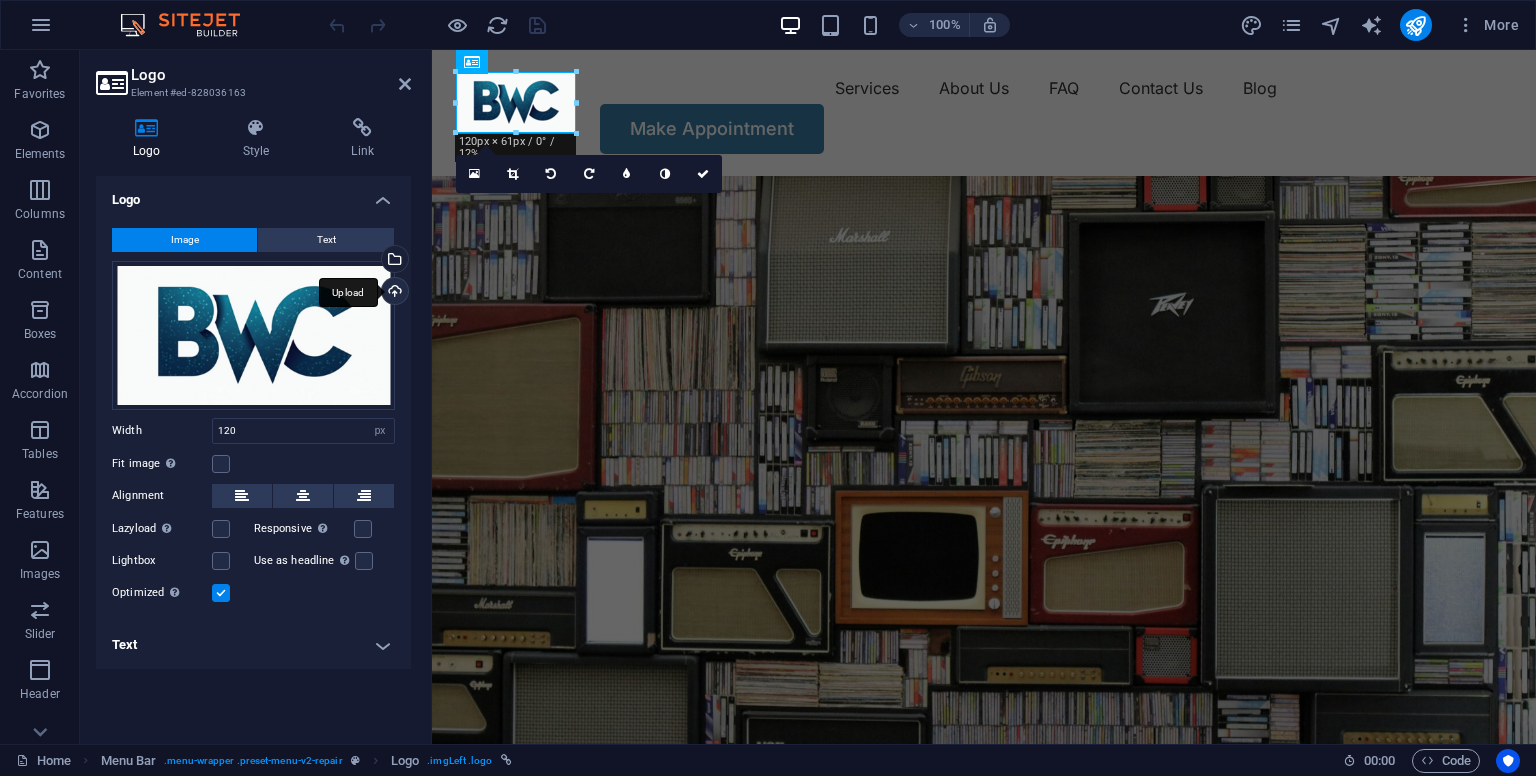 click on "Upload" at bounding box center (393, 293) 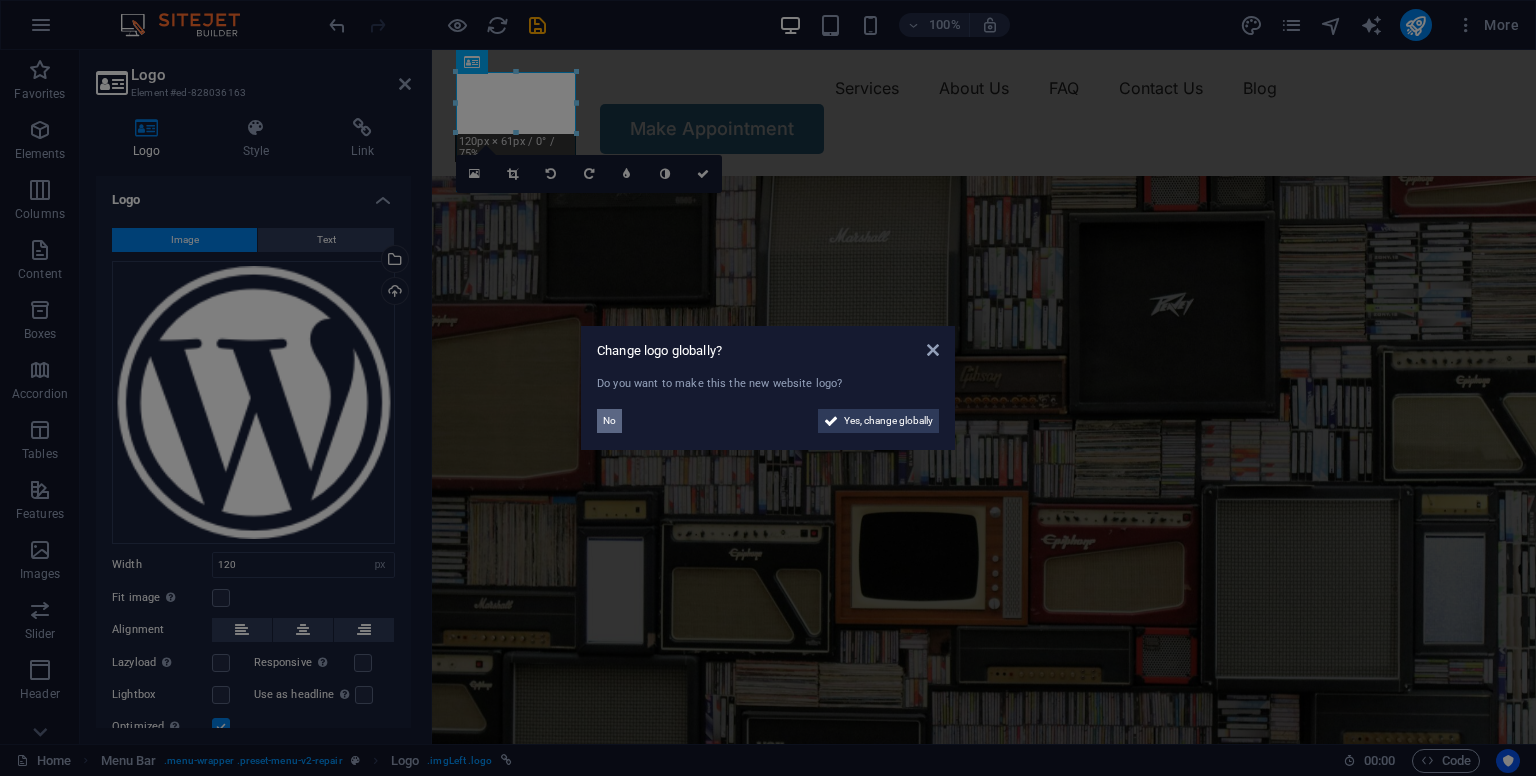 click on "No" at bounding box center (609, 421) 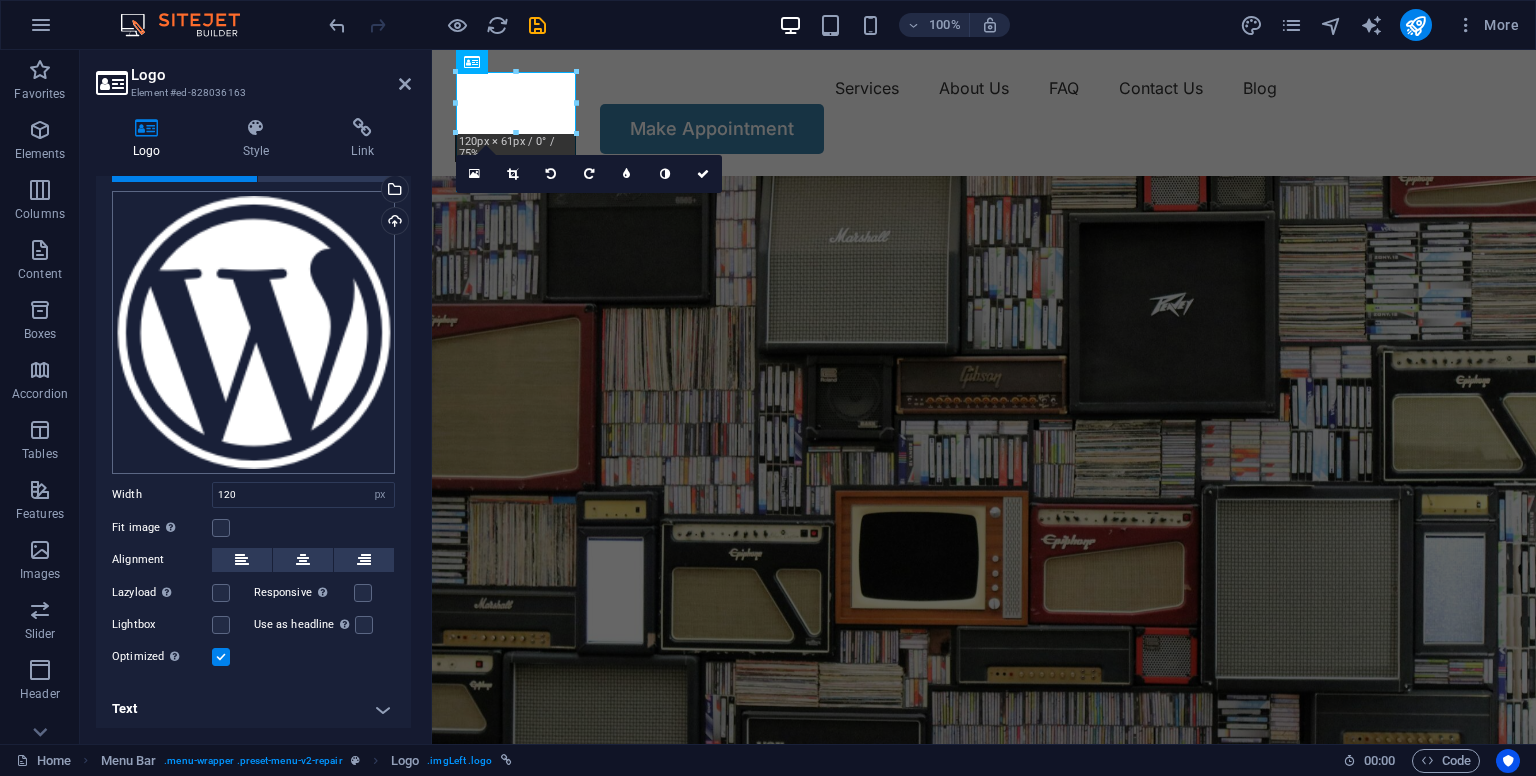 scroll, scrollTop: 0, scrollLeft: 0, axis: both 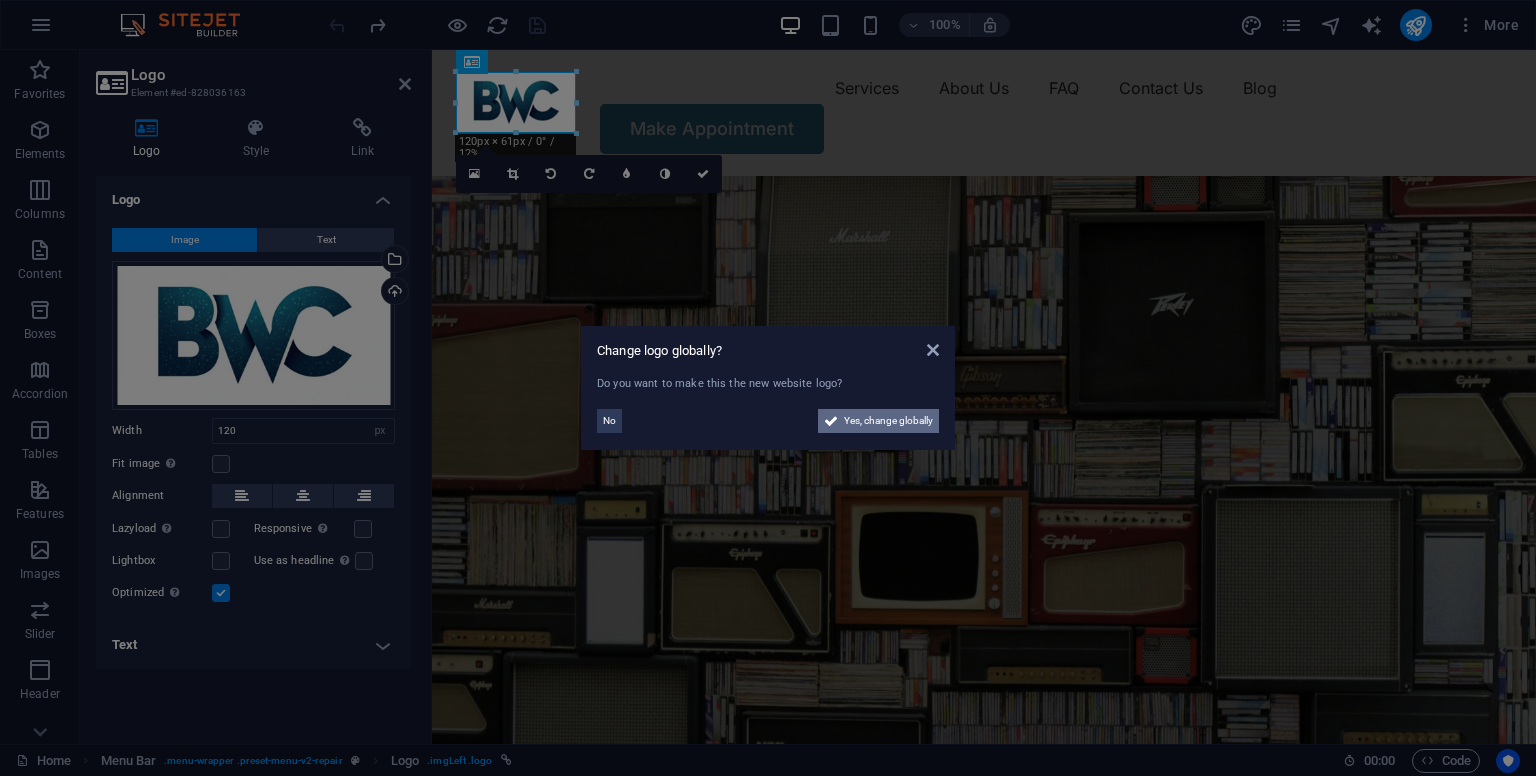 click on "Yes, change globally" at bounding box center (888, 421) 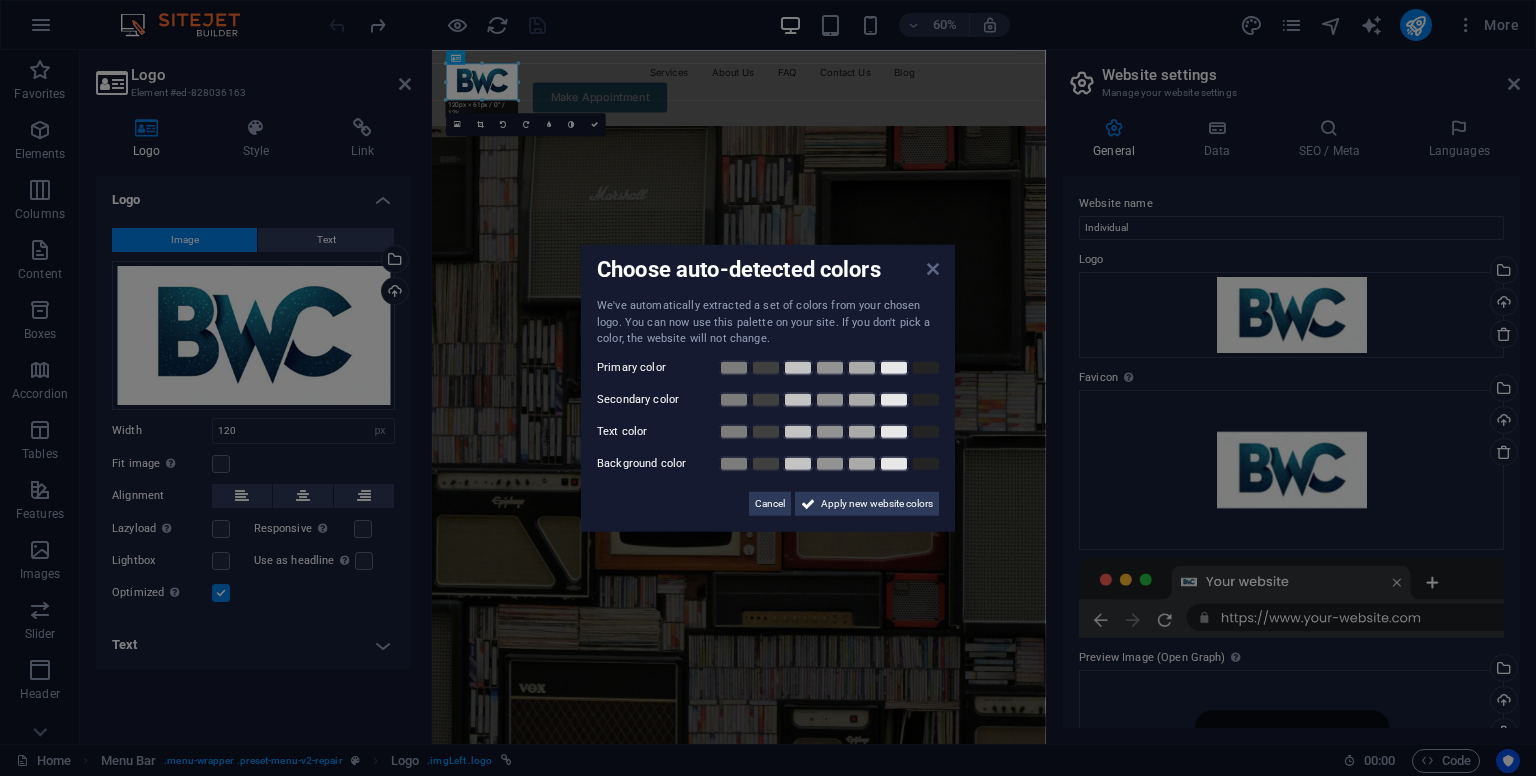 click at bounding box center [933, 269] 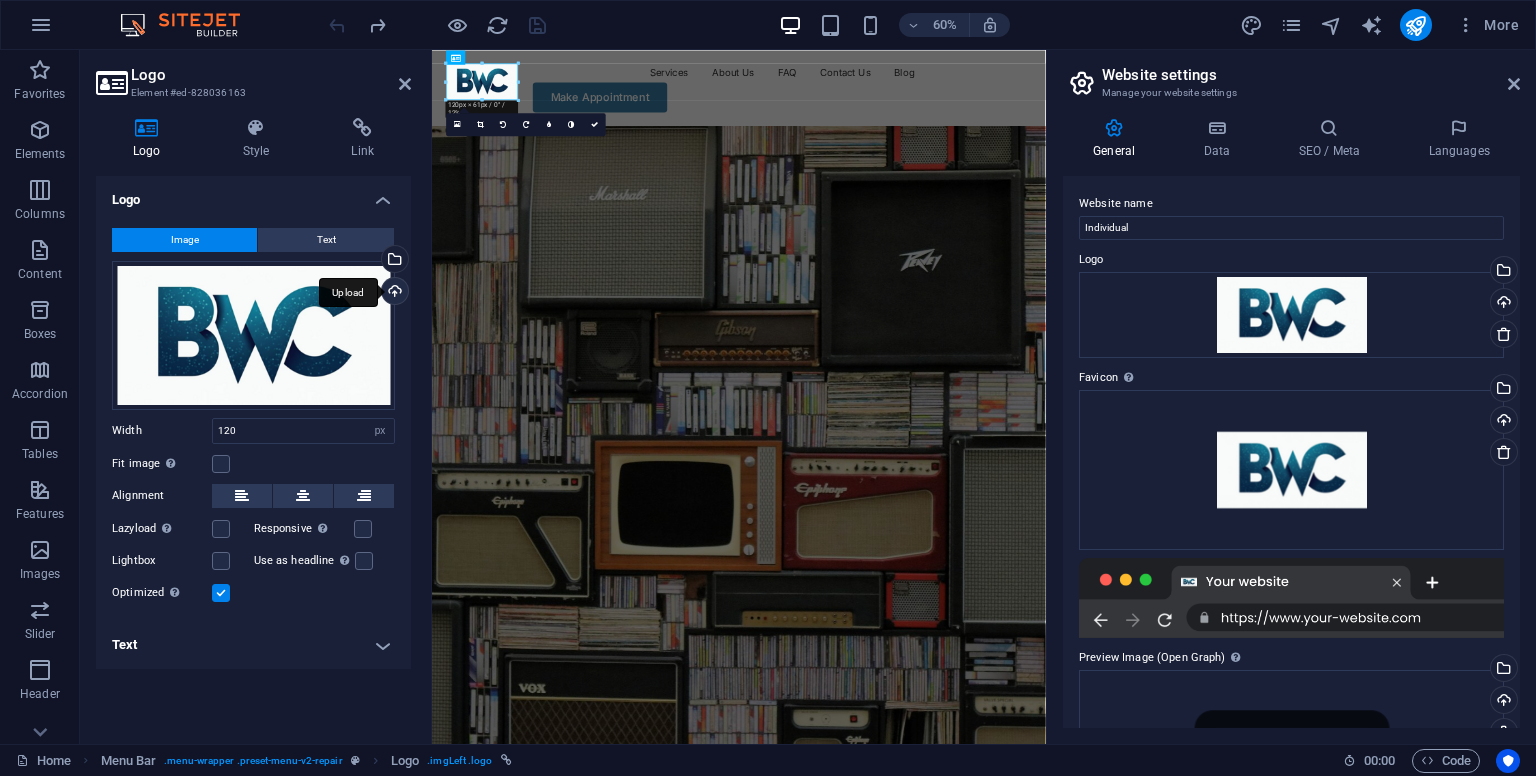 click on "Upload" at bounding box center (393, 293) 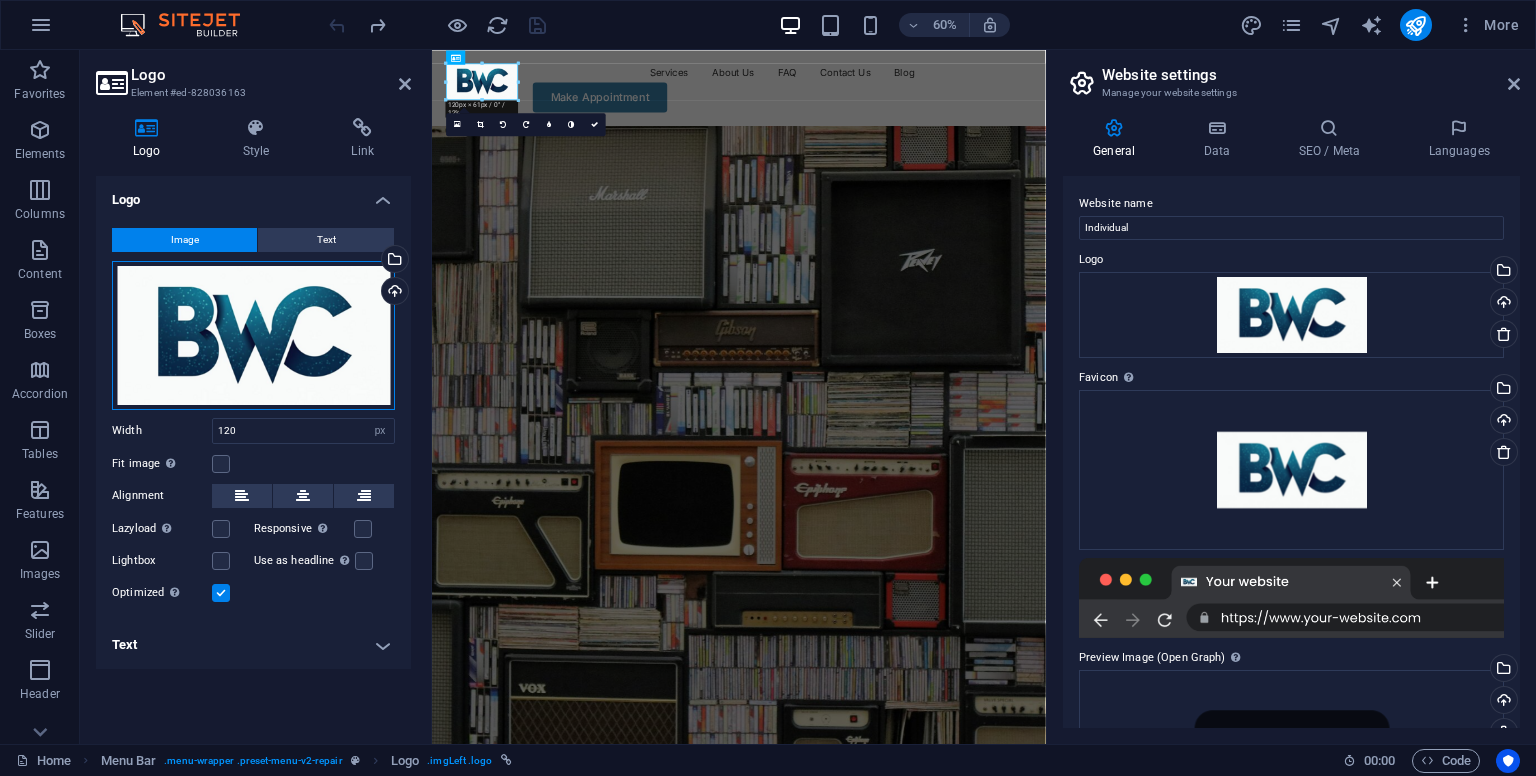 click on "Drag files here, click to choose files or select files from Files or our free stock photos & videos" at bounding box center (253, 335) 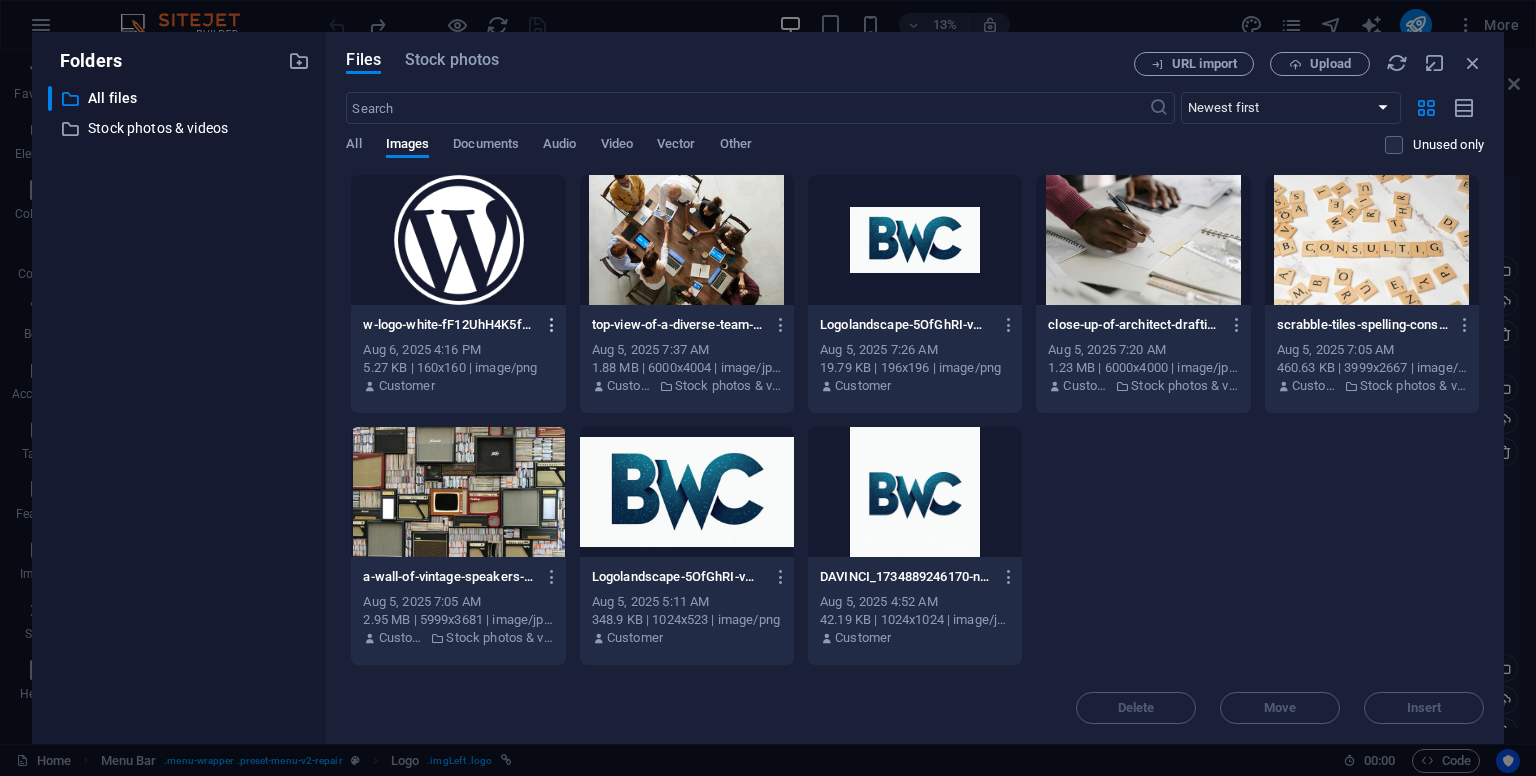 click at bounding box center (552, 325) 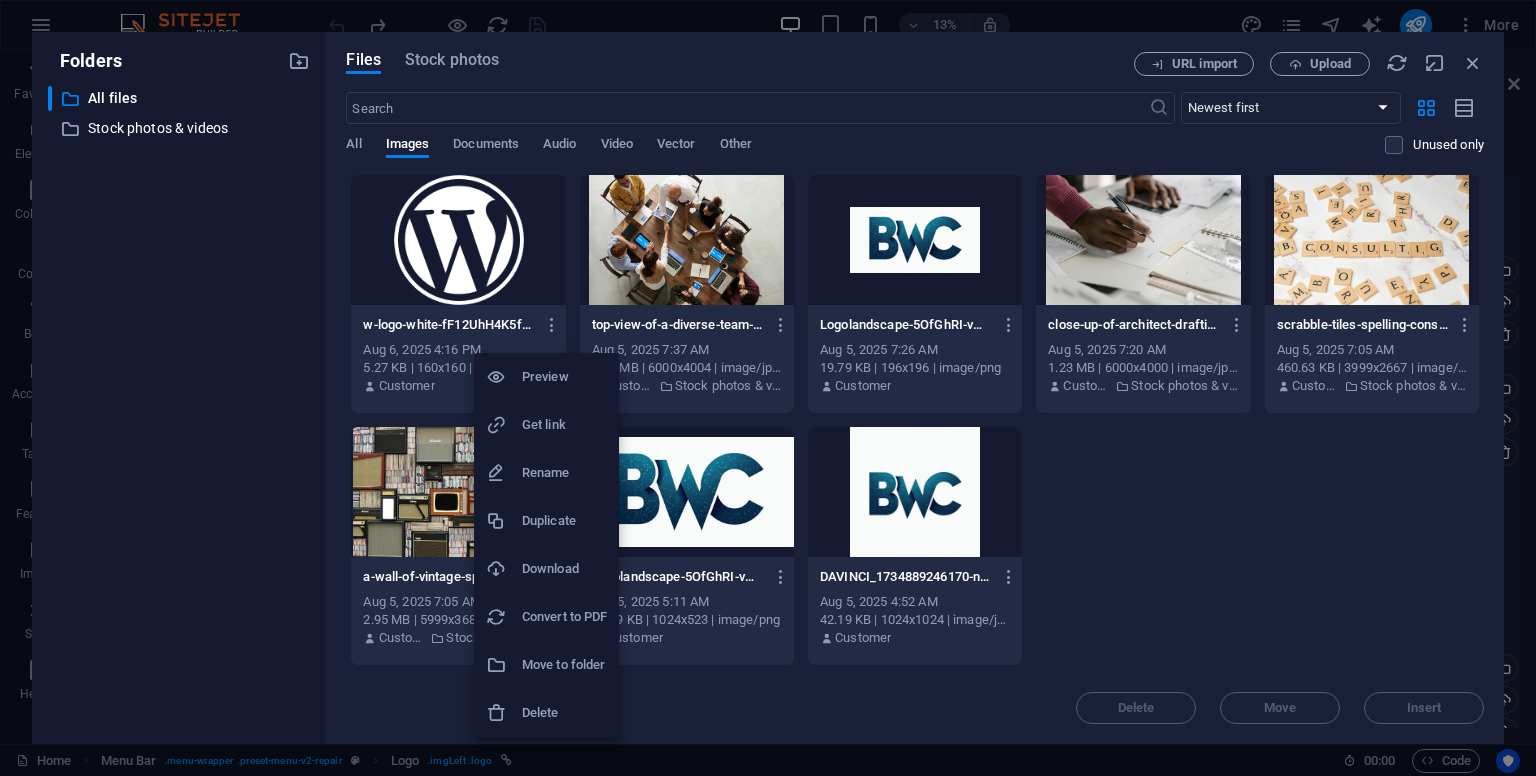 click on "Delete" at bounding box center (564, 713) 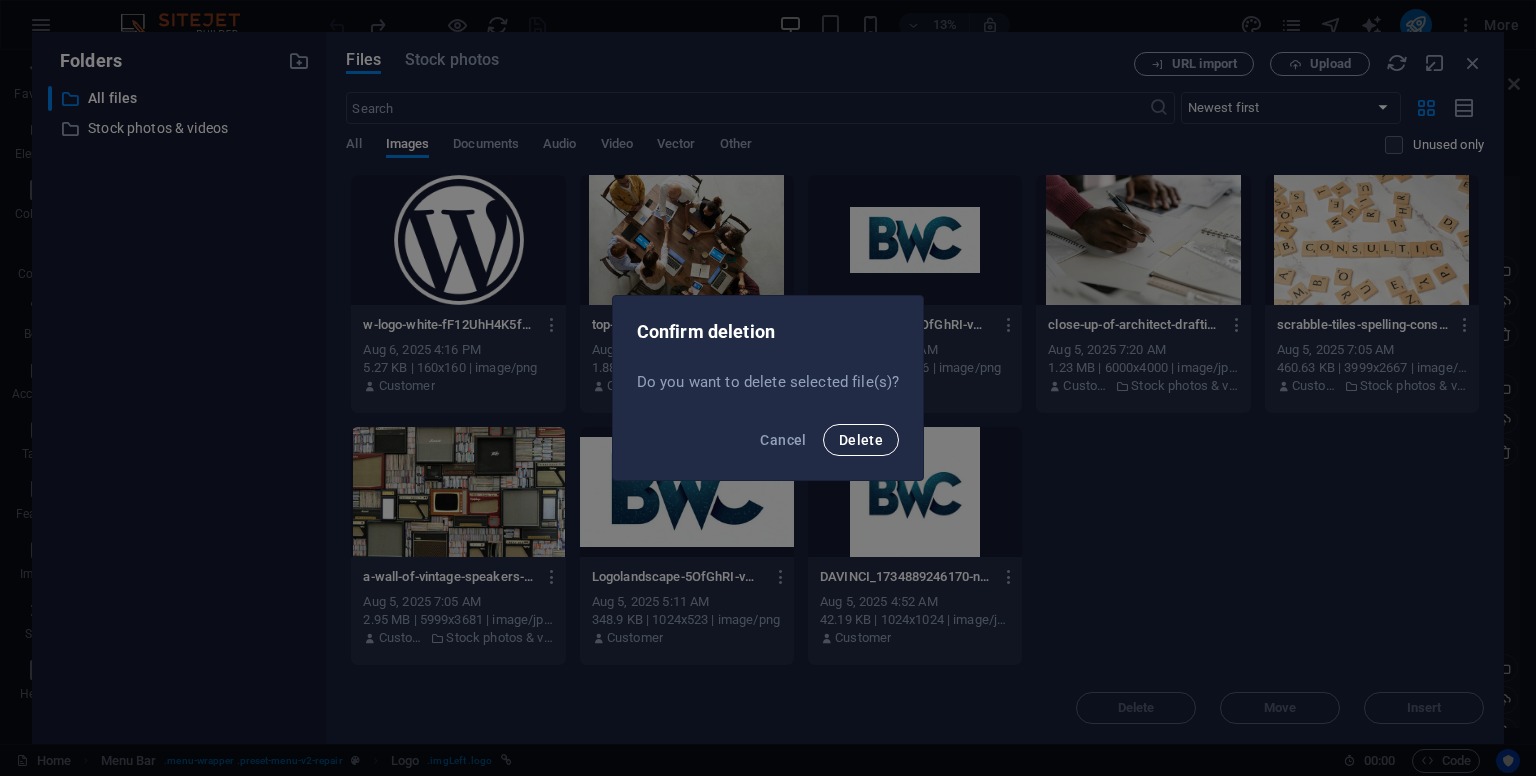 click on "Delete" at bounding box center (861, 440) 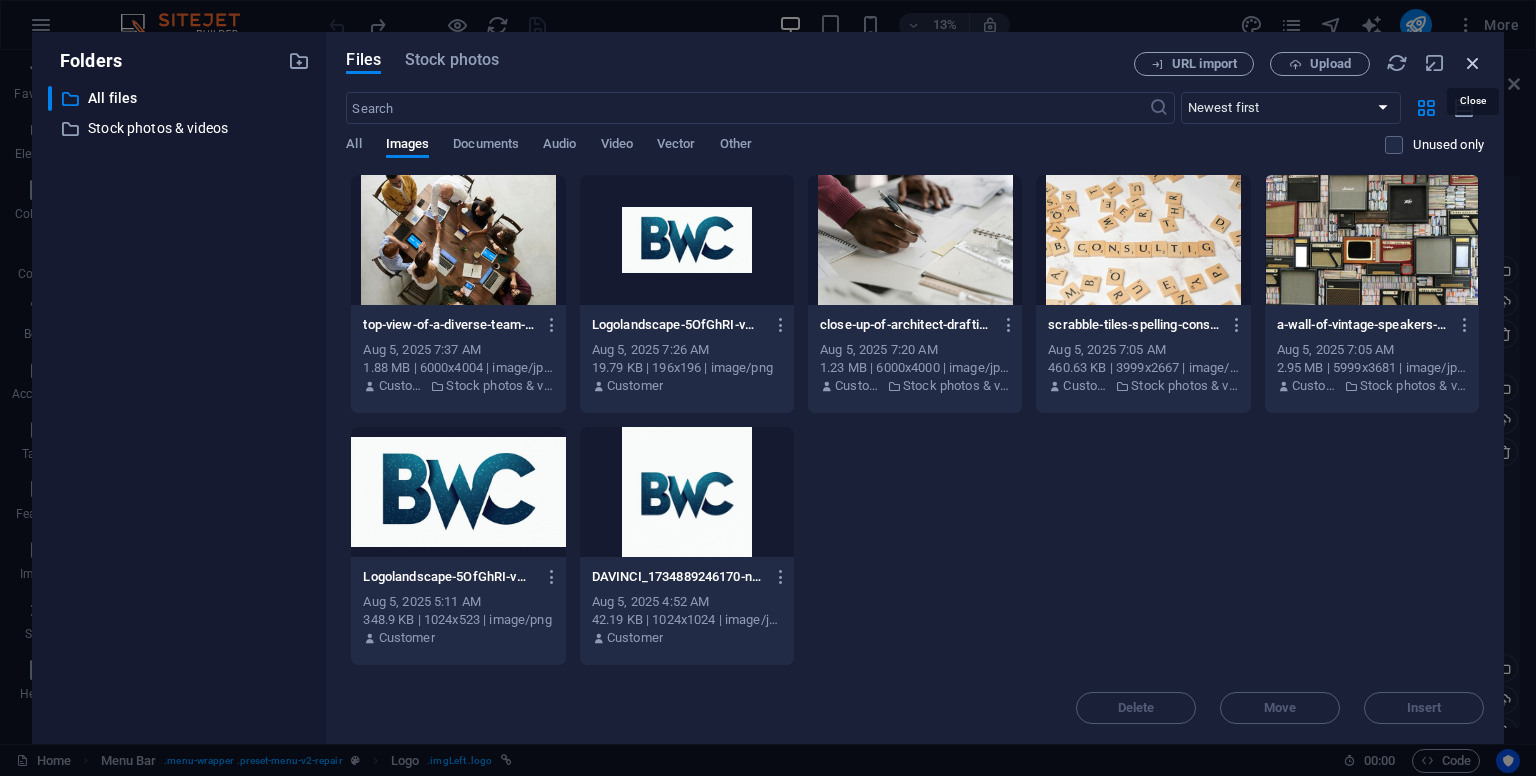 click at bounding box center (1473, 63) 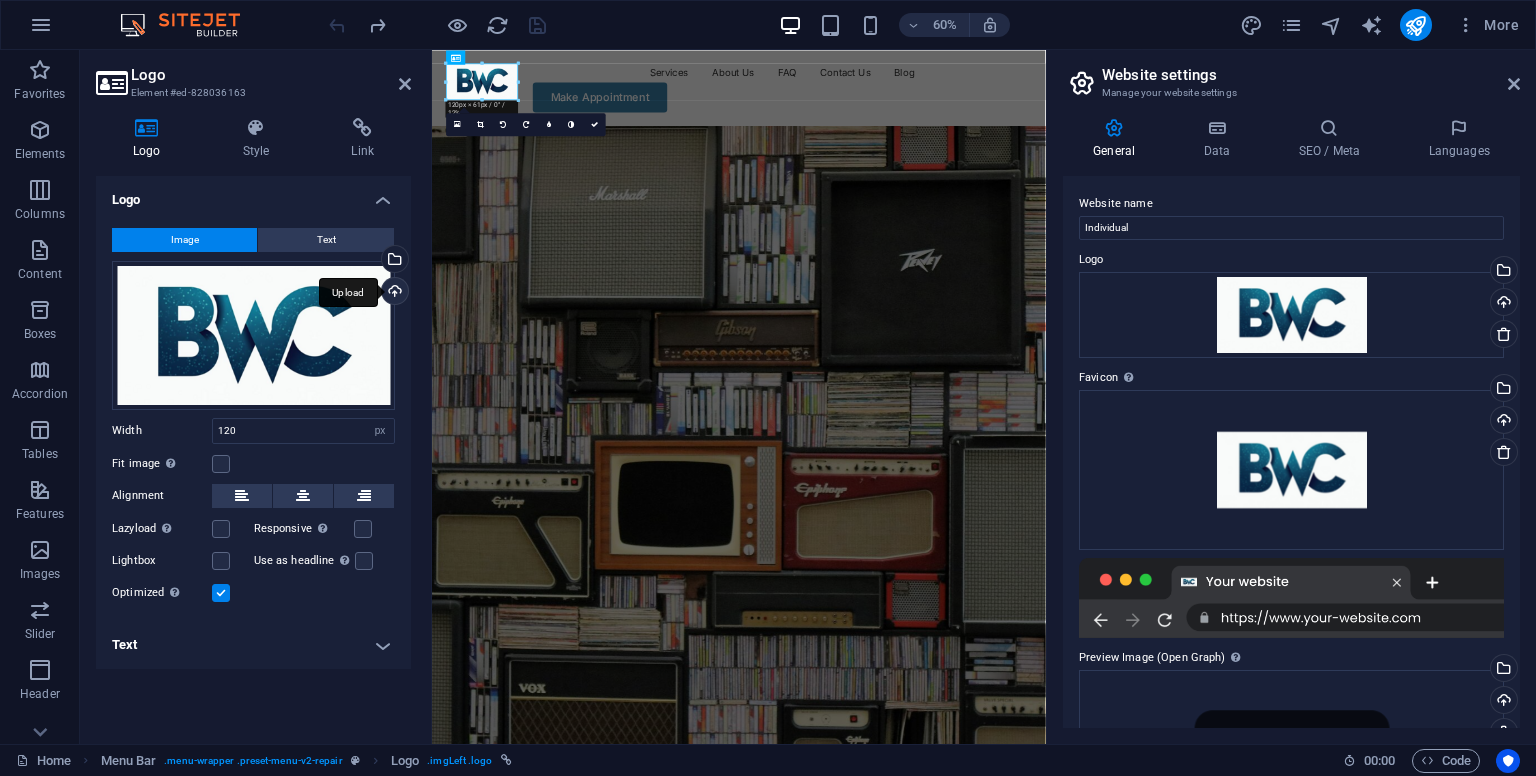 click on "Upload" at bounding box center (393, 293) 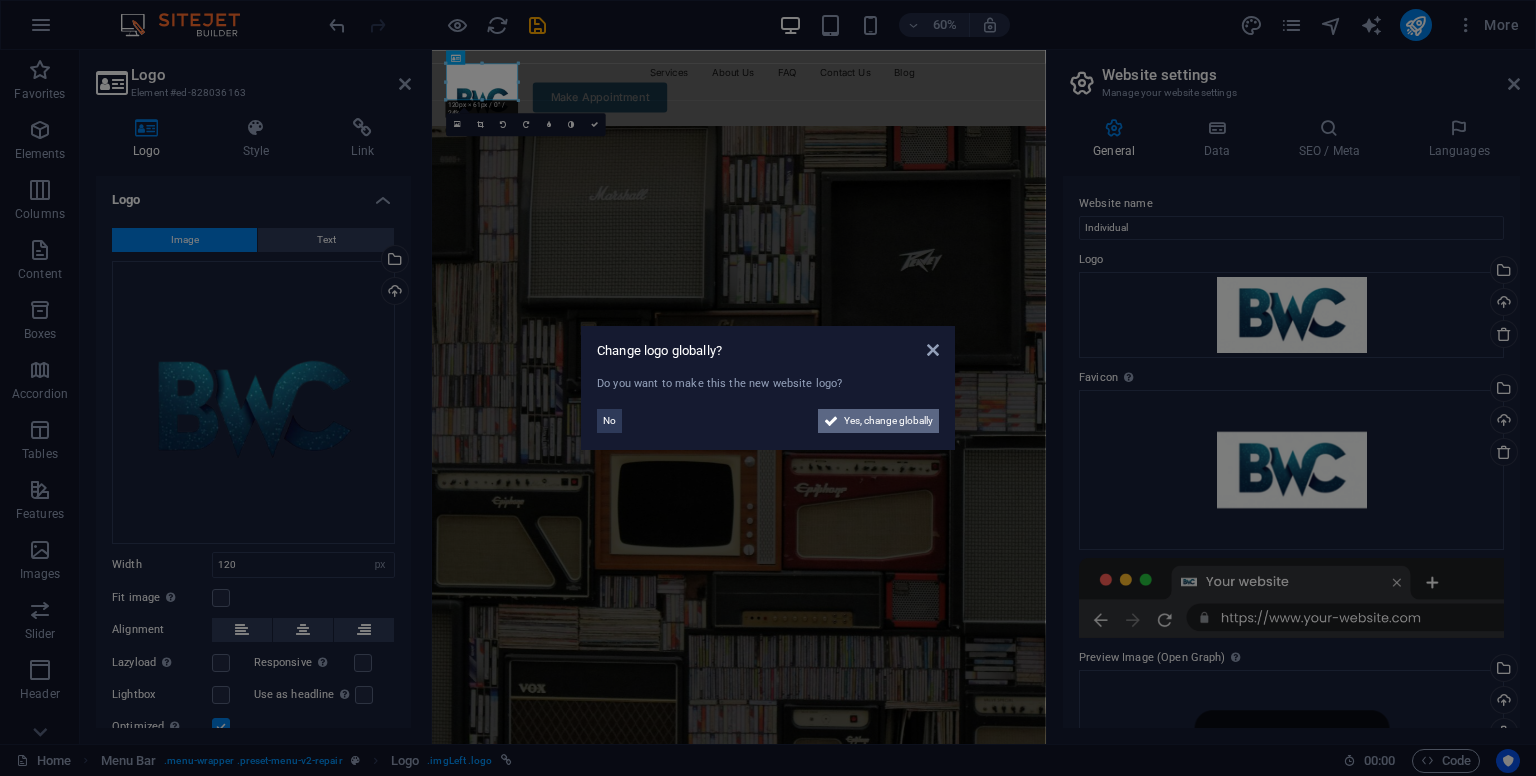 click on "Yes, change globally" at bounding box center [888, 421] 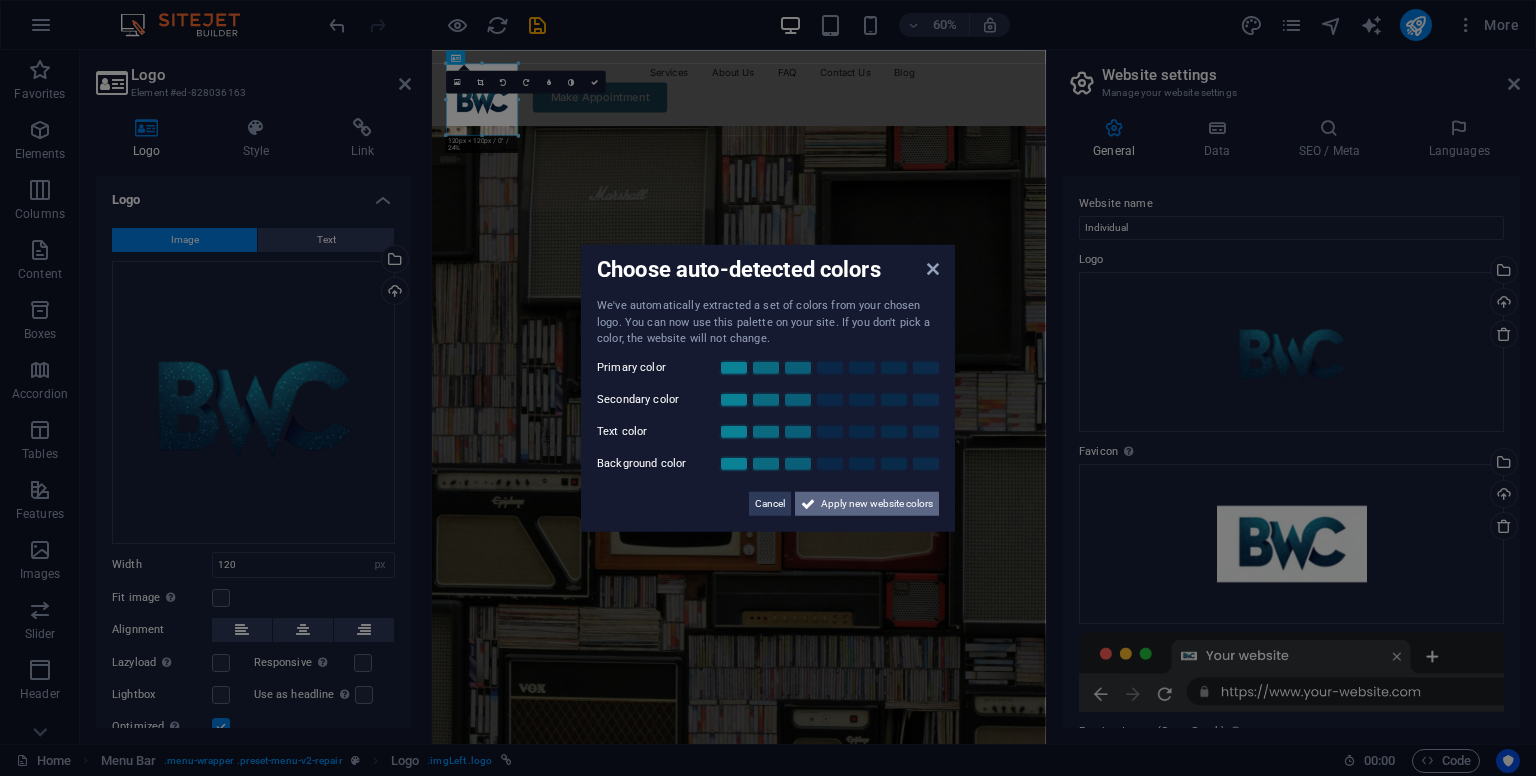 click on "Apply new website colors" at bounding box center (877, 503) 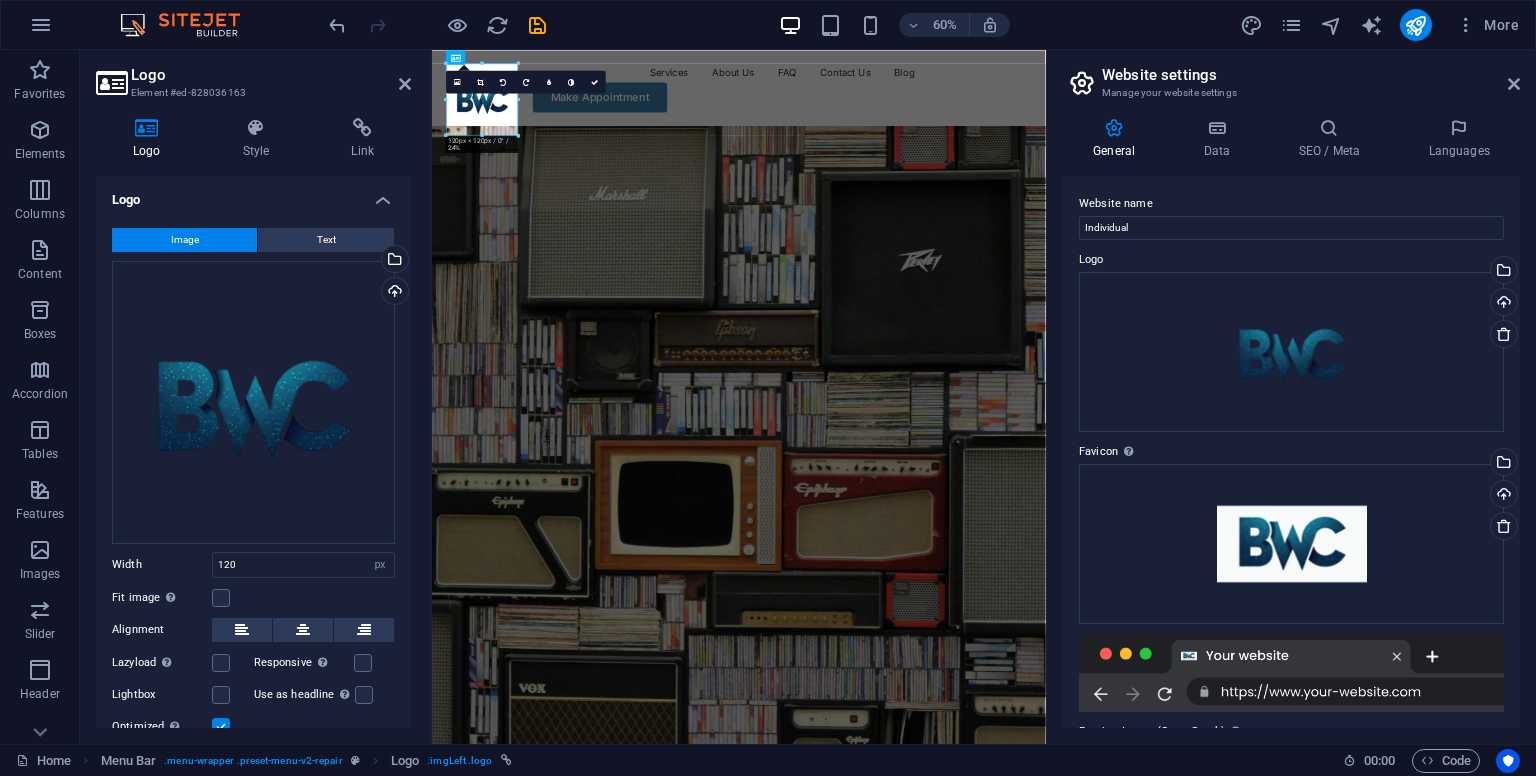 click at bounding box center [1291, 672] 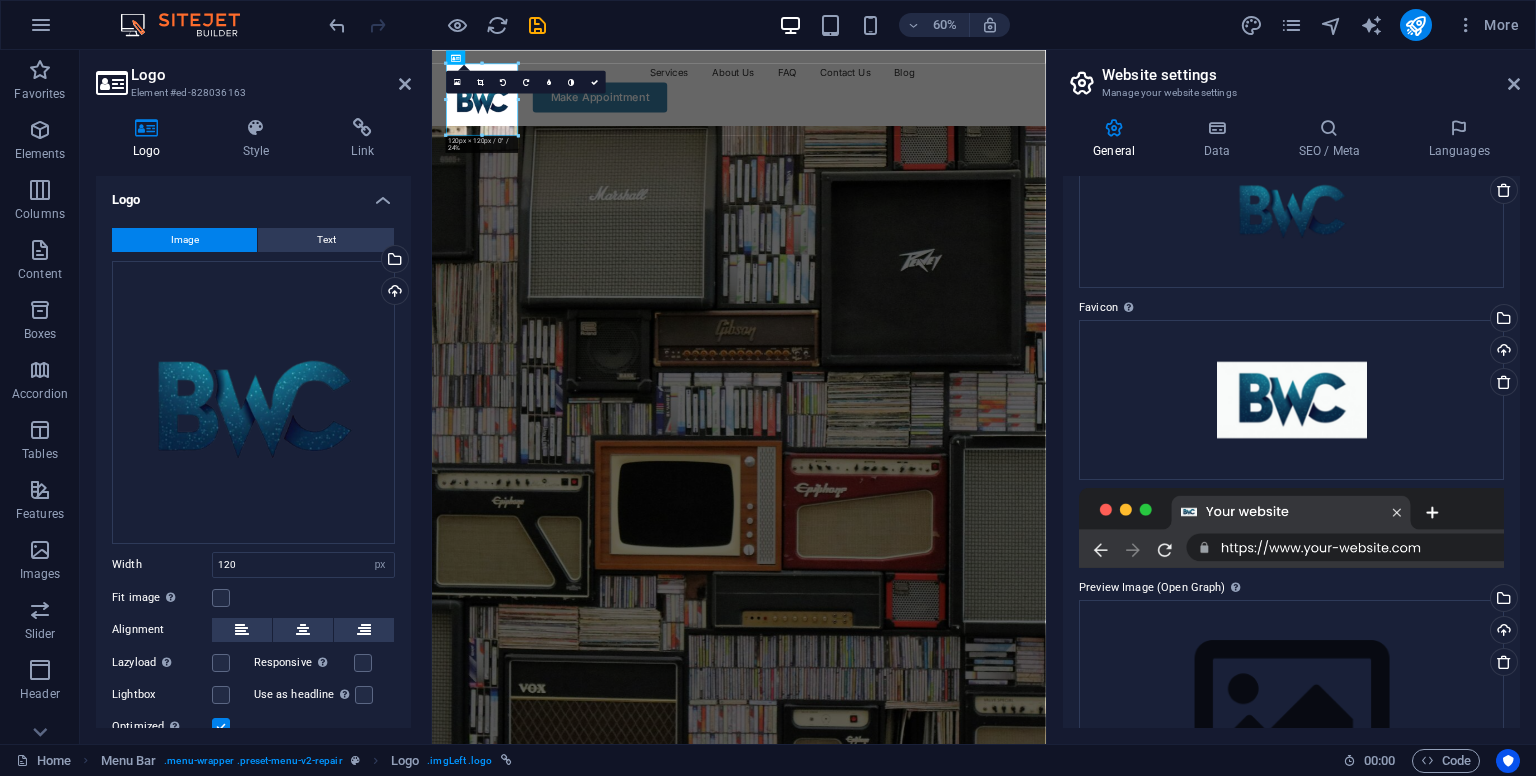scroll, scrollTop: 0, scrollLeft: 0, axis: both 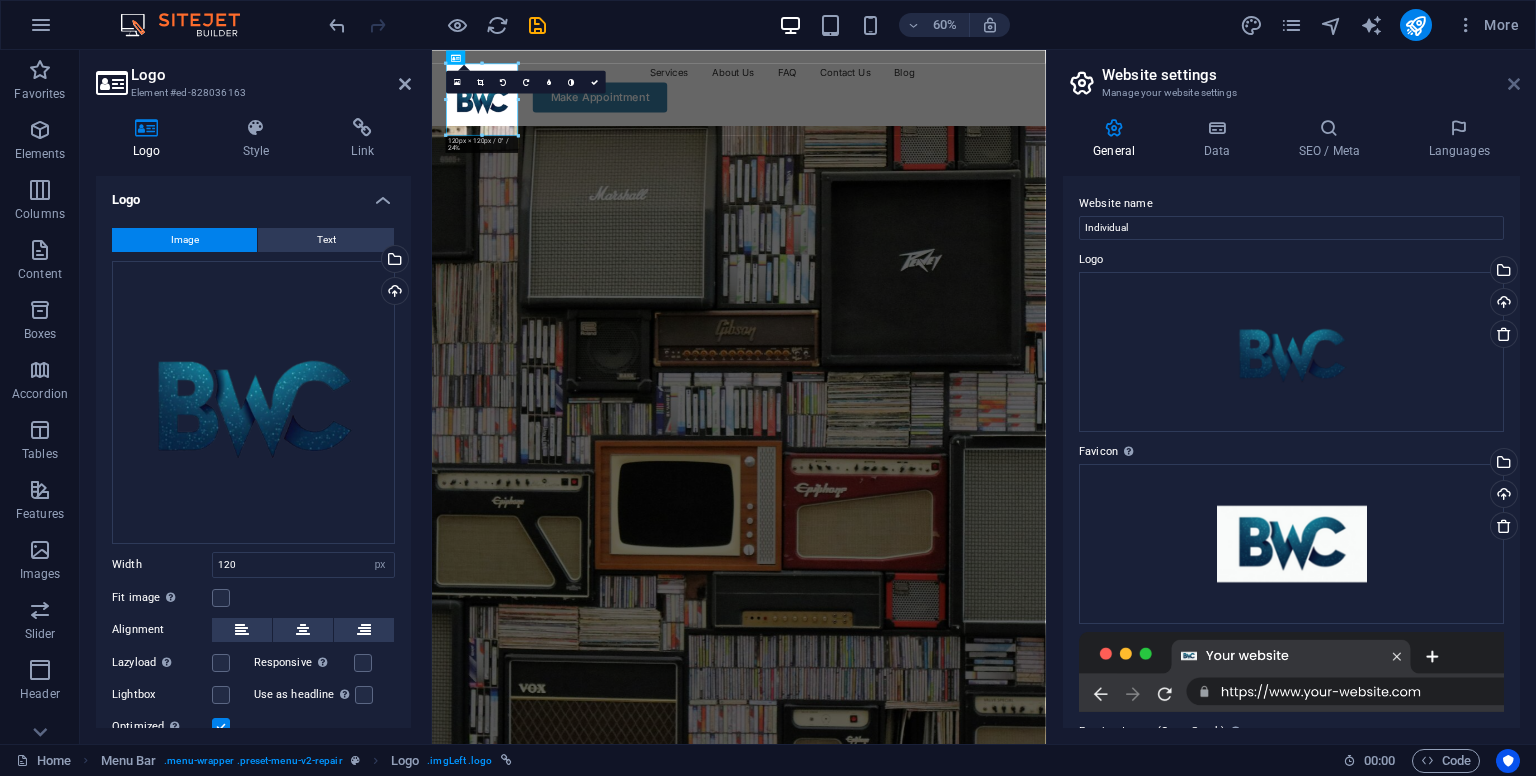 click at bounding box center [1514, 84] 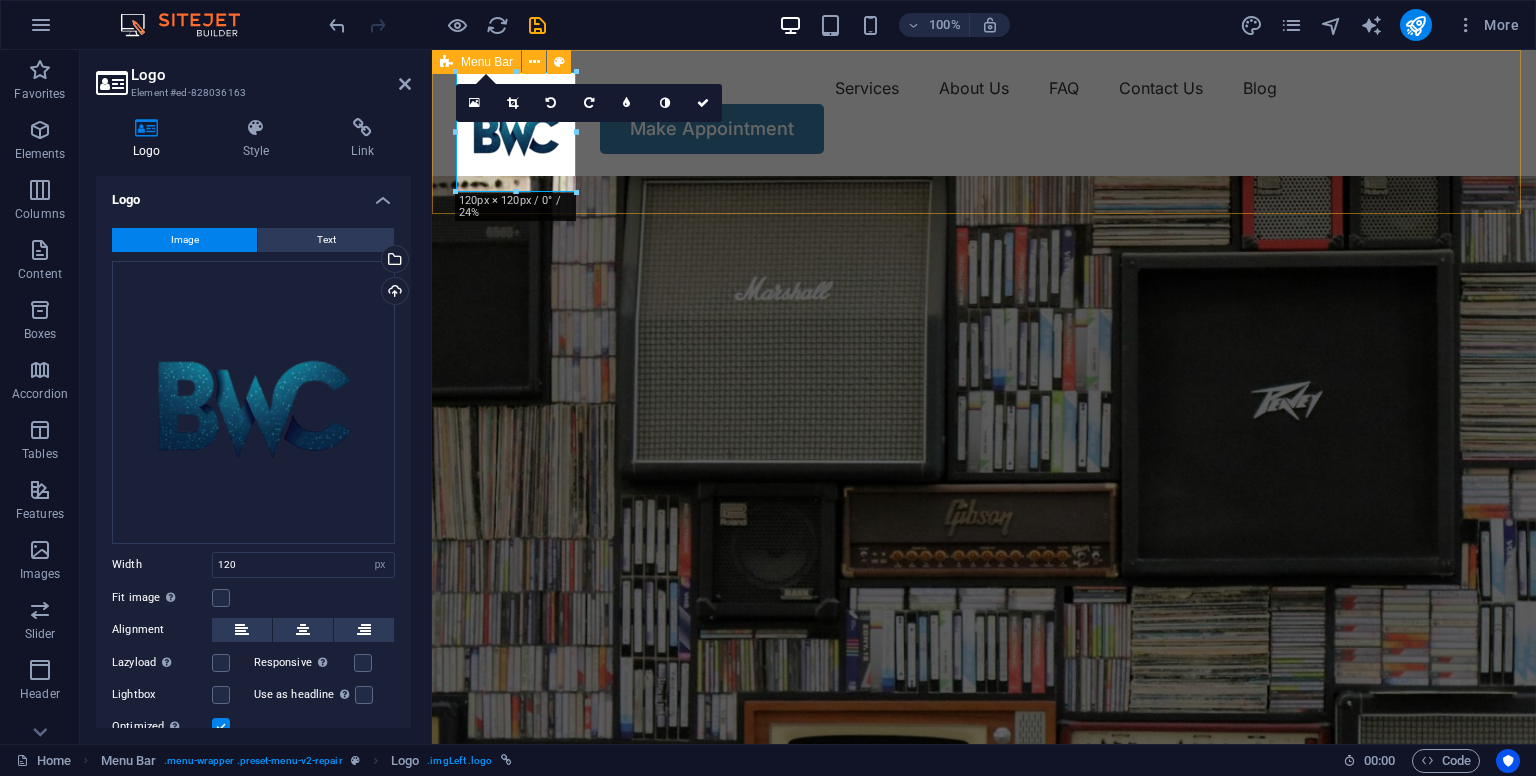 click on "Services About Us FAQ Contact Us Blog Make Appointment" at bounding box center (984, 113) 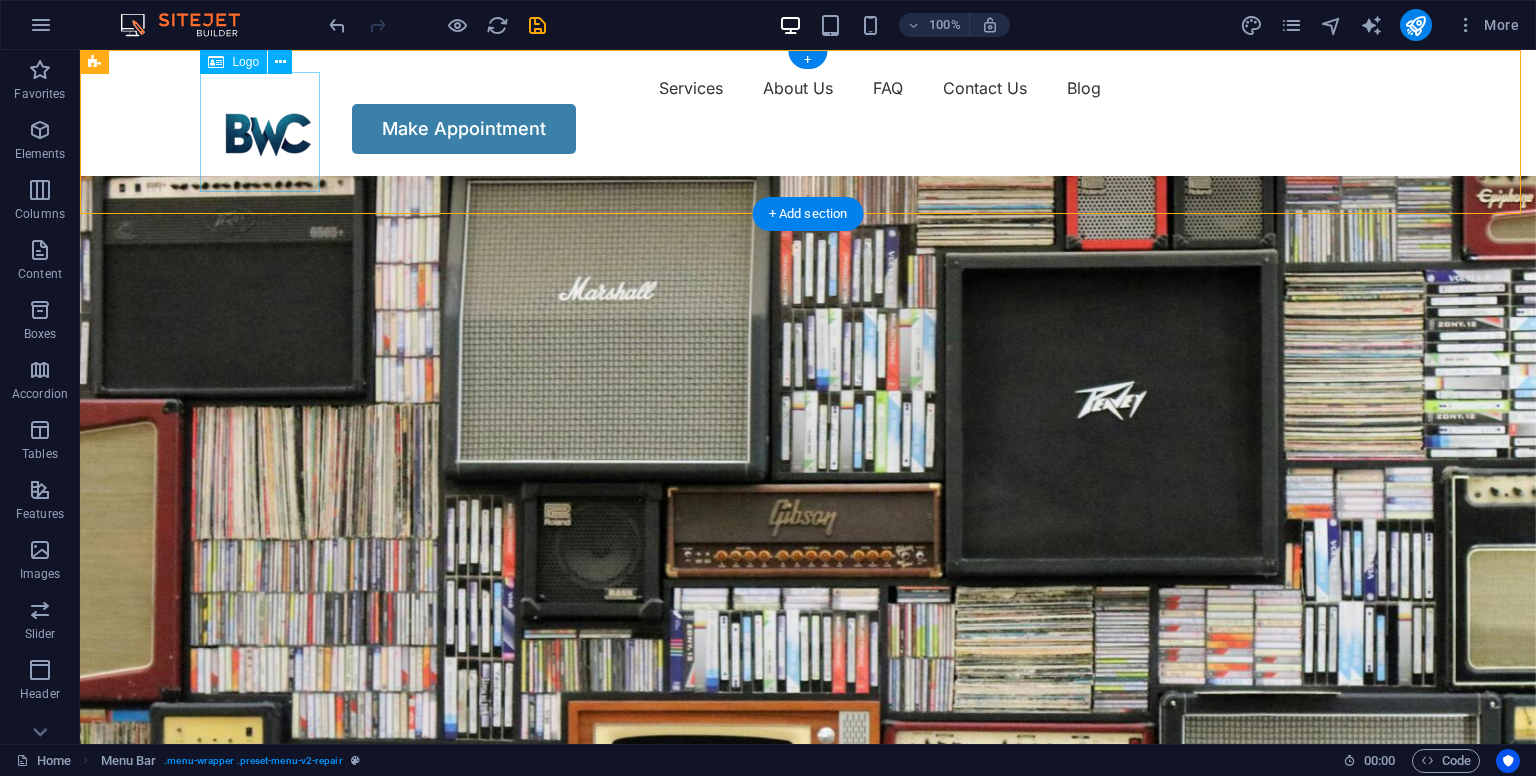 click at bounding box center [268, 132] 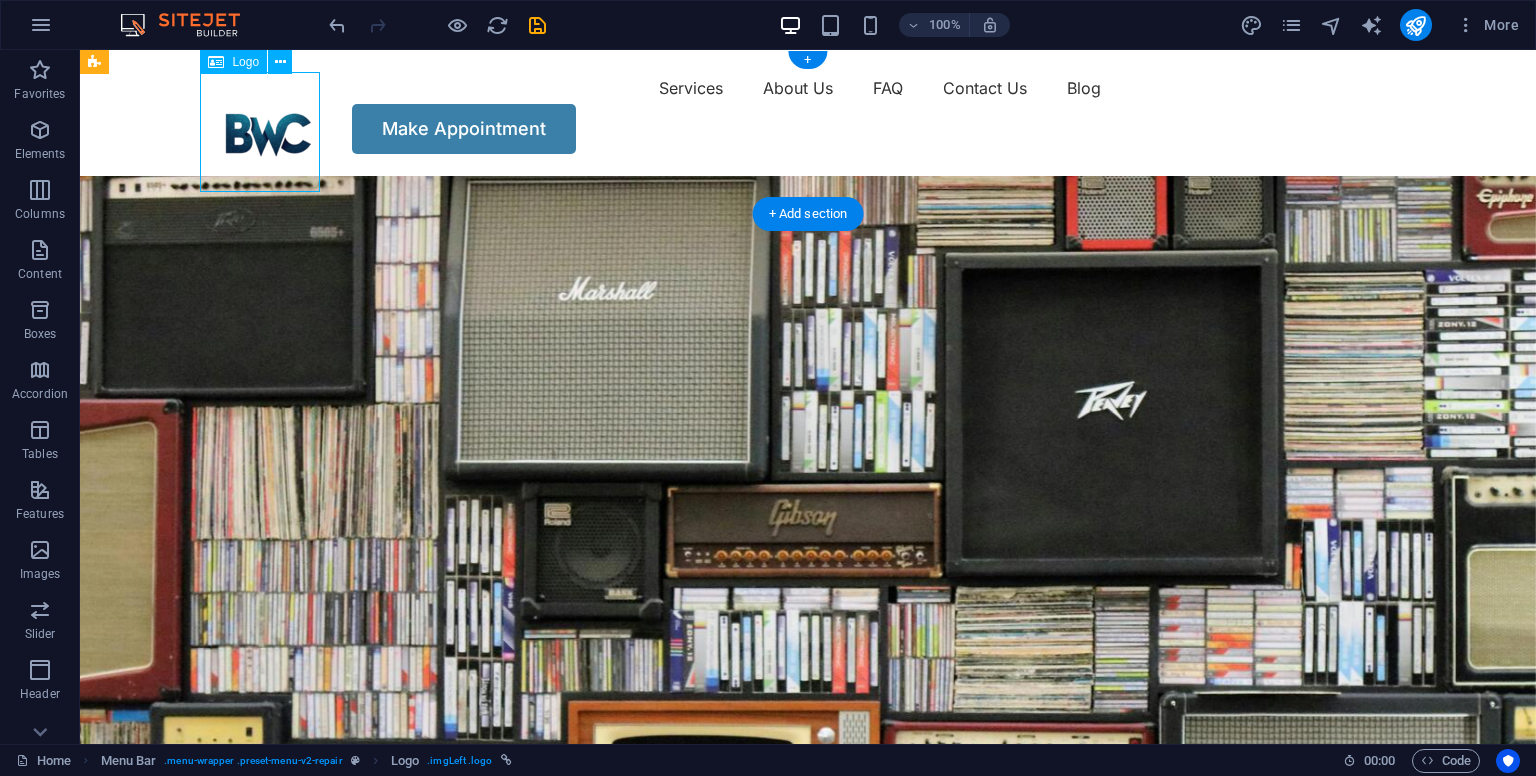 click at bounding box center [268, 132] 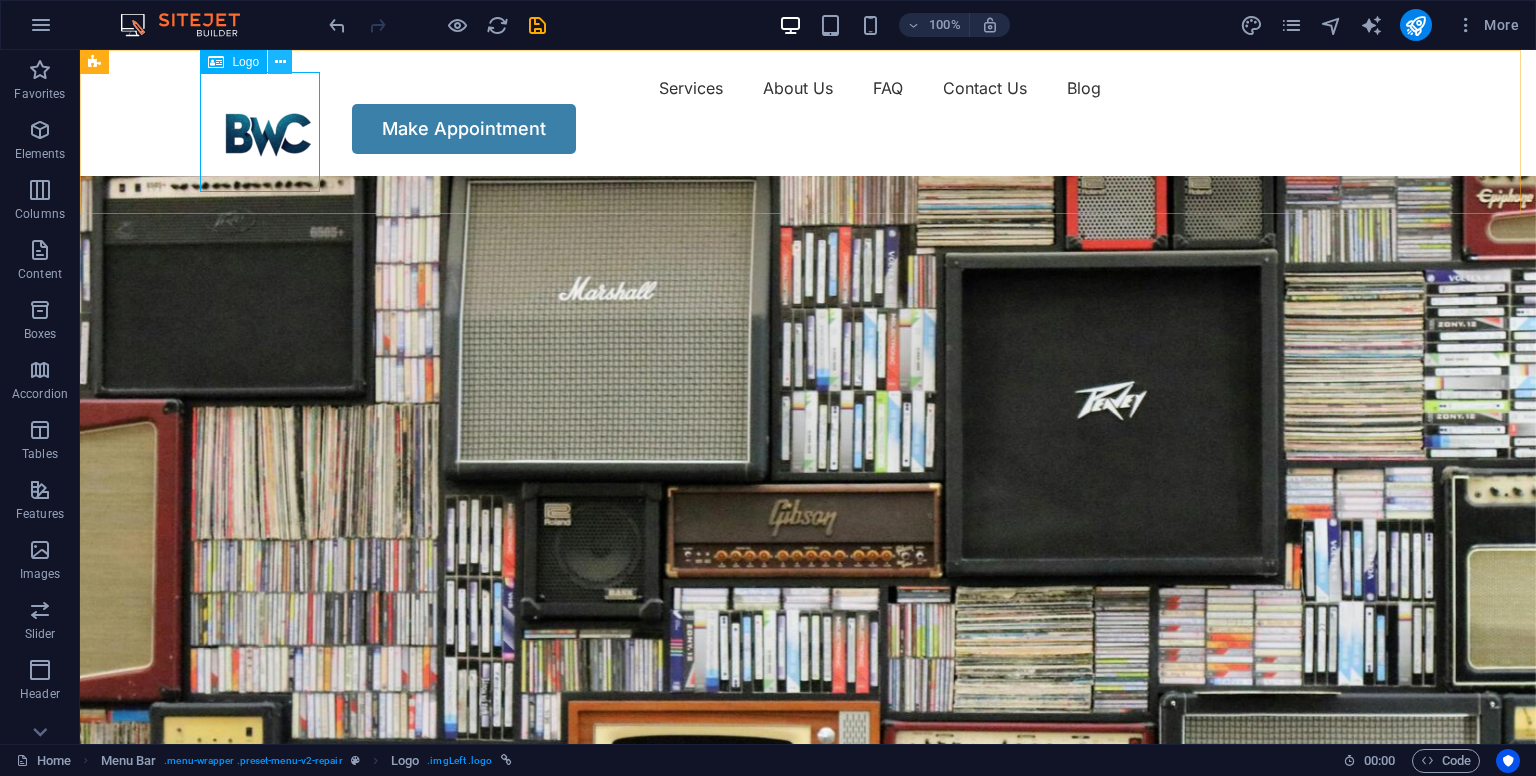 click at bounding box center (280, 62) 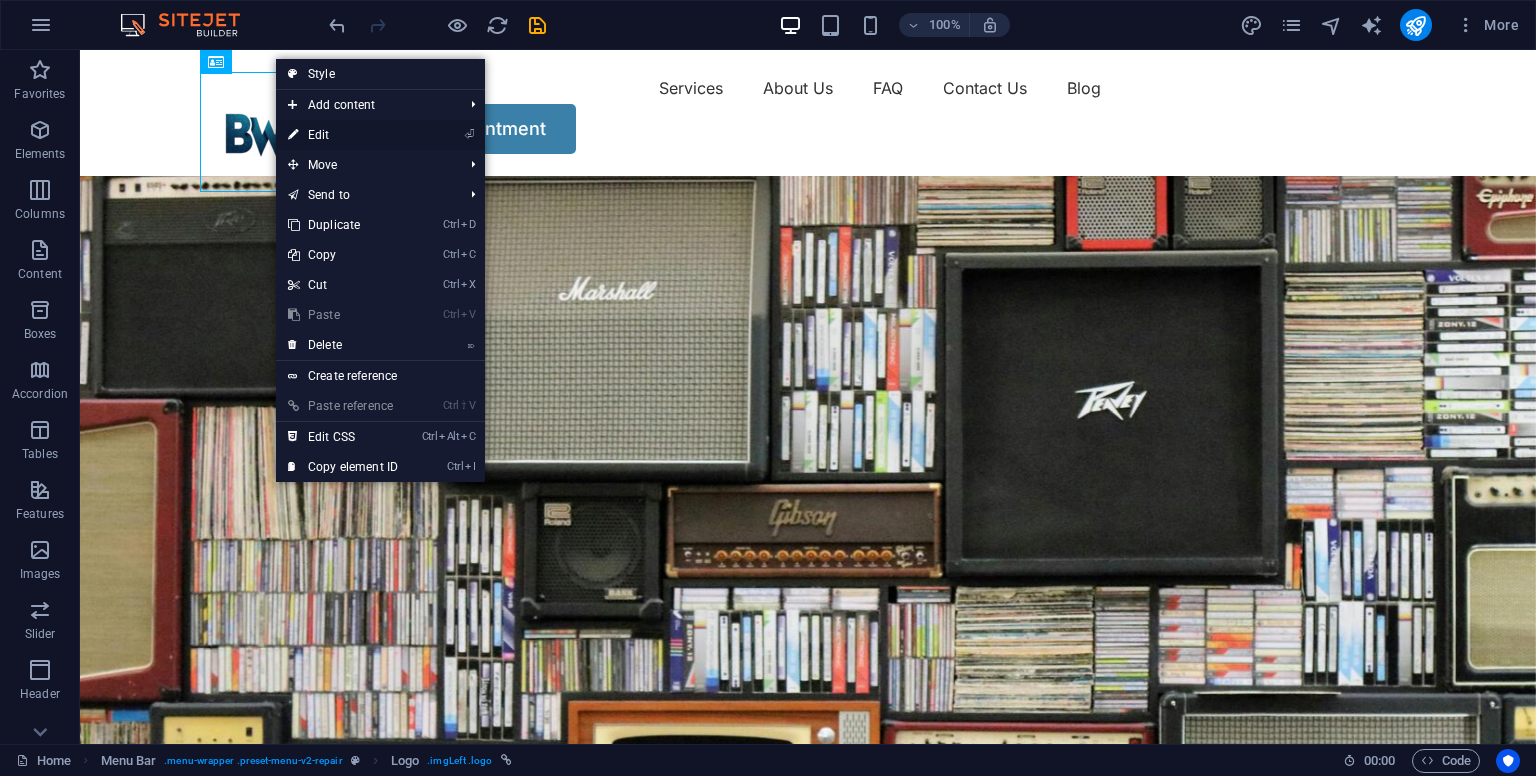 click on "⏎  Edit" at bounding box center [343, 135] 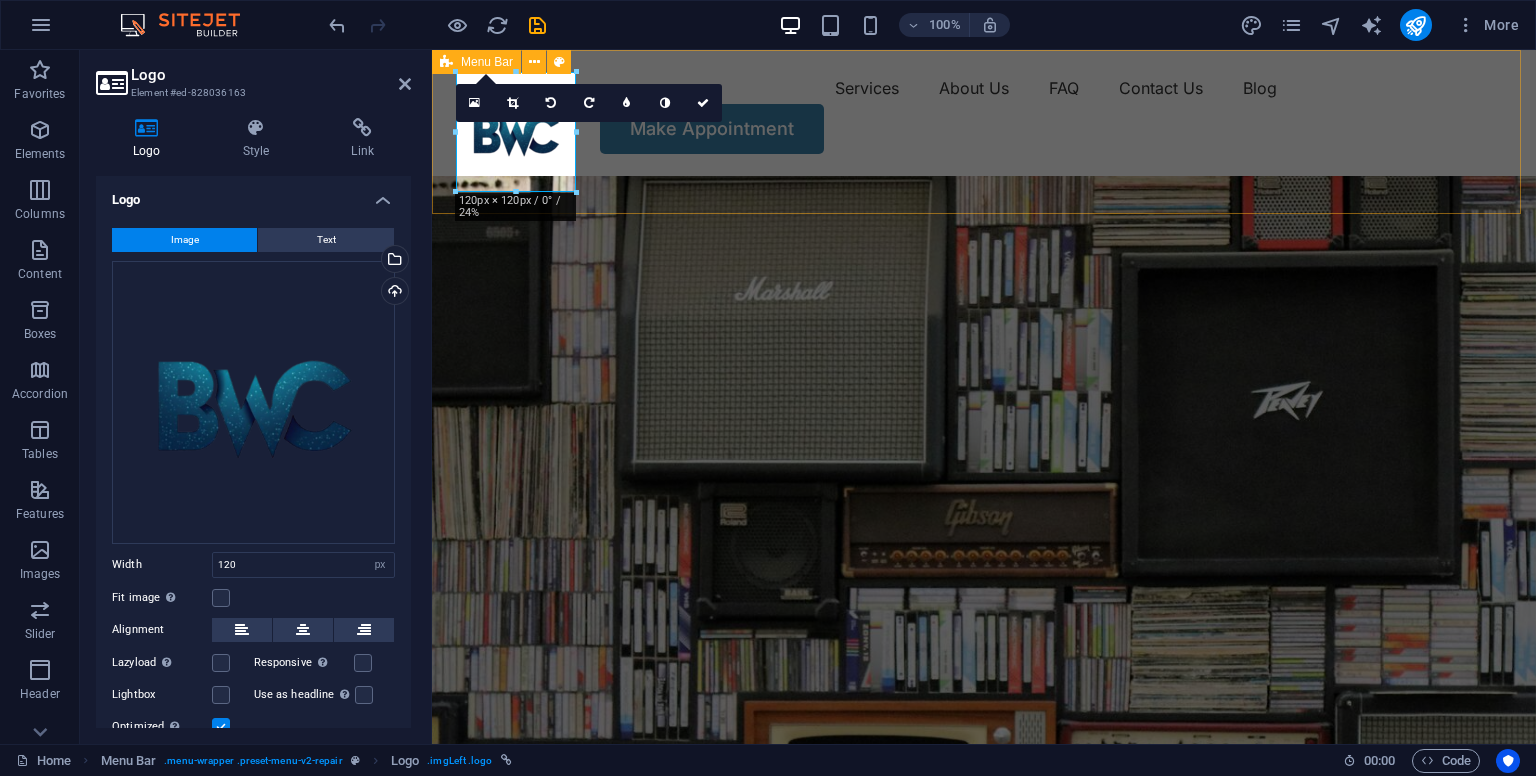 click on "Services About Us FAQ Contact Us Blog Make Appointment" at bounding box center (984, 113) 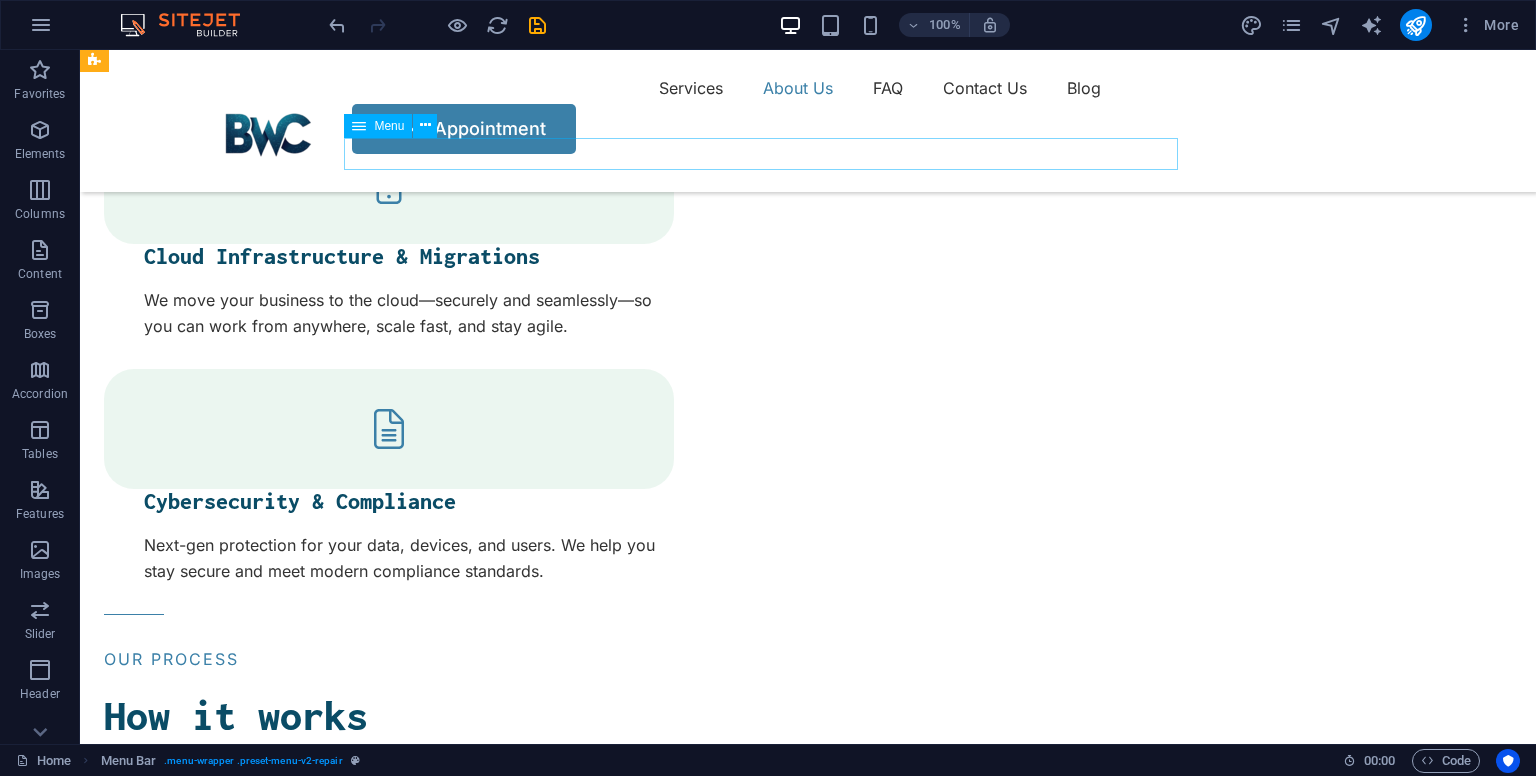 scroll, scrollTop: 2800, scrollLeft: 0, axis: vertical 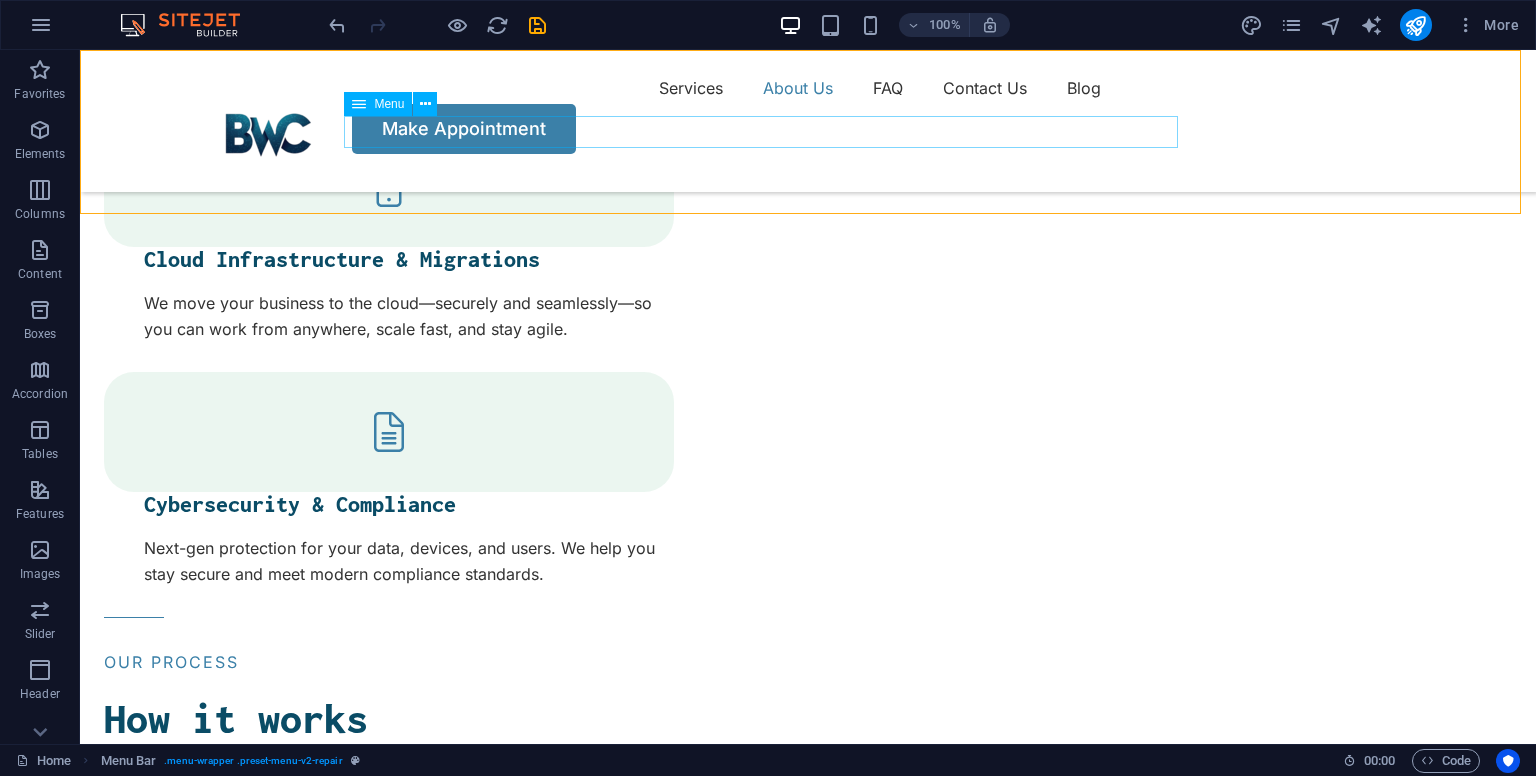 click on "Services About Us FAQ Contact Us Blog" at bounding box center (808, 88) 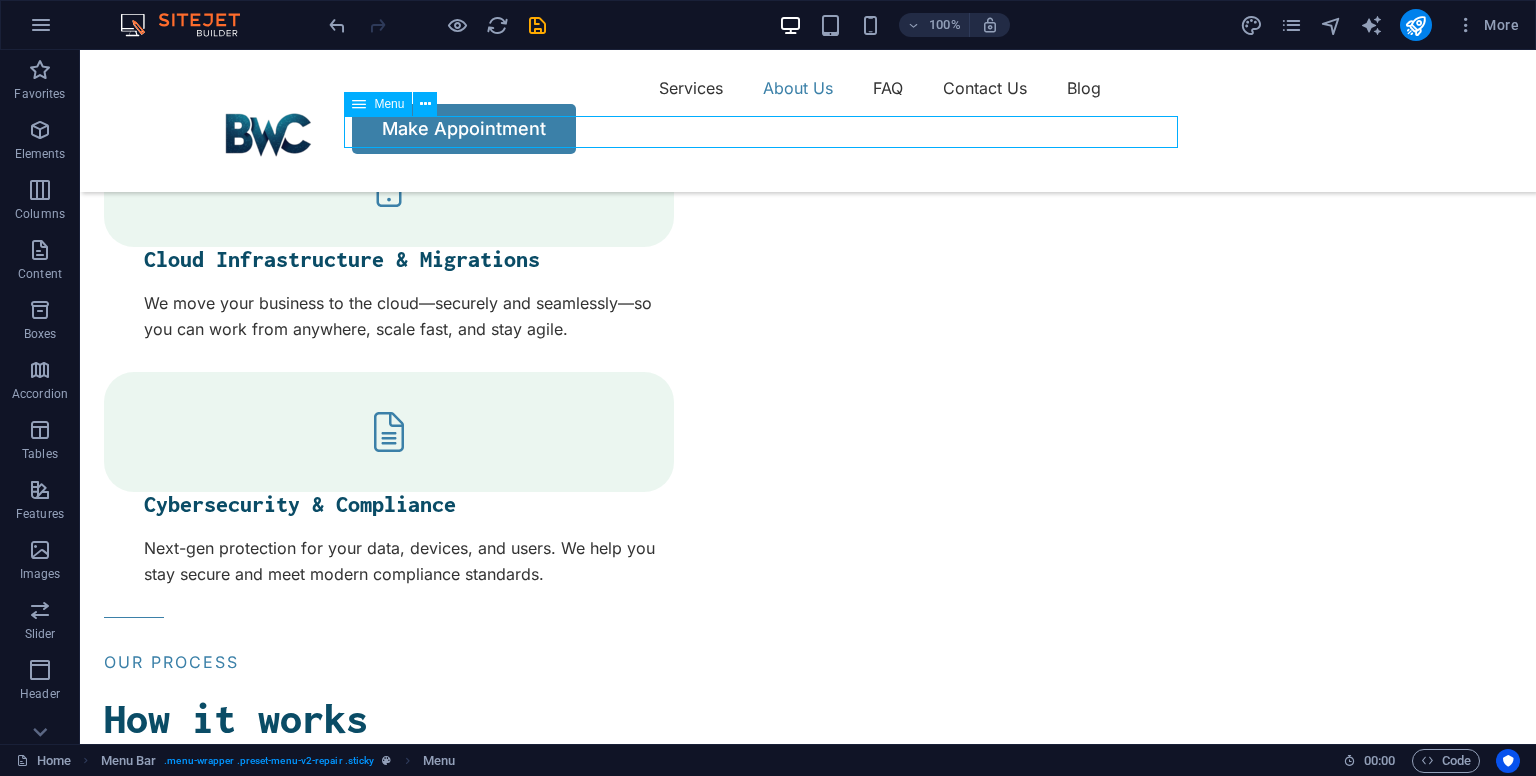 click on "Services About Us FAQ Contact Us Blog" at bounding box center [808, 88] 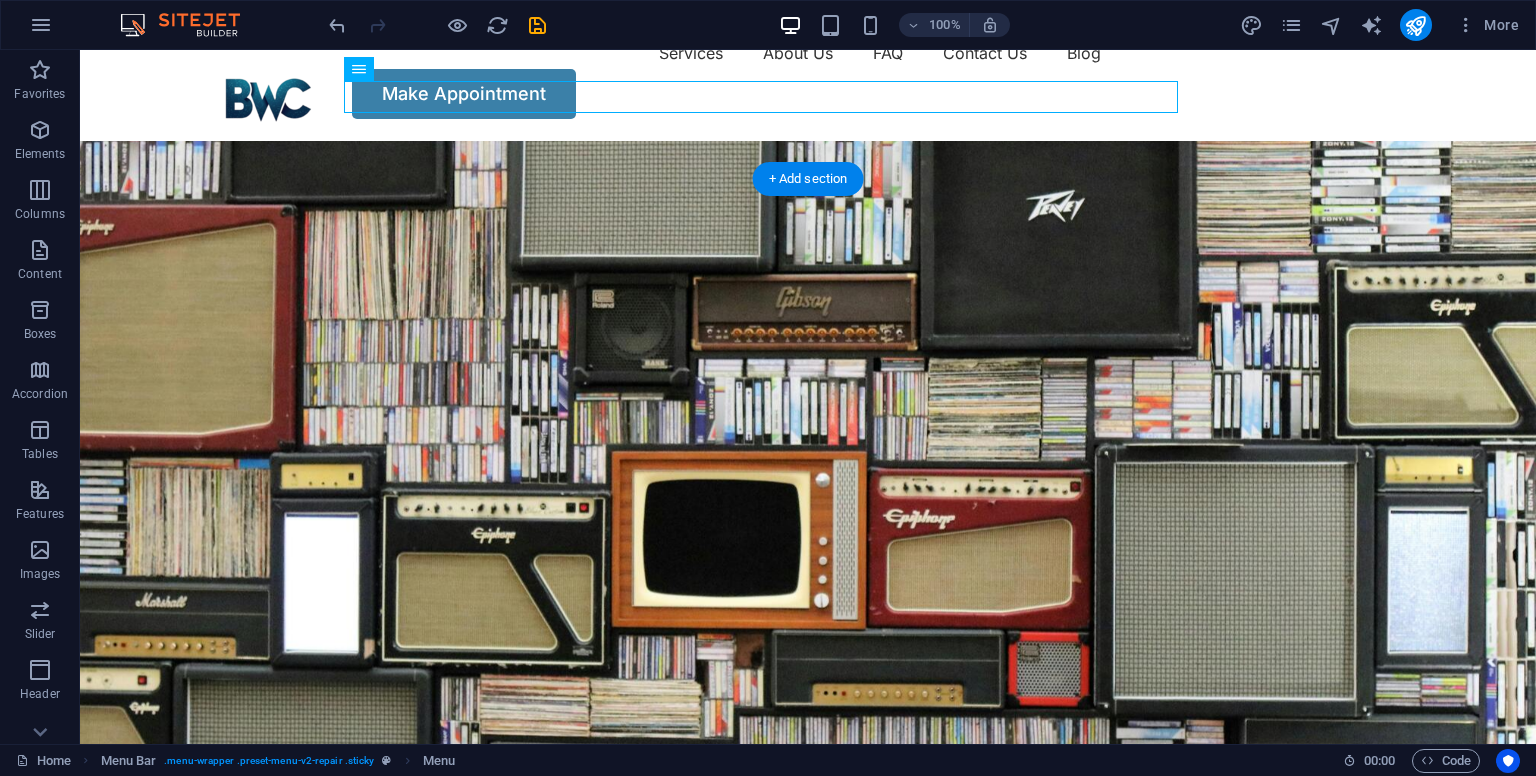 scroll, scrollTop: 0, scrollLeft: 0, axis: both 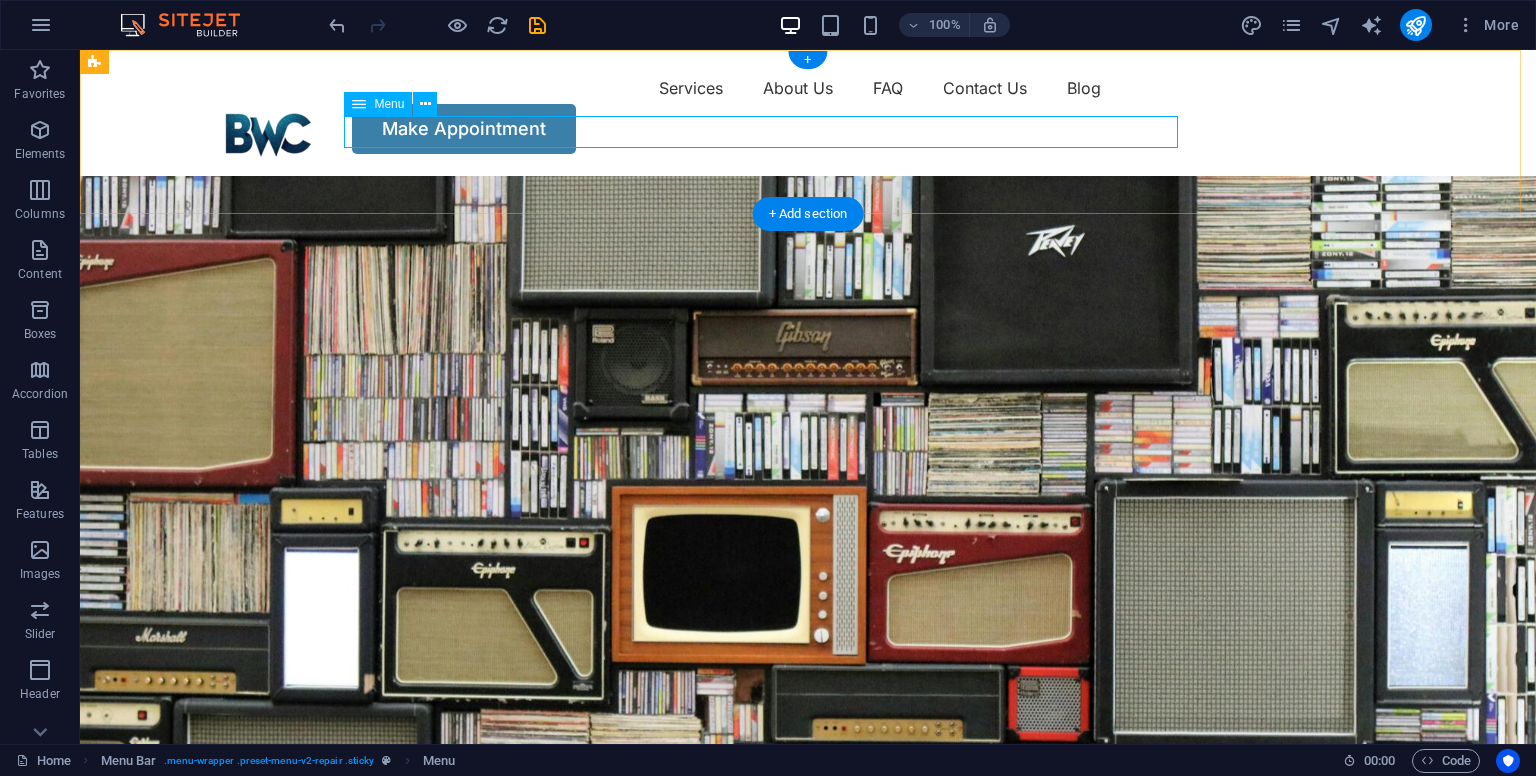 click on "Services About Us FAQ Contact Us Blog" at bounding box center (808, 88) 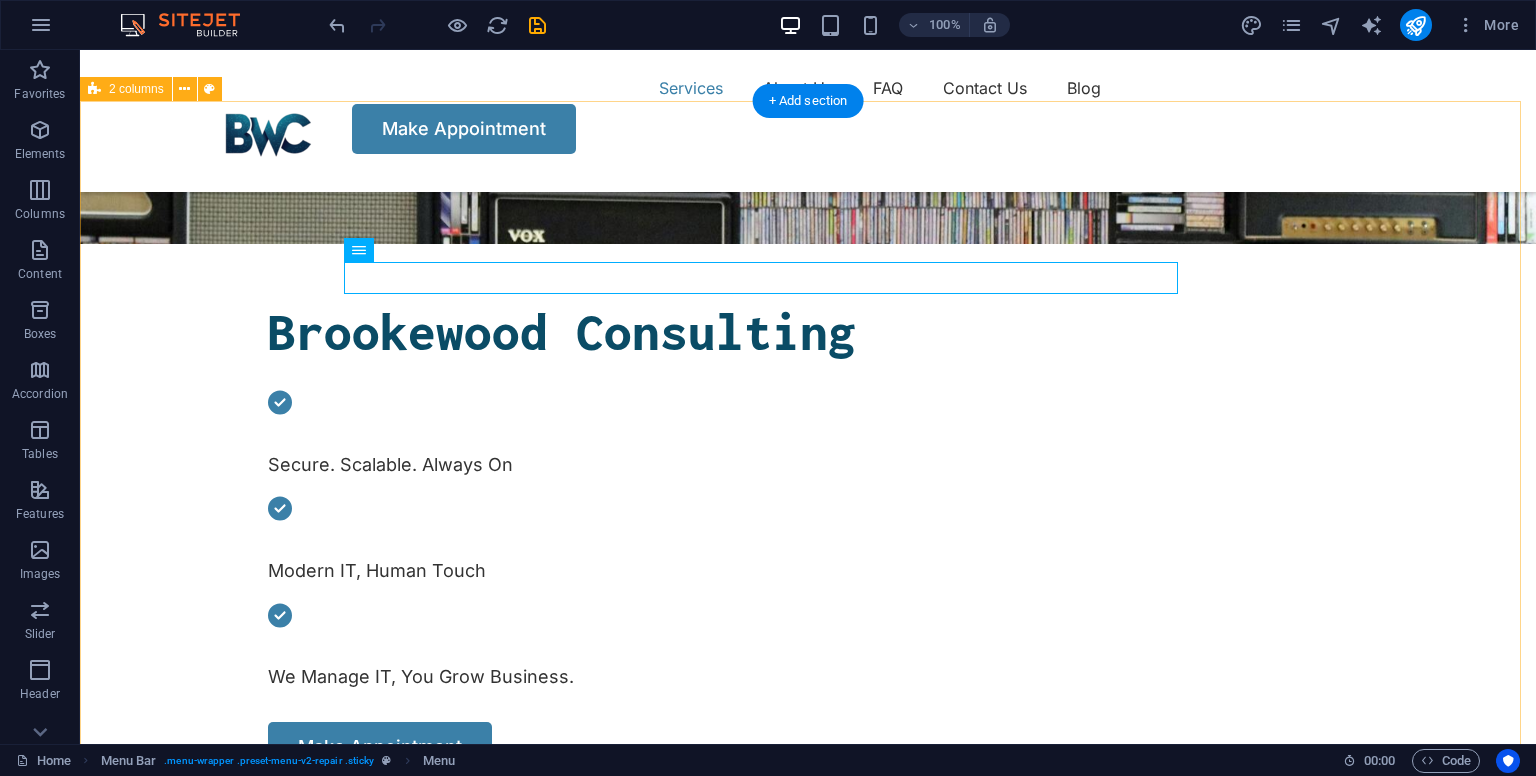 scroll, scrollTop: 600, scrollLeft: 0, axis: vertical 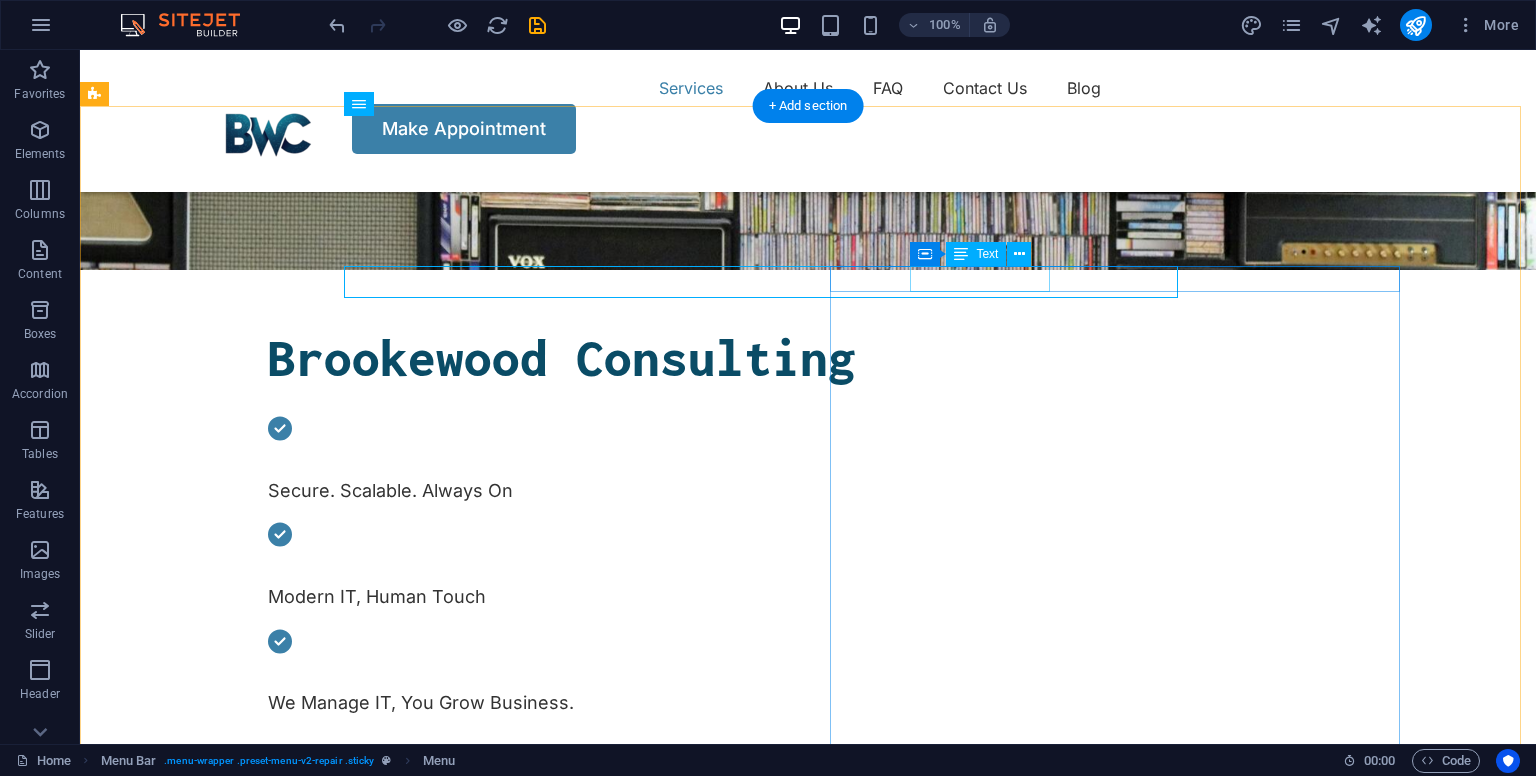 click on "OUR SERVICES" at bounding box center (389, 1945) 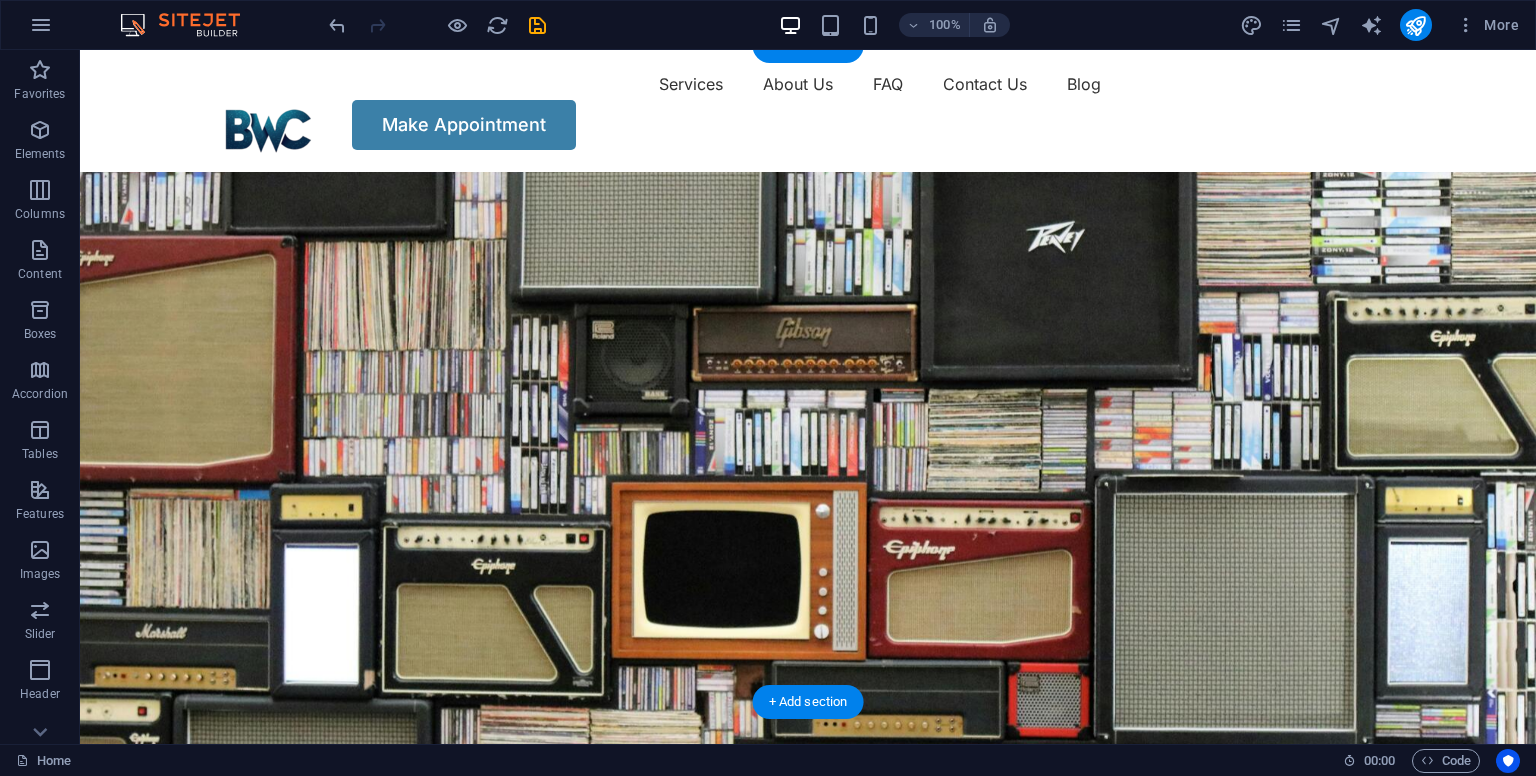 scroll, scrollTop: 0, scrollLeft: 0, axis: both 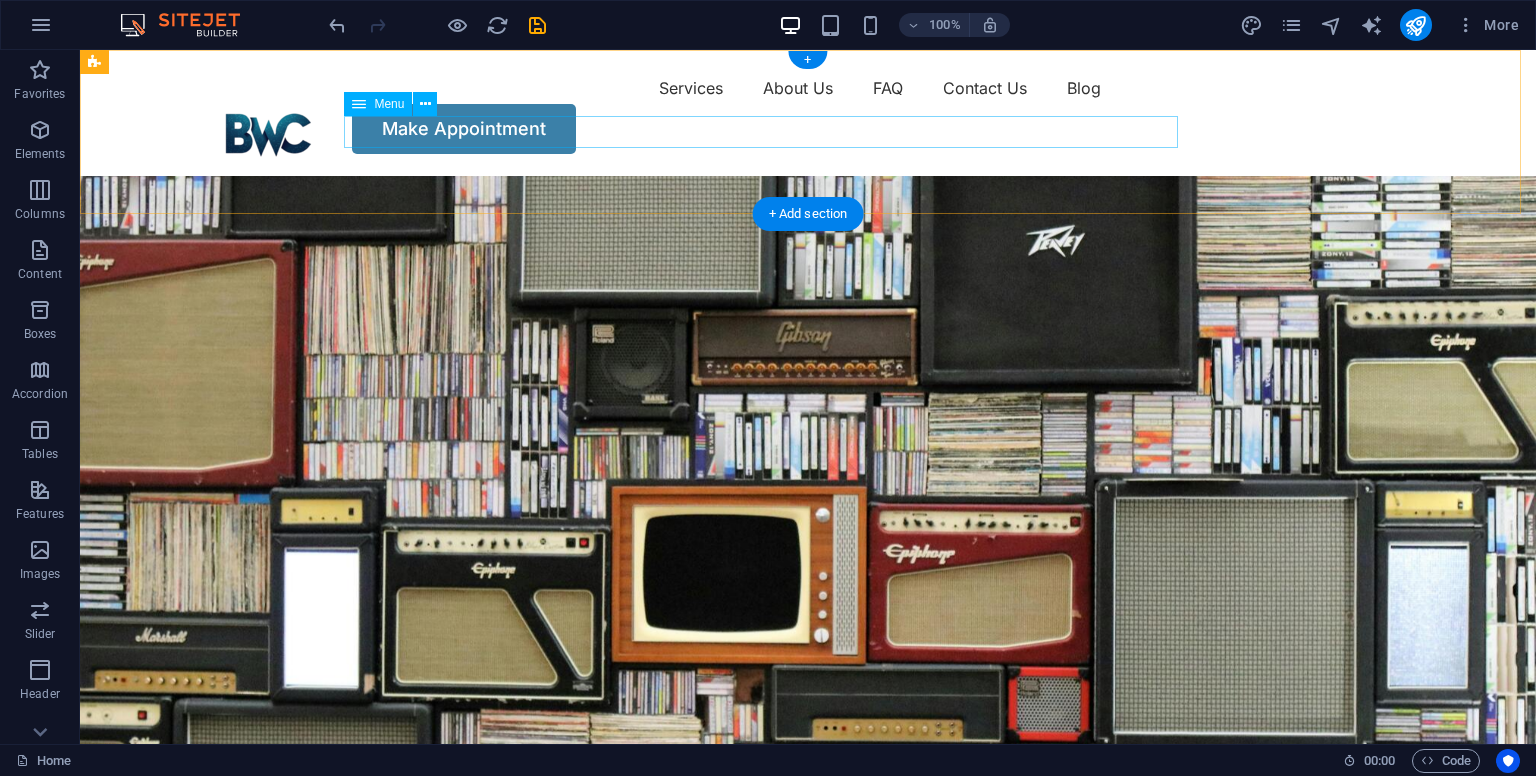 click on "Services About Us FAQ Contact Us Blog" at bounding box center [808, 88] 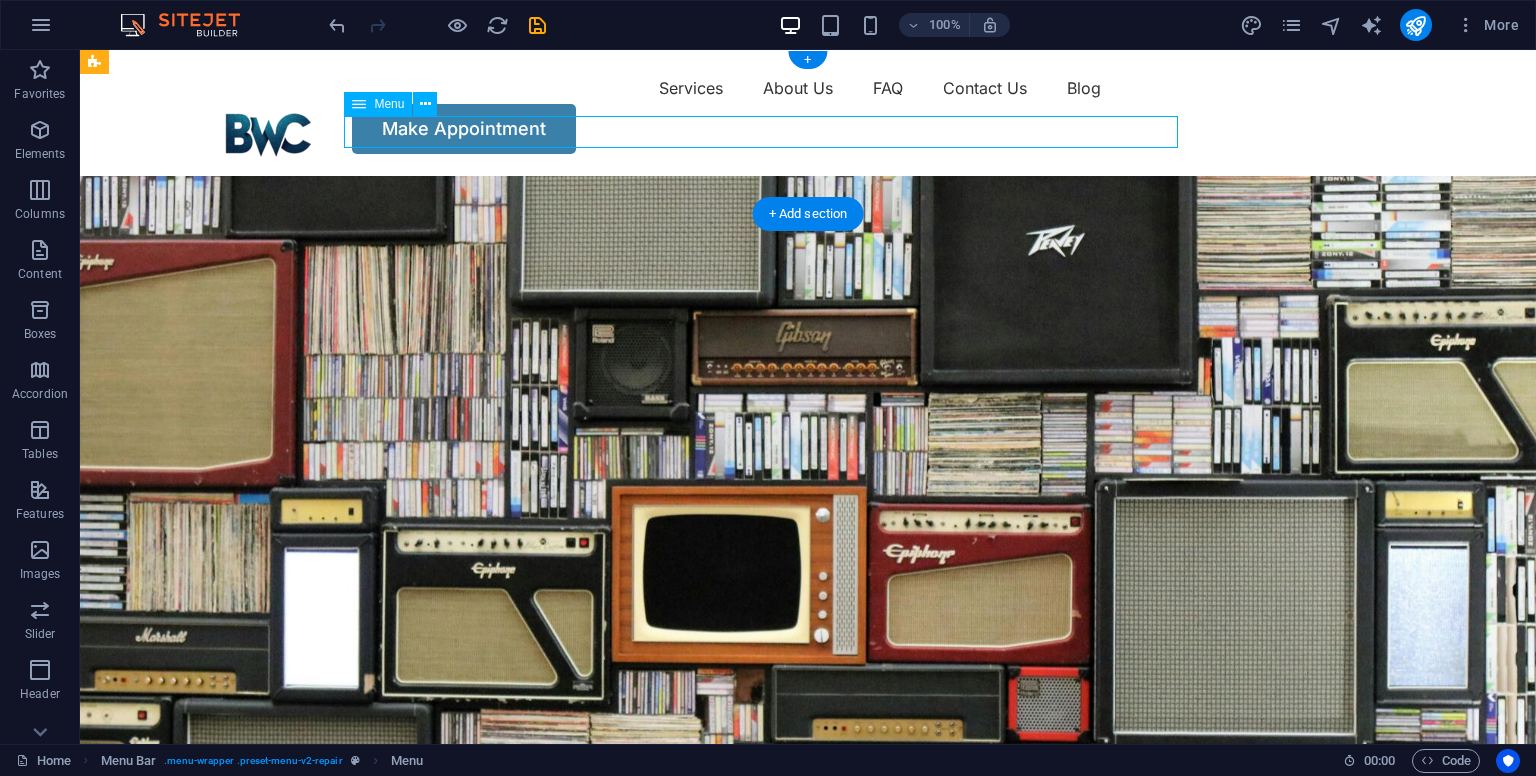 click on "Services About Us FAQ Contact Us Blog" at bounding box center [808, 88] 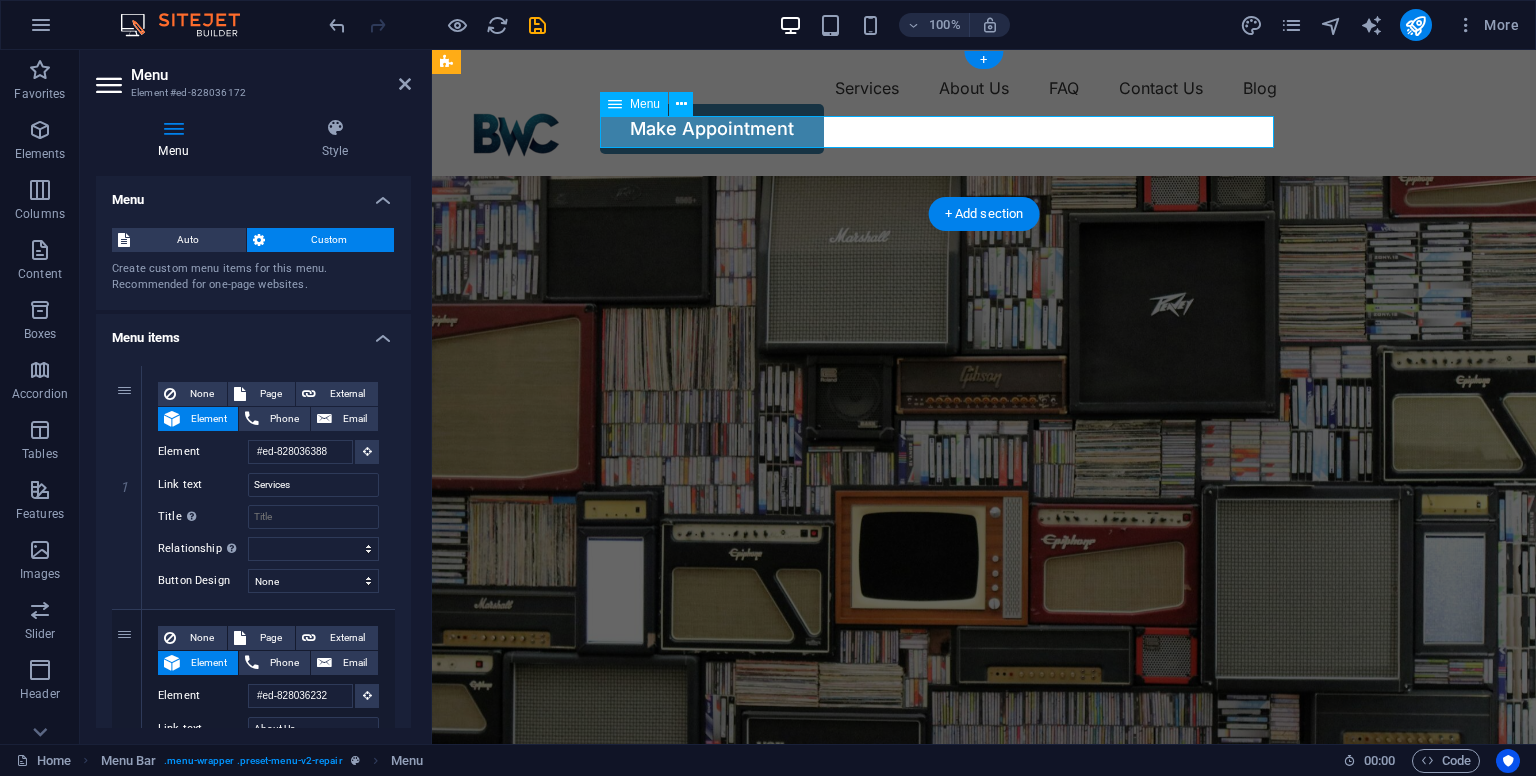 click on "Services About Us FAQ Contact Us Blog" at bounding box center (984, 88) 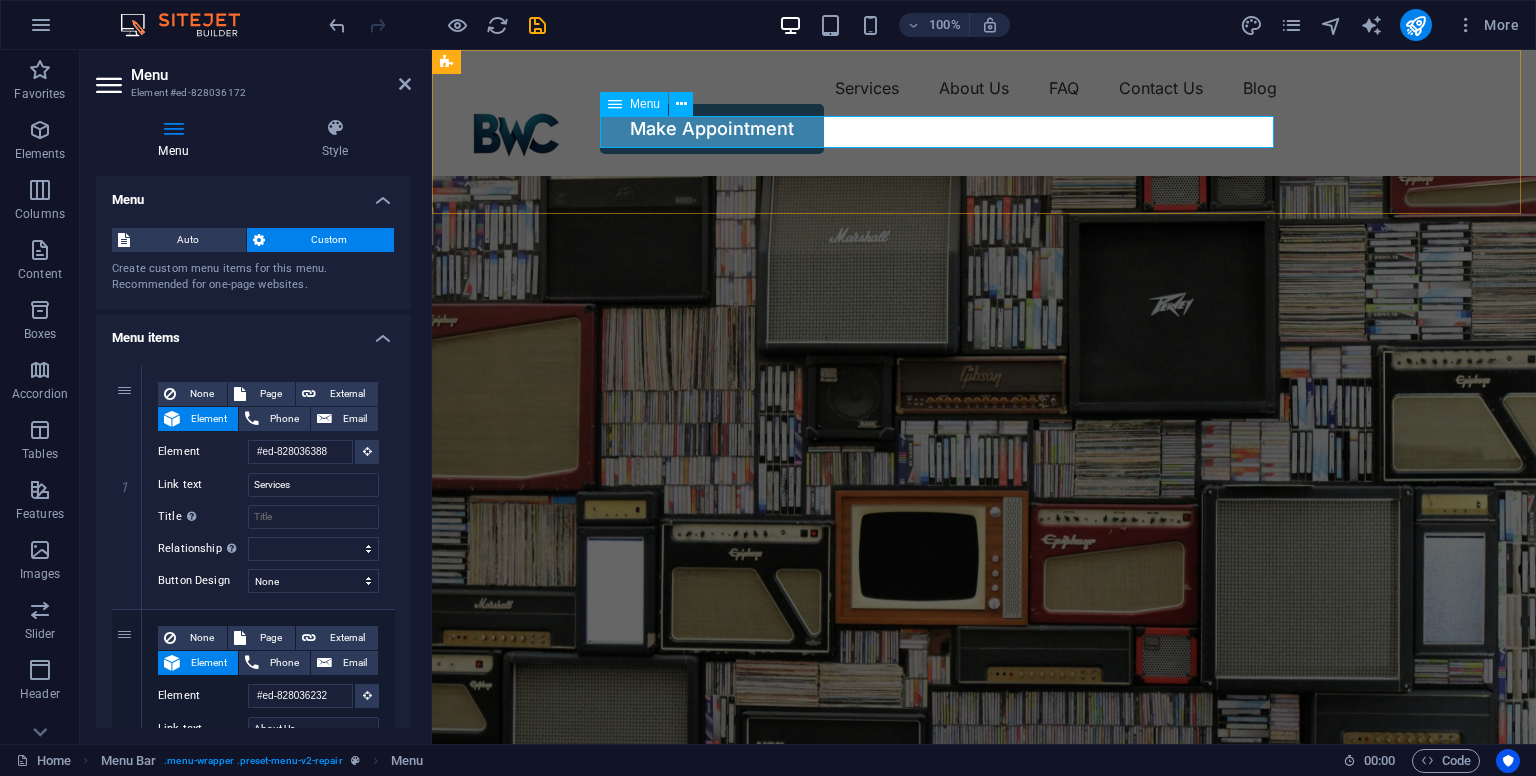 click on "Menu" at bounding box center [645, 104] 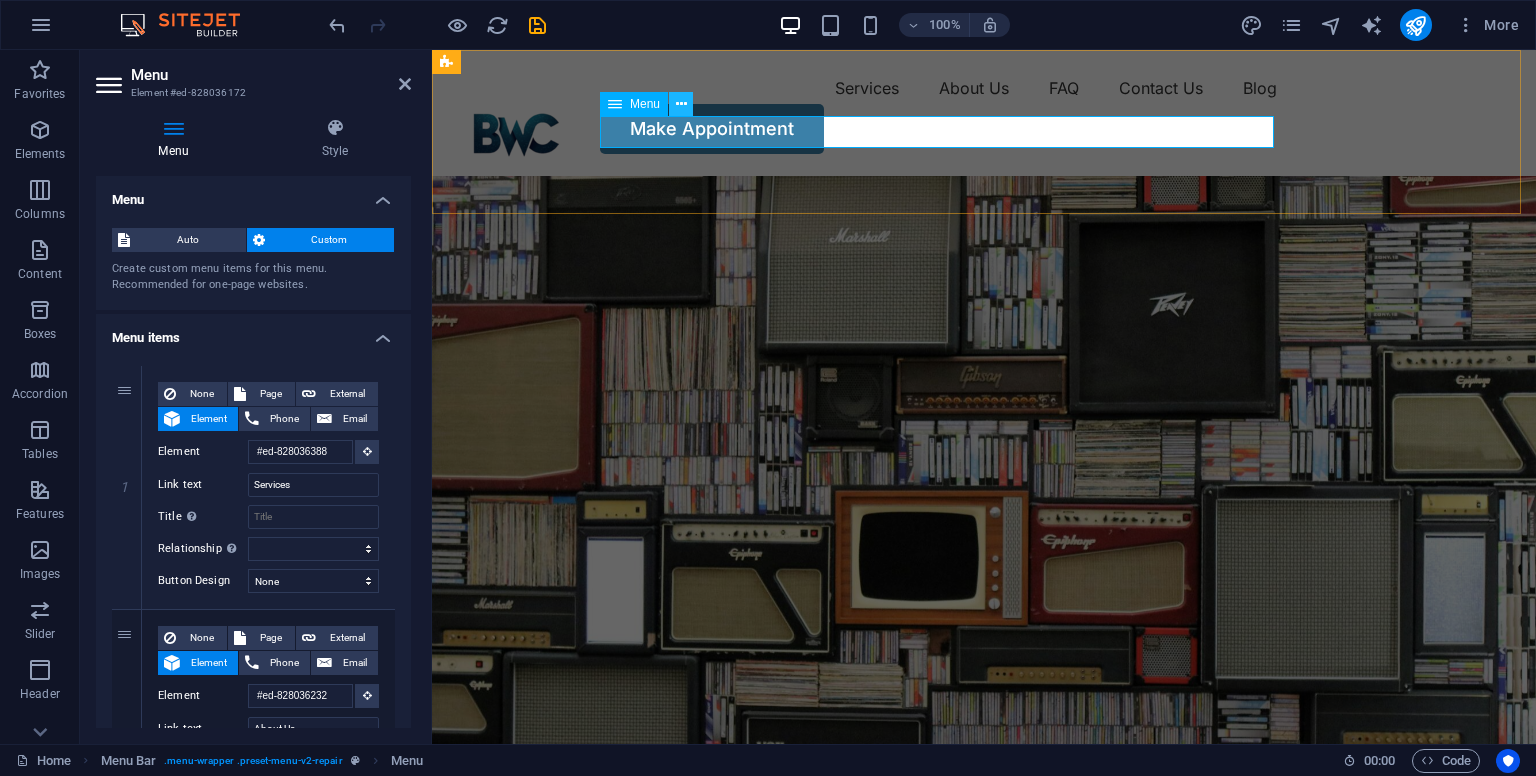 click at bounding box center [681, 104] 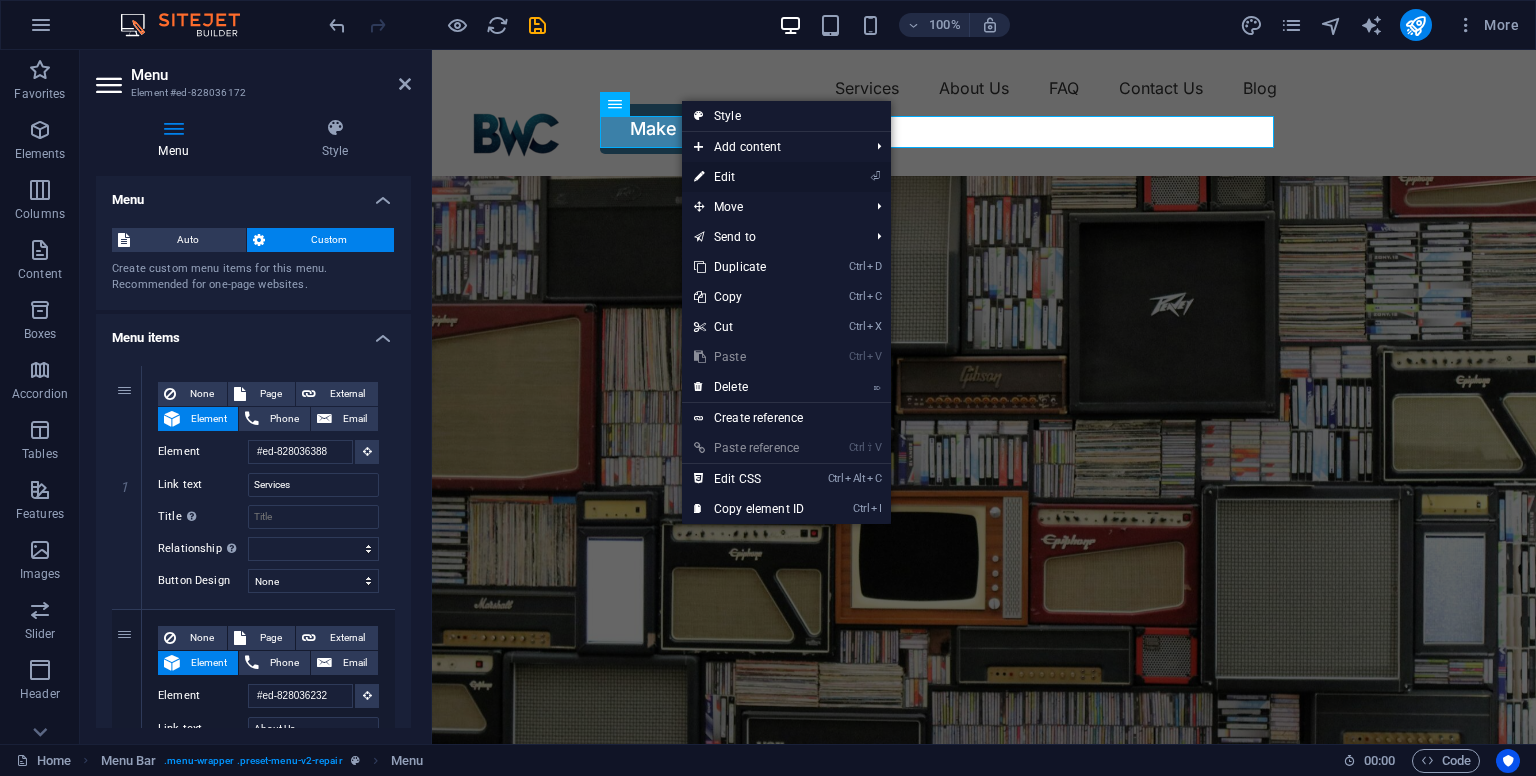 click on "⏎  Edit" at bounding box center (749, 177) 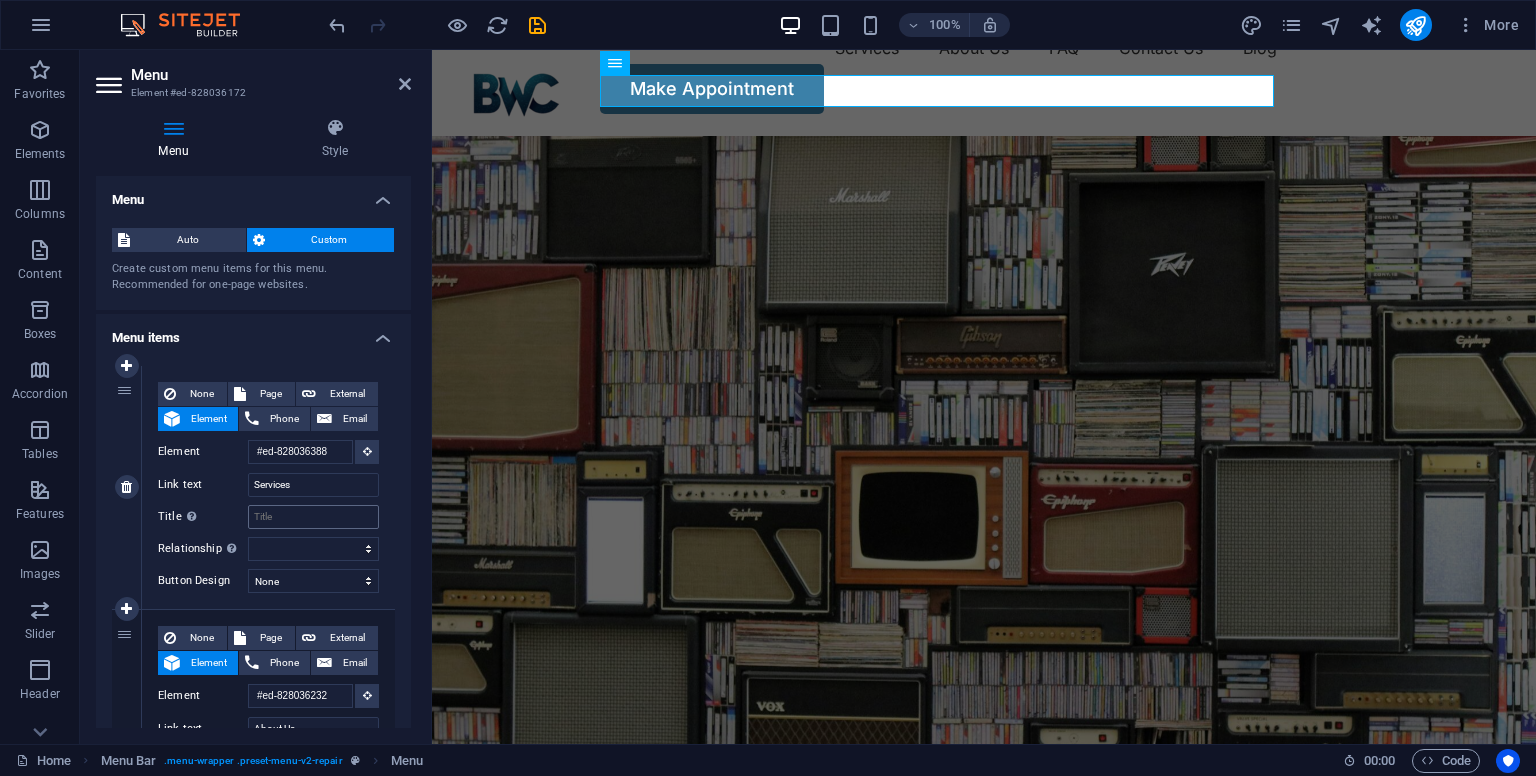 scroll, scrollTop: 0, scrollLeft: 0, axis: both 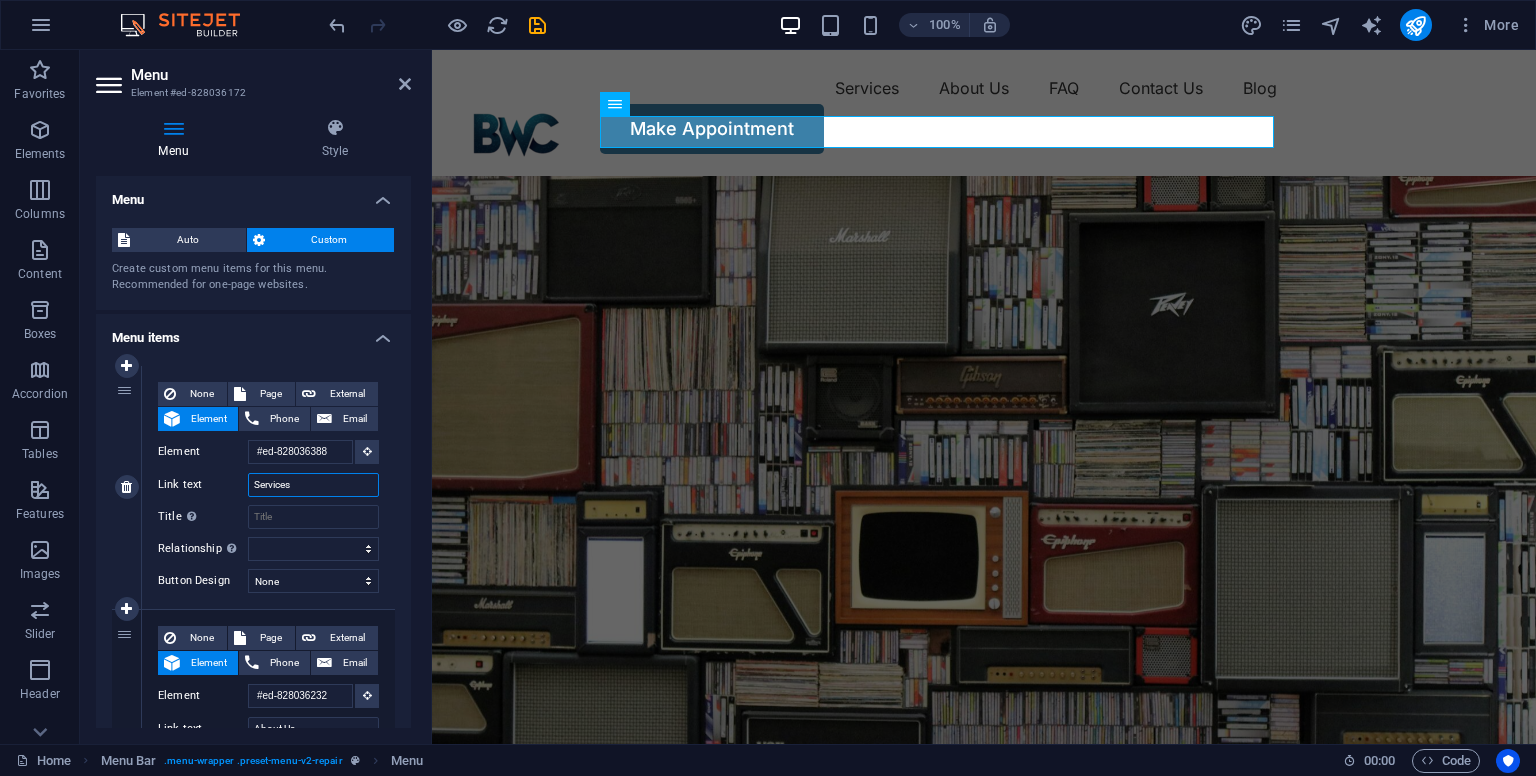 click on "Services" at bounding box center (313, 485) 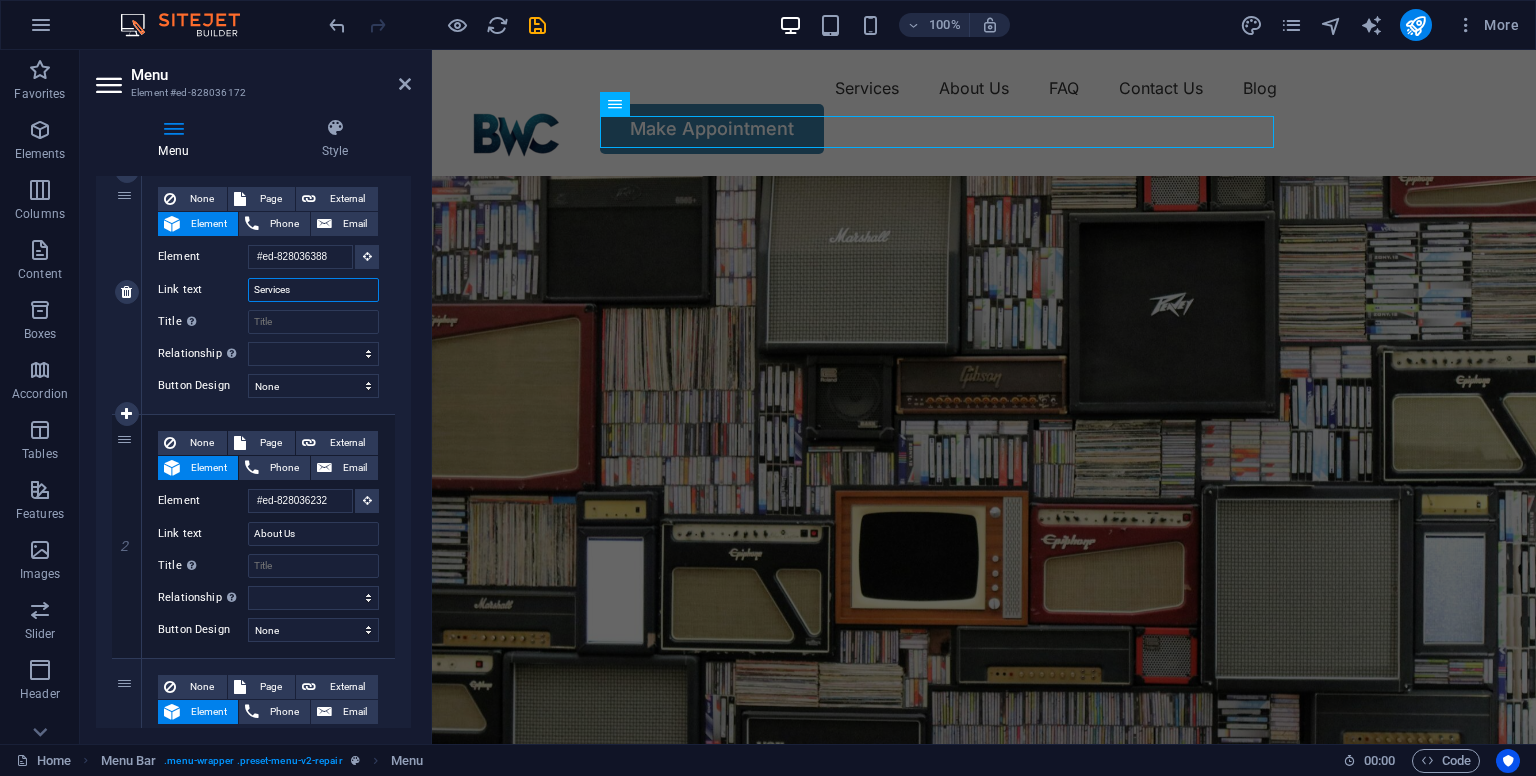 scroll, scrollTop: 200, scrollLeft: 0, axis: vertical 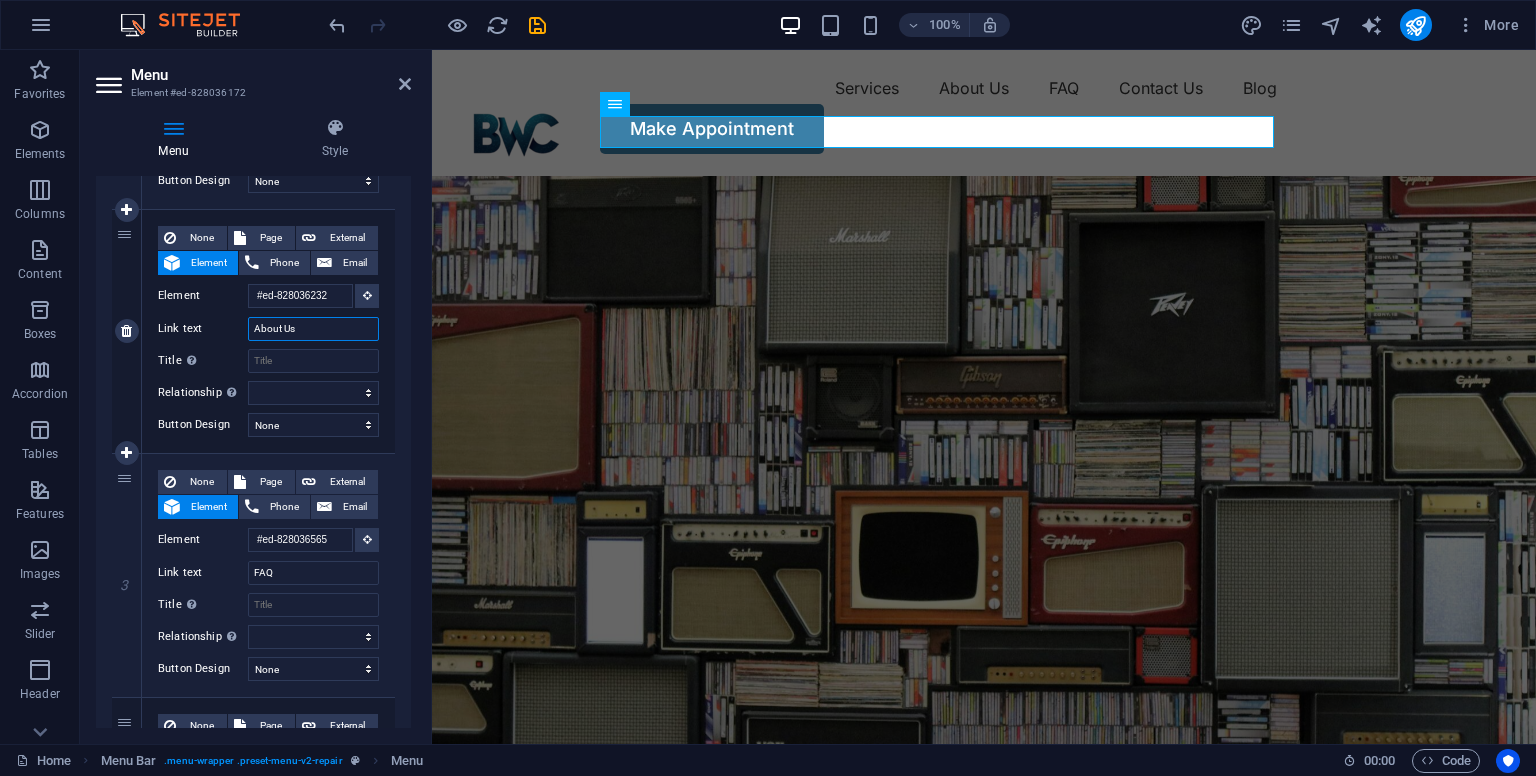 click on "About Us" at bounding box center [313, 329] 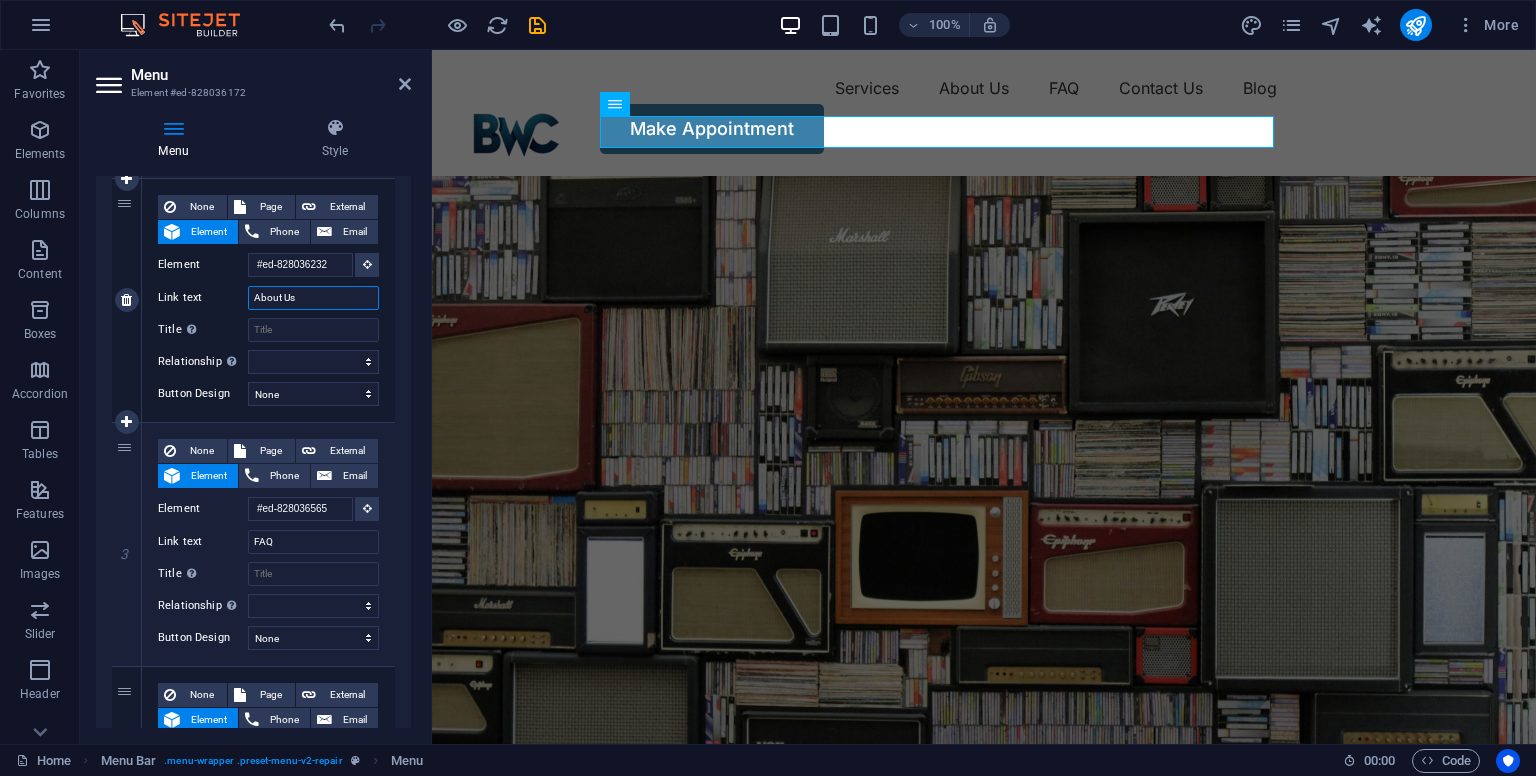 scroll, scrollTop: 400, scrollLeft: 0, axis: vertical 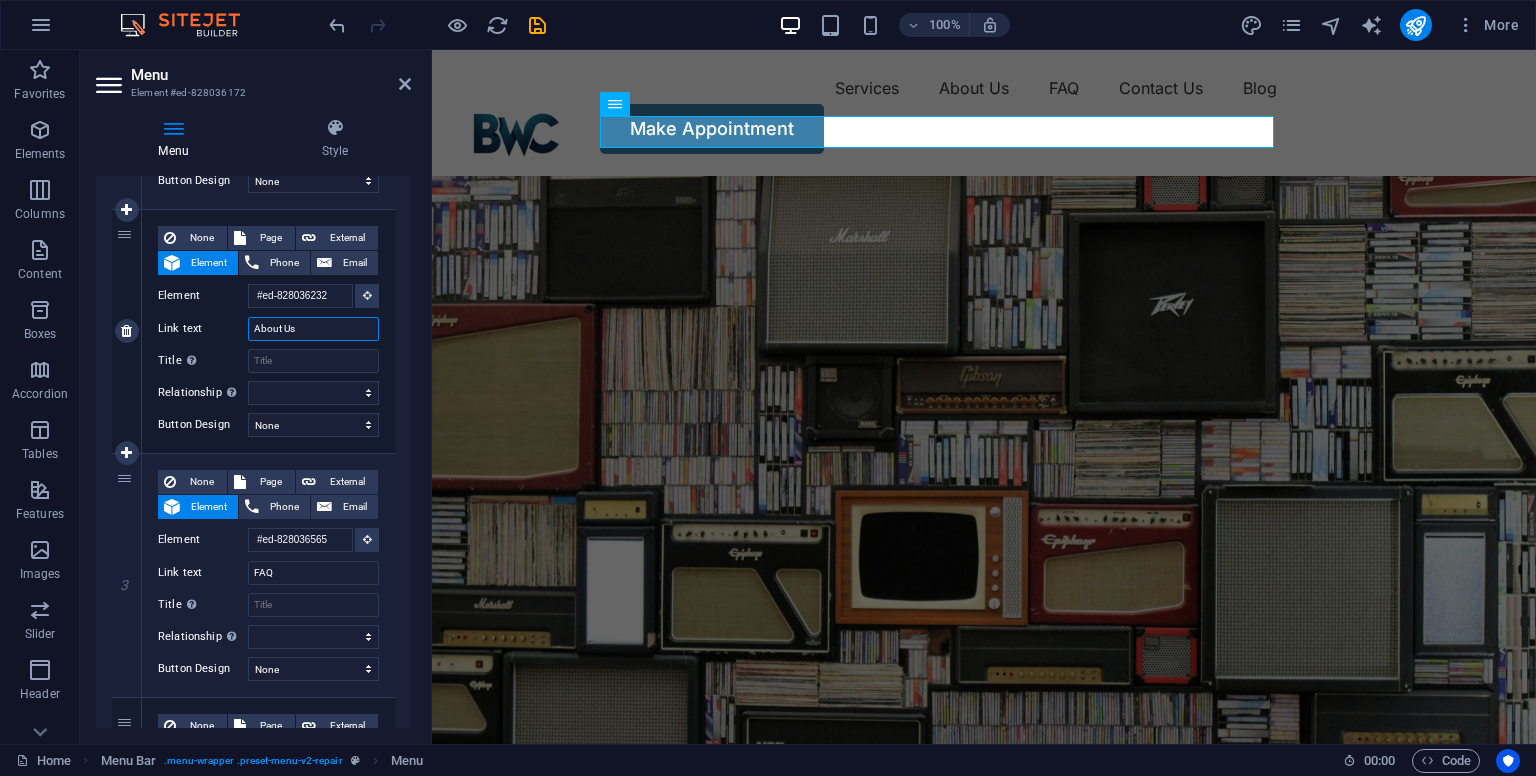 click on "About Us" at bounding box center (313, 329) 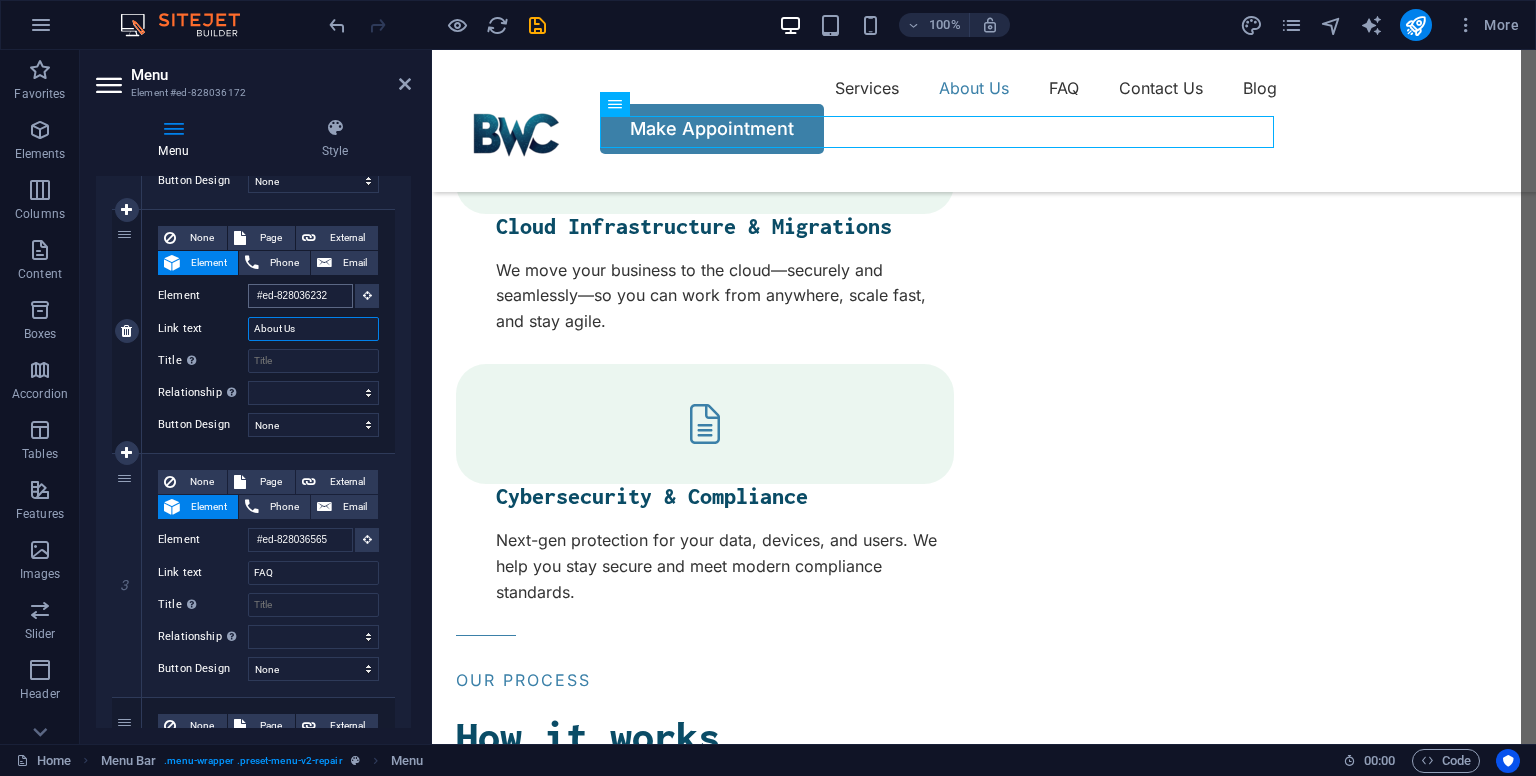 scroll, scrollTop: 2739, scrollLeft: 0, axis: vertical 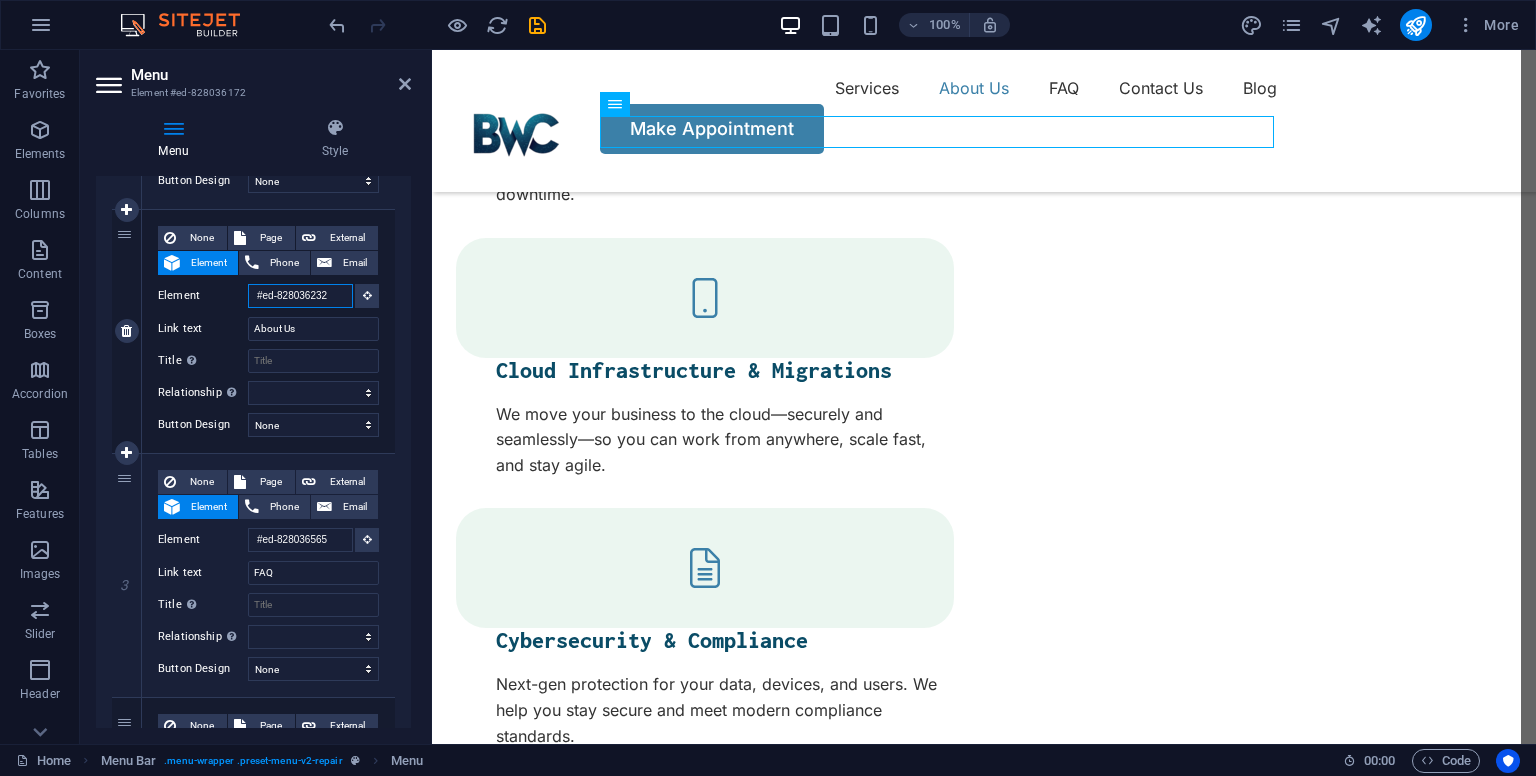 click on "#ed-828036232" at bounding box center (300, 296) 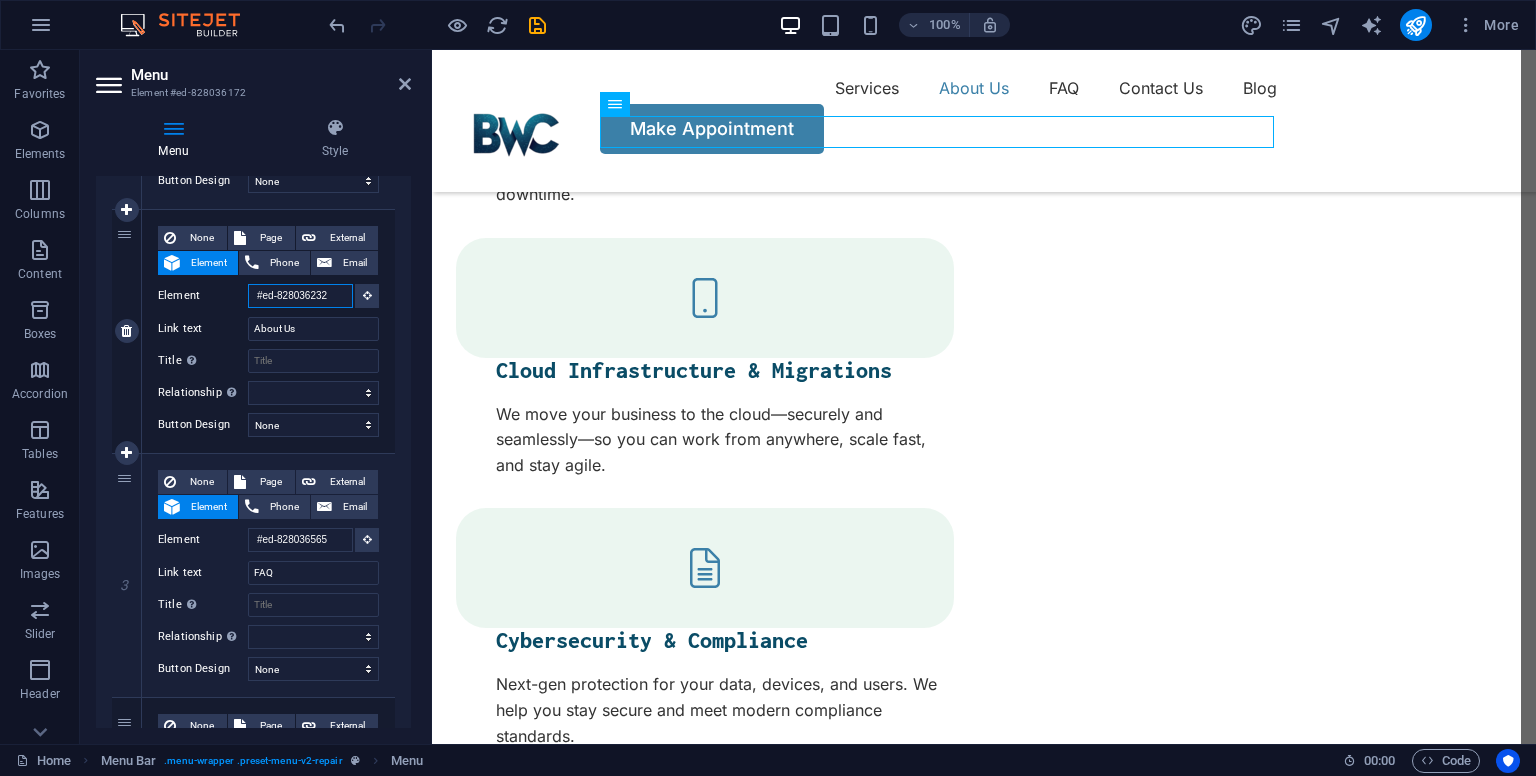 click on "#ed-828036232" at bounding box center (300, 296) 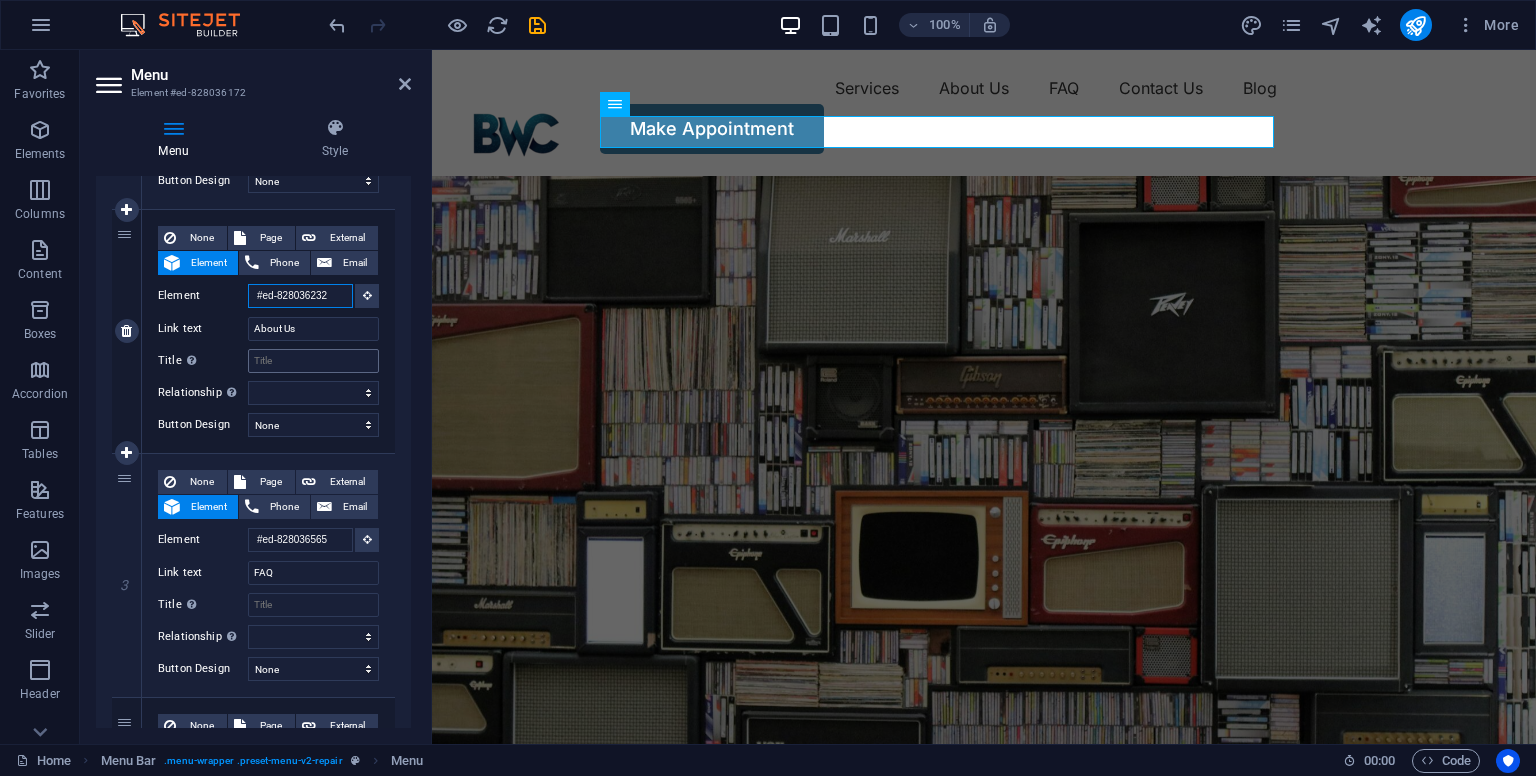 scroll, scrollTop: 0, scrollLeft: 0, axis: both 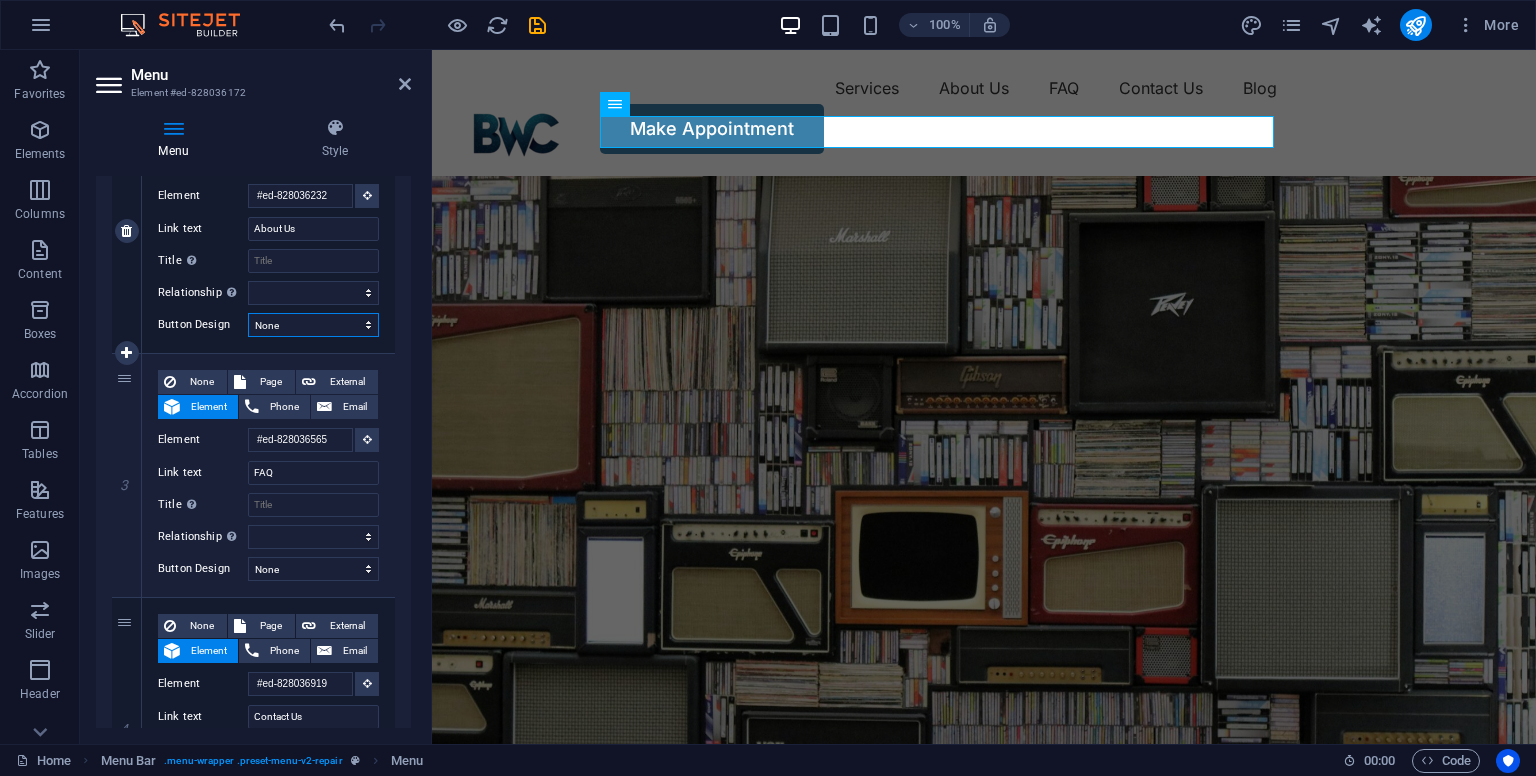 click on "None Default Primary Secondary" at bounding box center (313, 325) 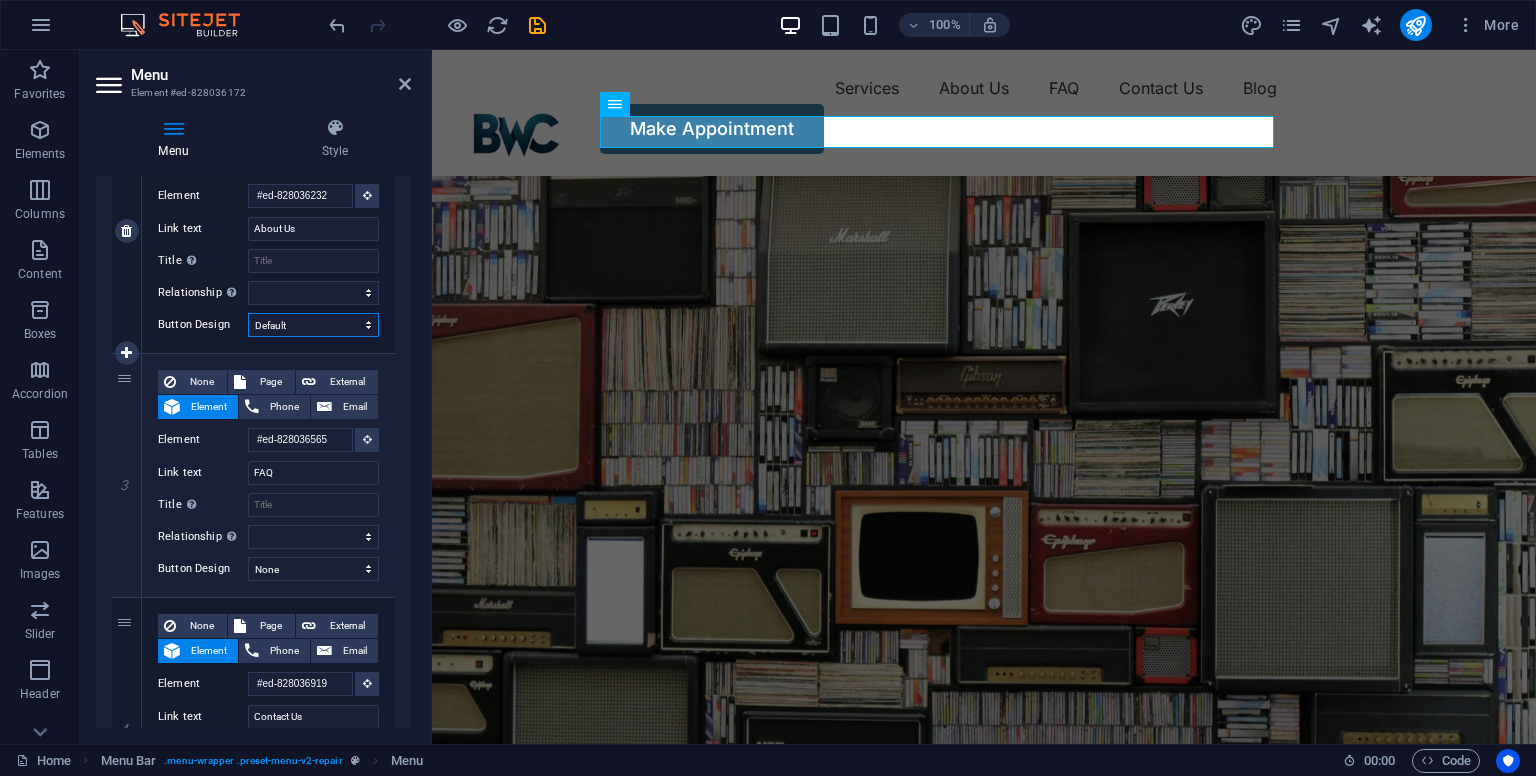 click on "None Default Primary Secondary" at bounding box center [313, 325] 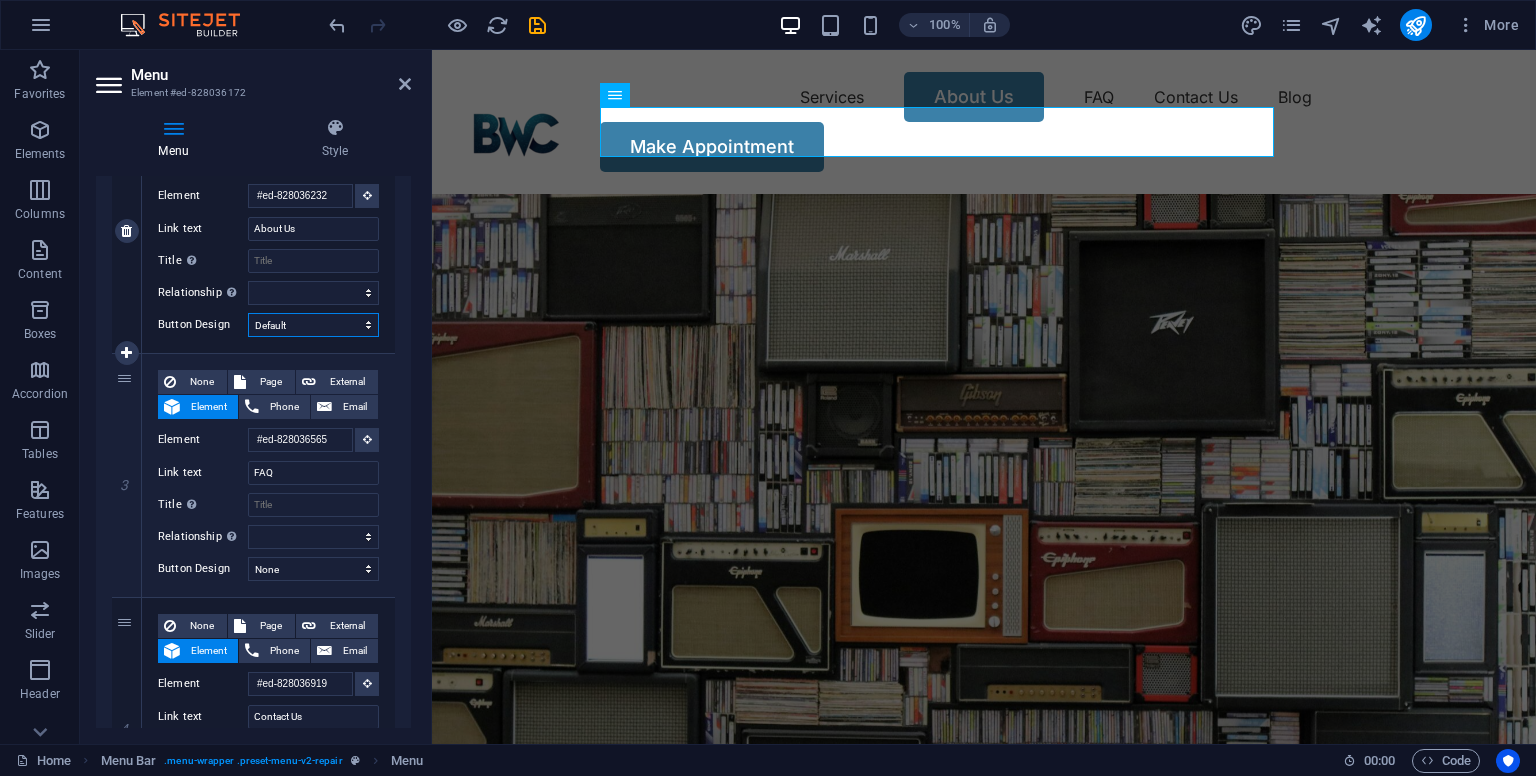 click on "None Default Primary Secondary" at bounding box center (313, 325) 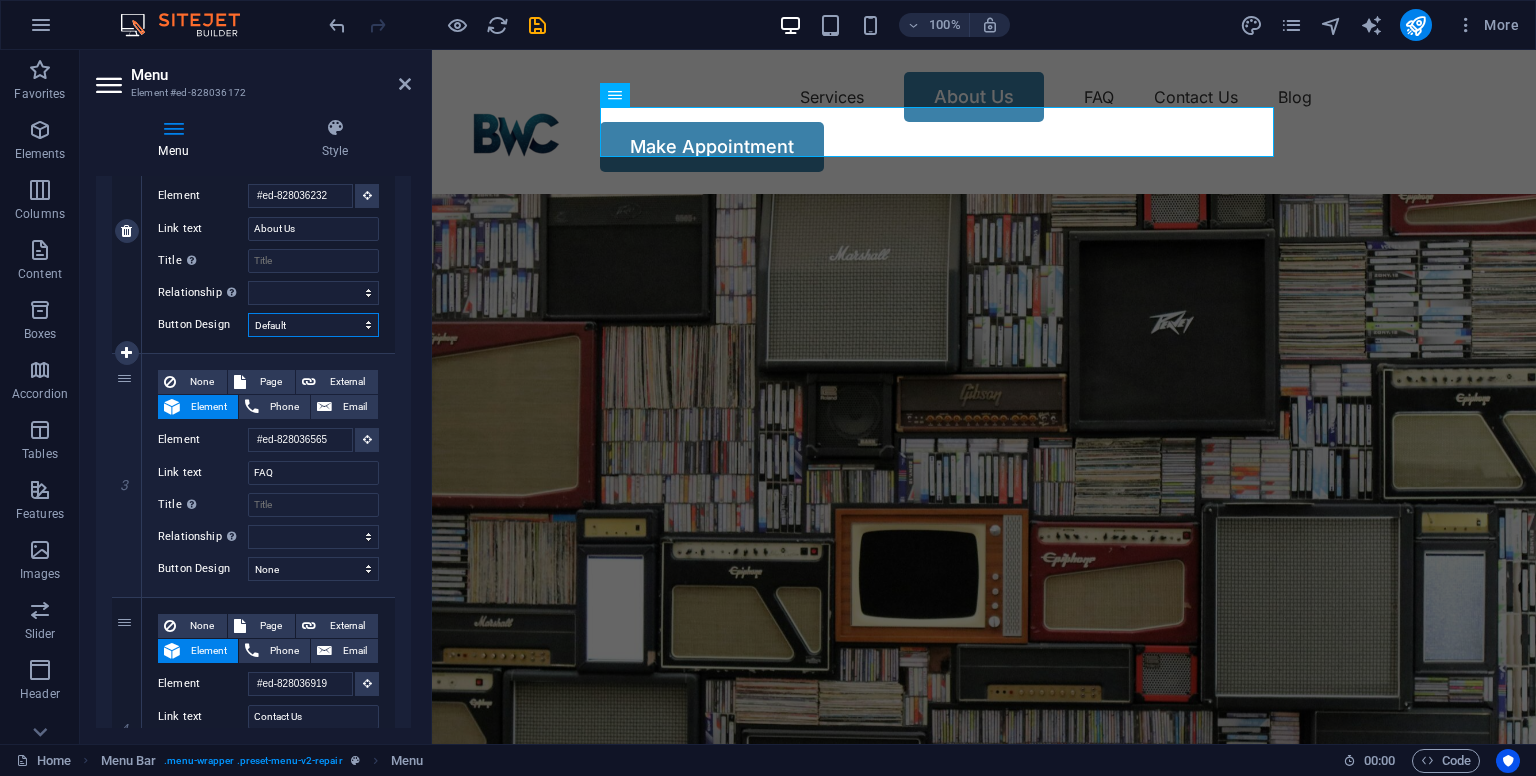select on "primary" 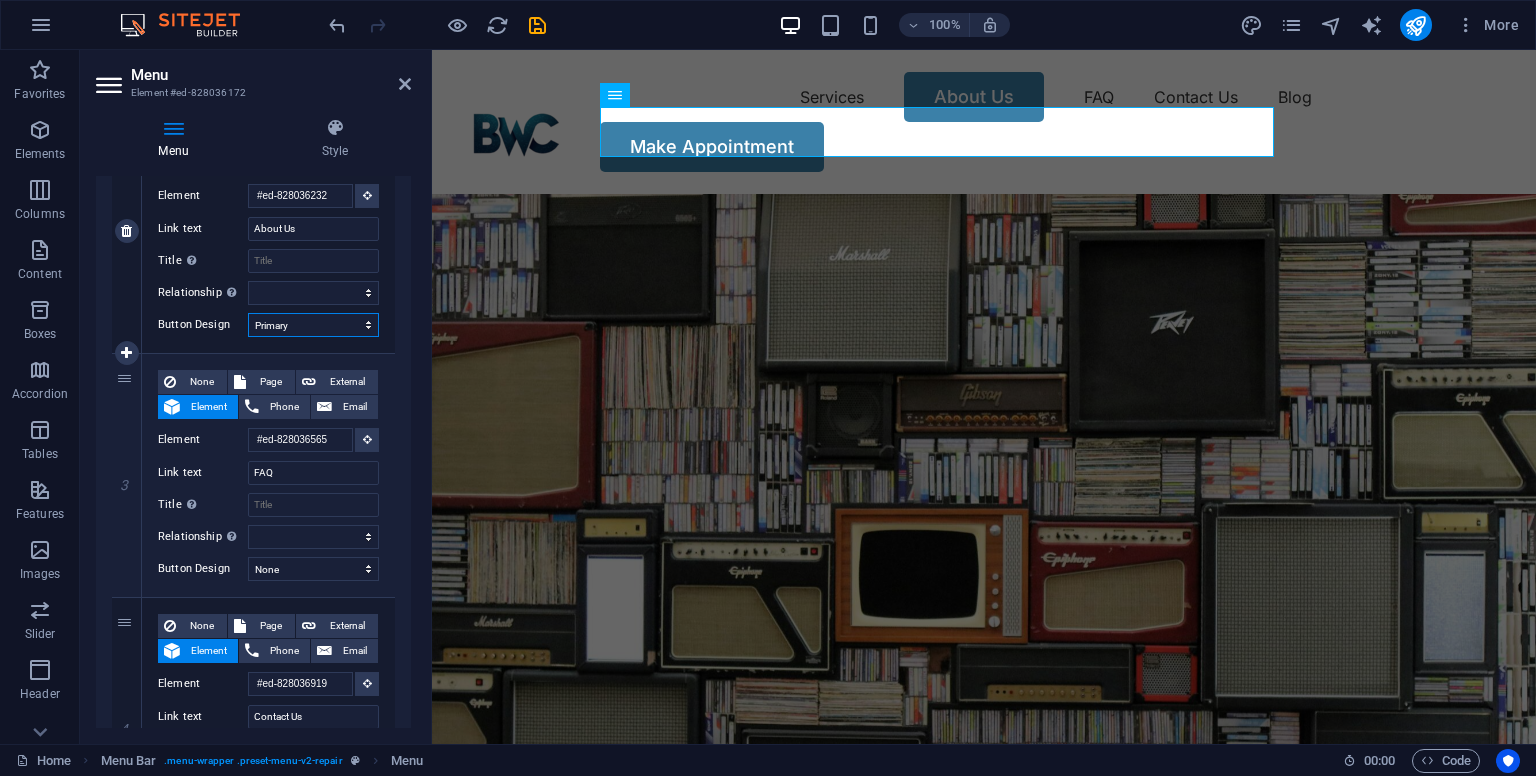 click on "None Default Primary Secondary" at bounding box center (313, 325) 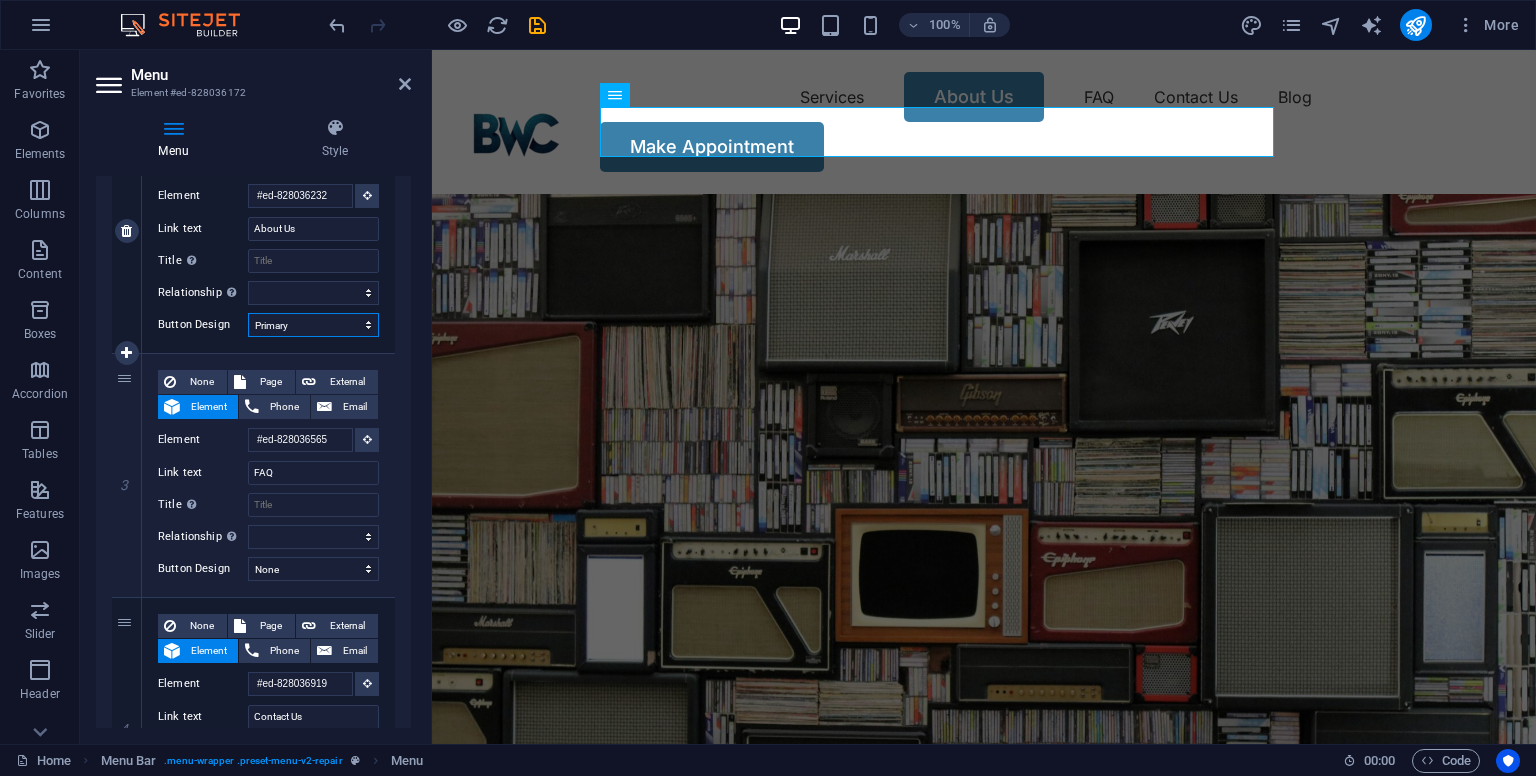 select 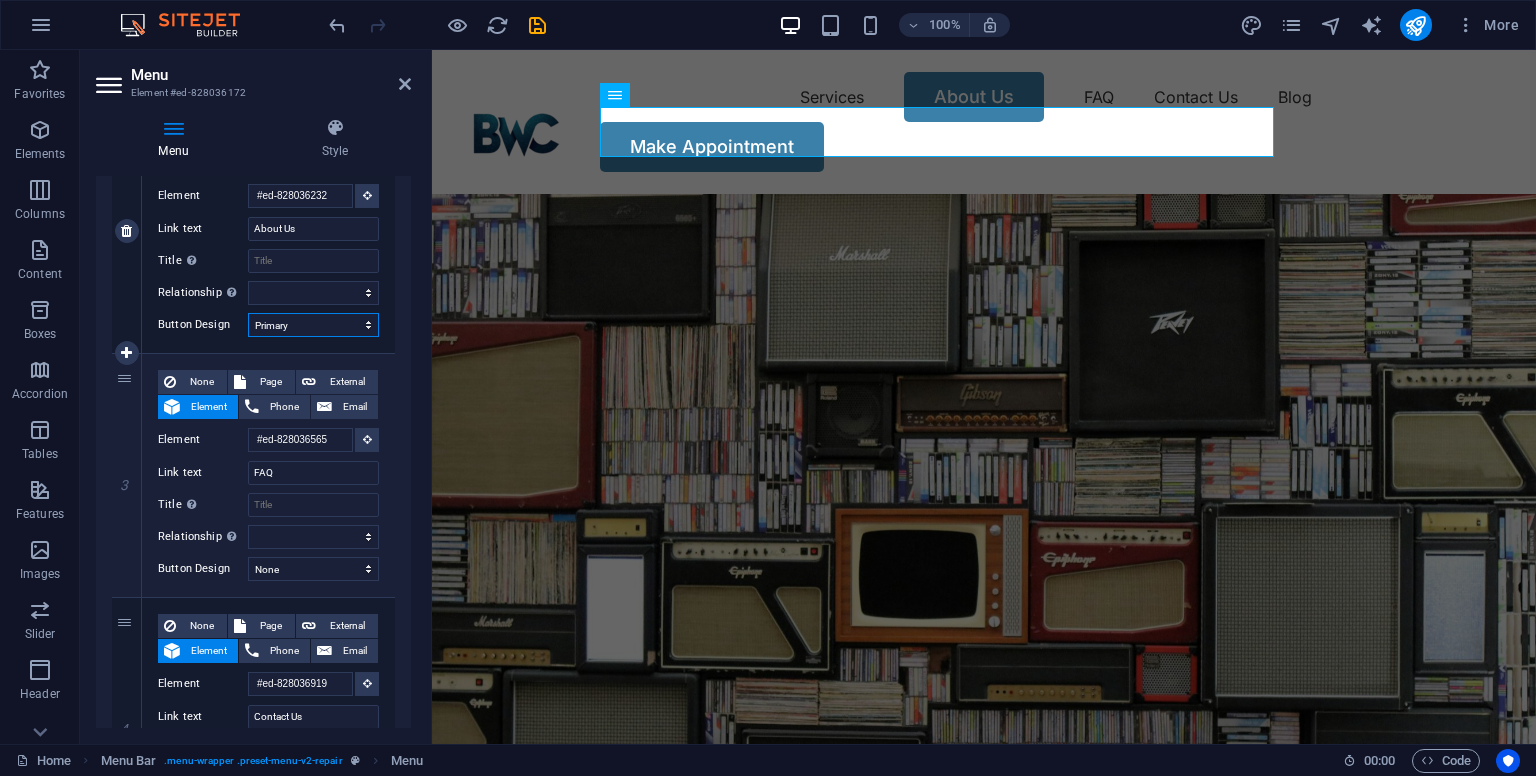 click on "None Default Primary Secondary" at bounding box center (313, 325) 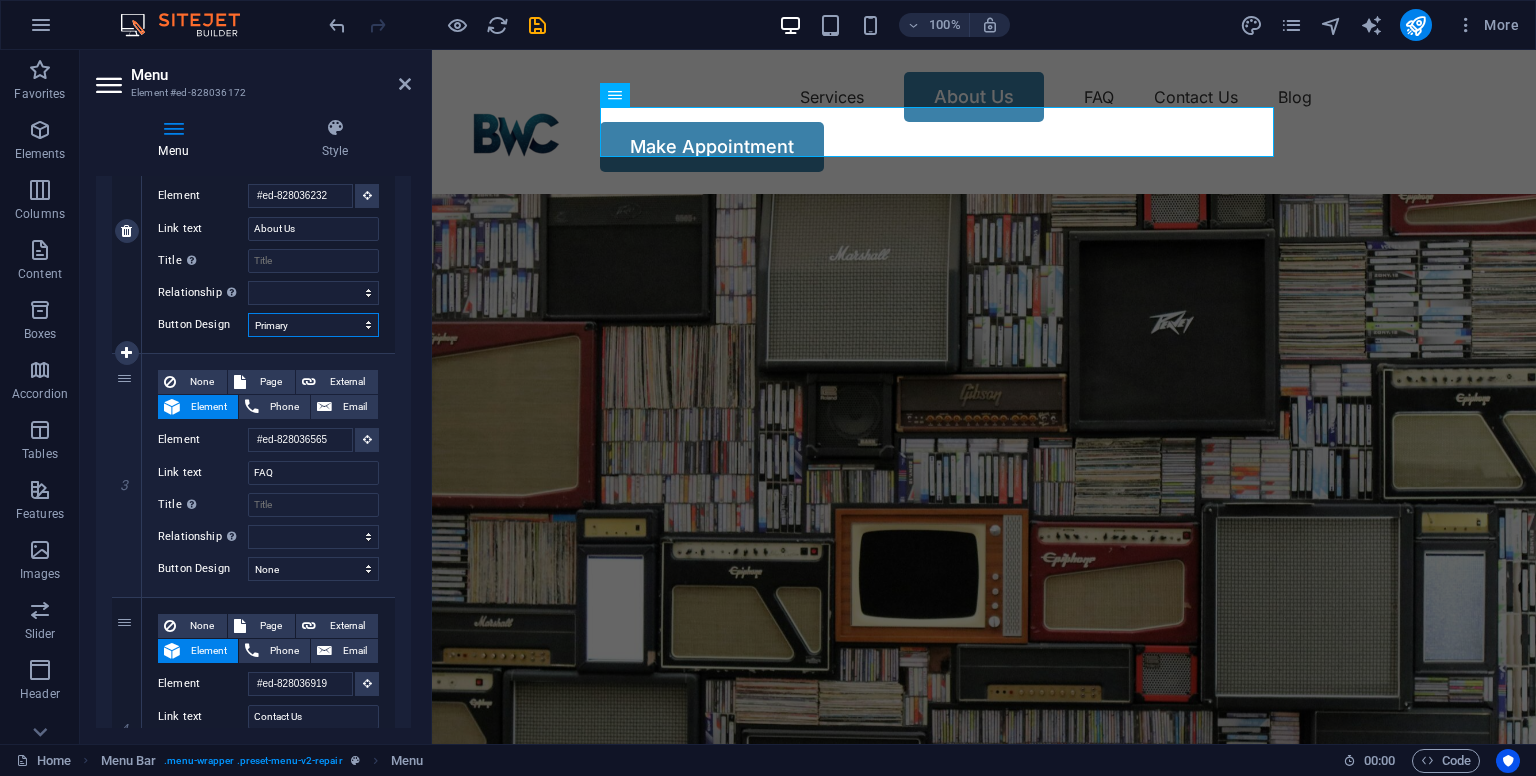 select 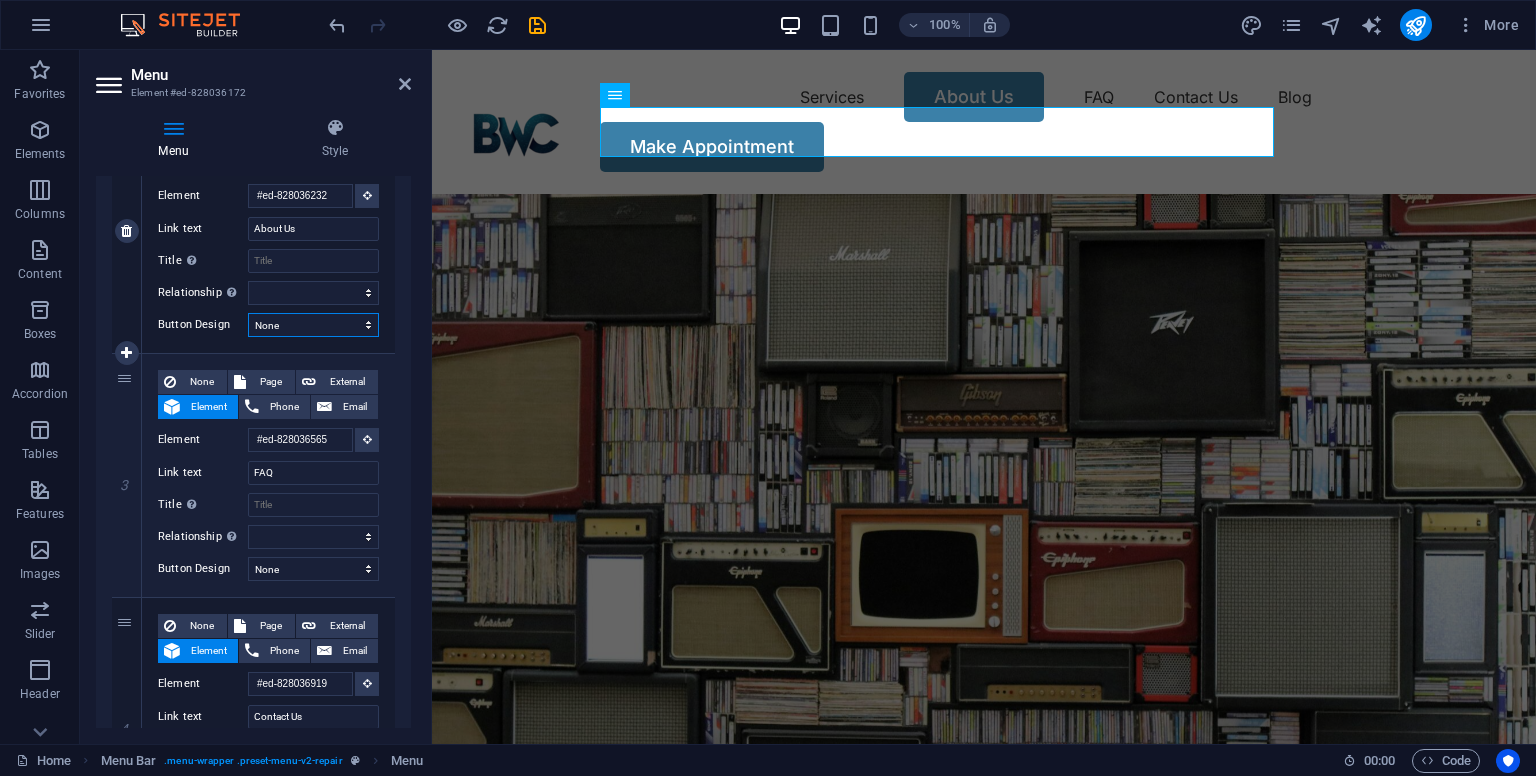 click on "None Default Primary Secondary" at bounding box center [313, 325] 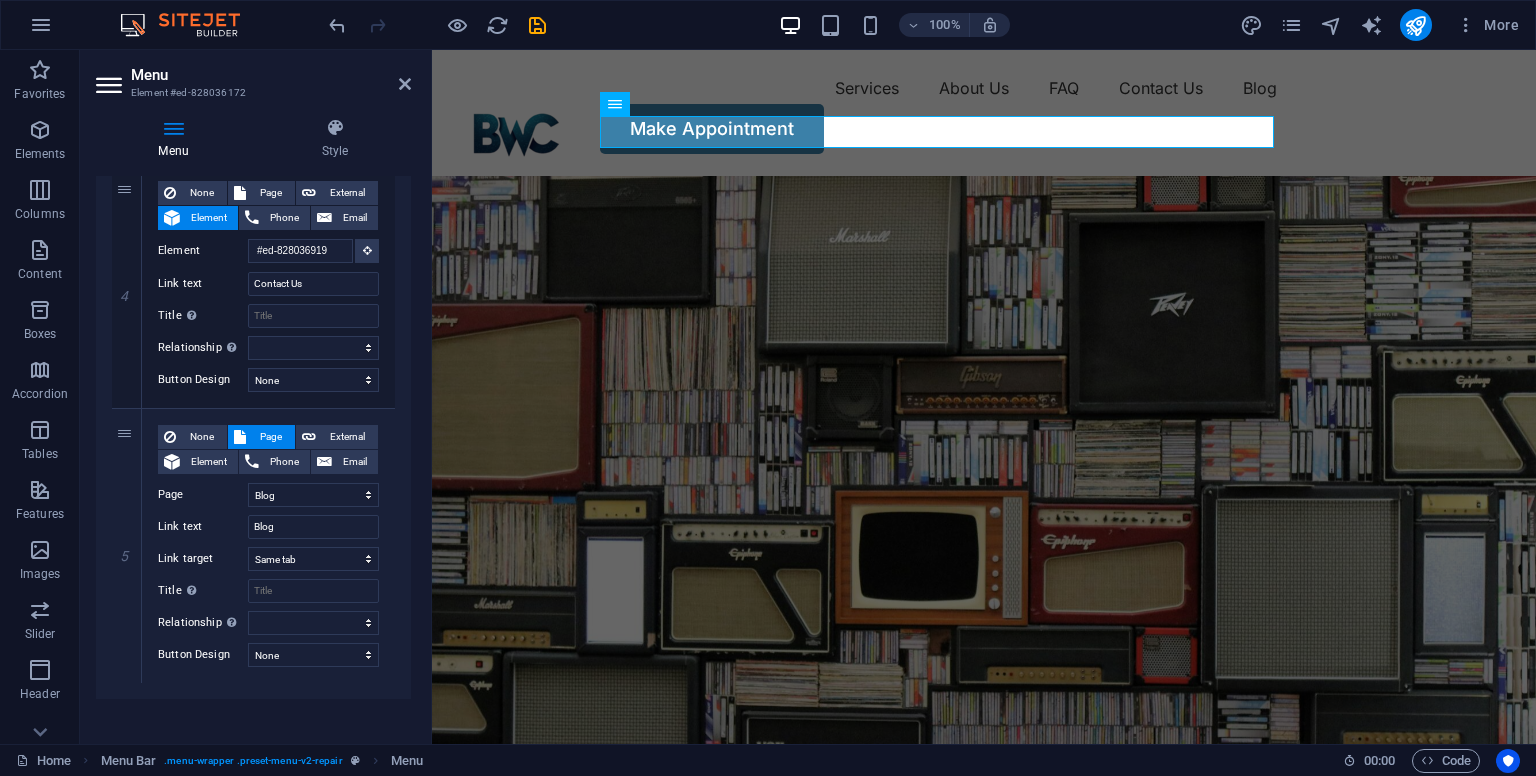 scroll, scrollTop: 943, scrollLeft: 0, axis: vertical 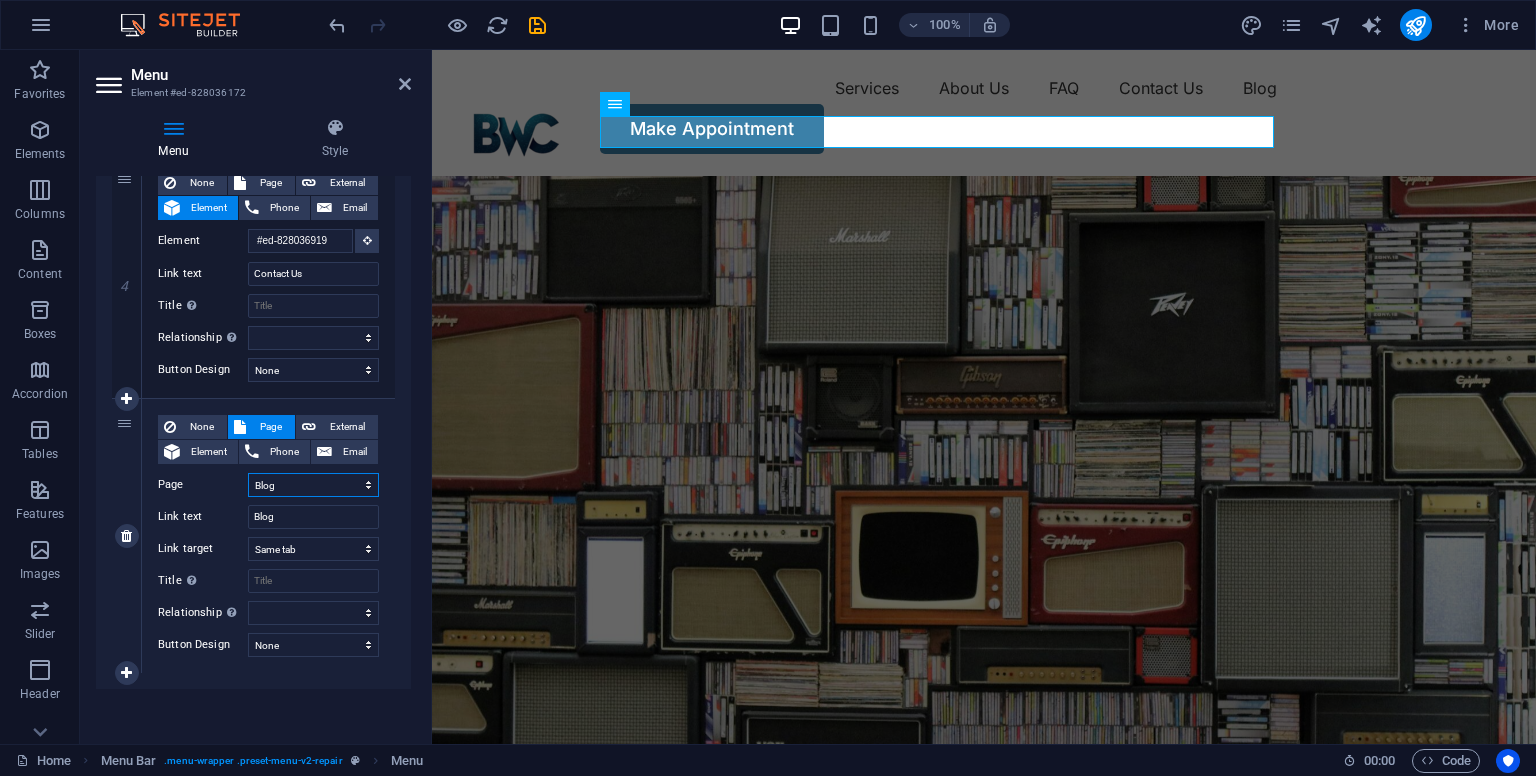 click on "Home Blog Subpage Legal Notice Privacy" at bounding box center [313, 485] 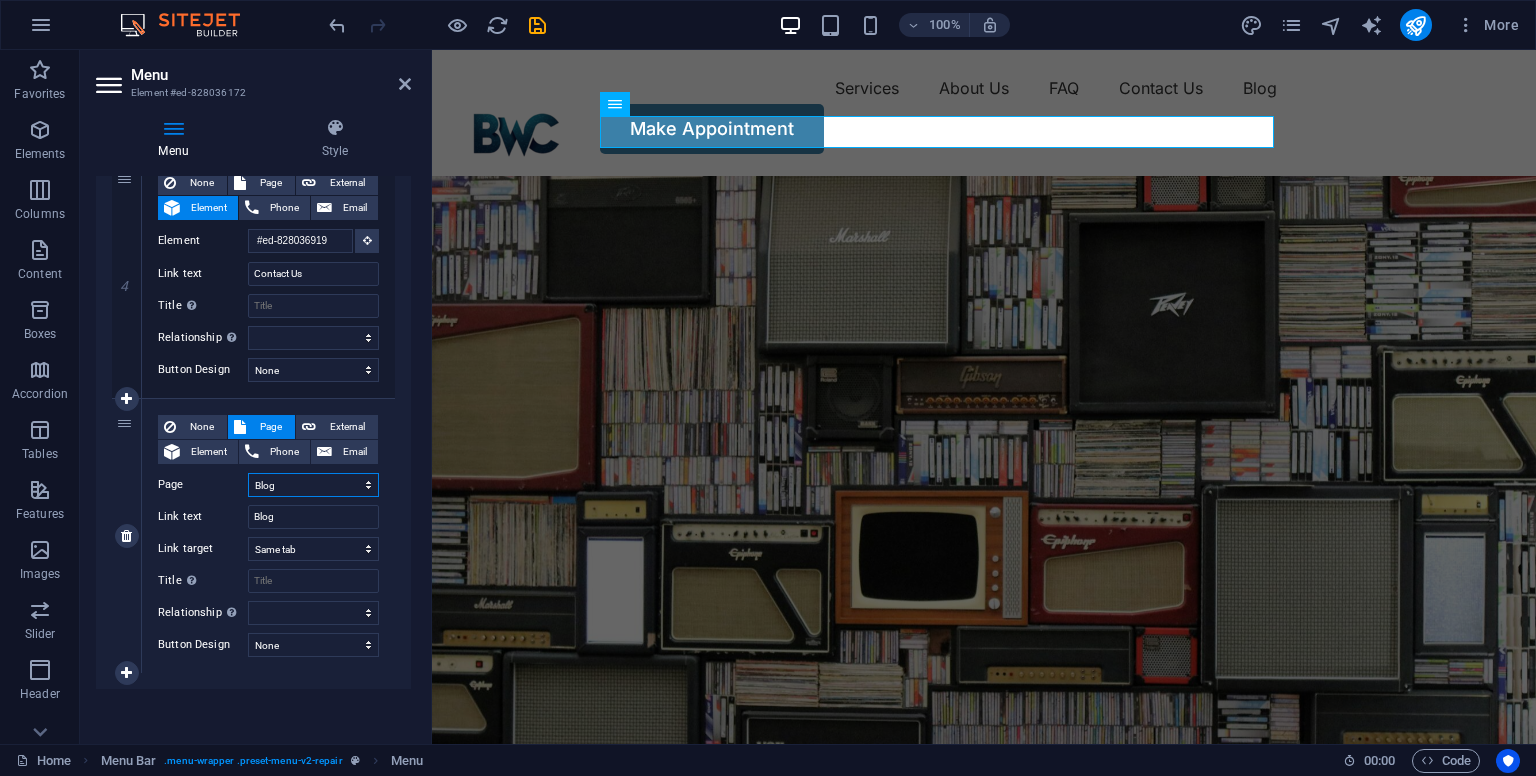 click on "Home Blog Subpage Legal Notice Privacy" at bounding box center (313, 485) 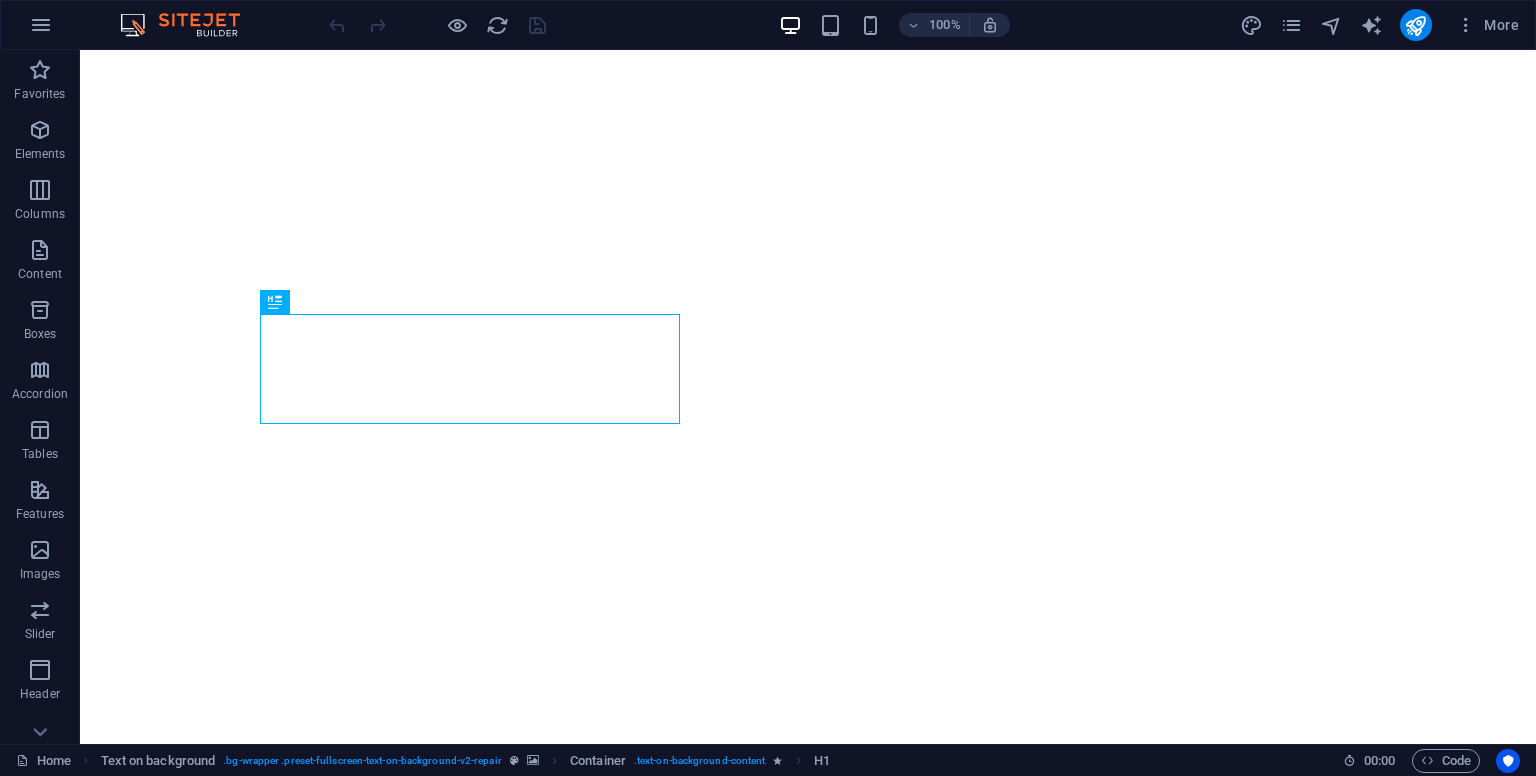 scroll, scrollTop: 0, scrollLeft: 0, axis: both 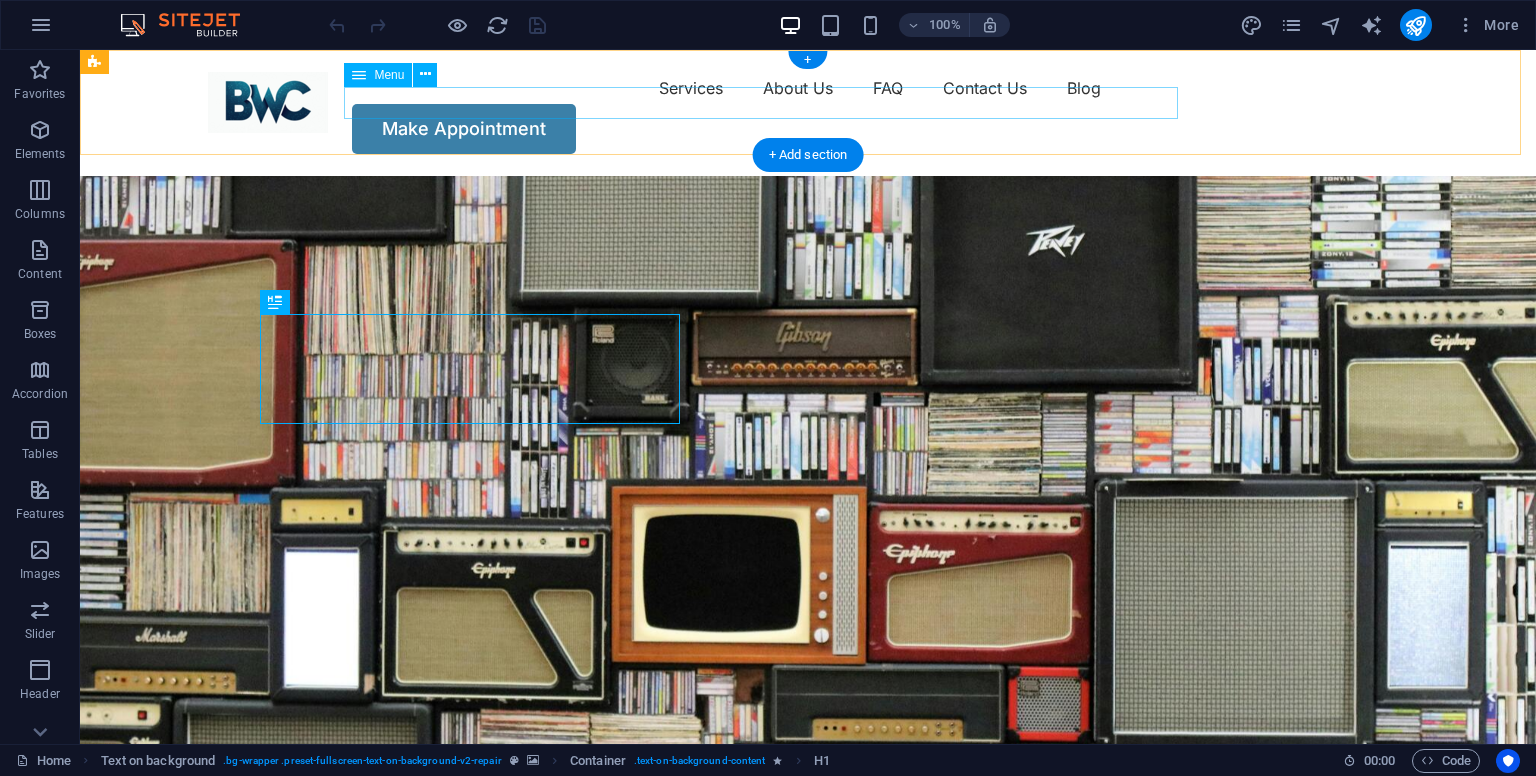 click on "Services About Us FAQ Contact Us Blog" at bounding box center [808, 88] 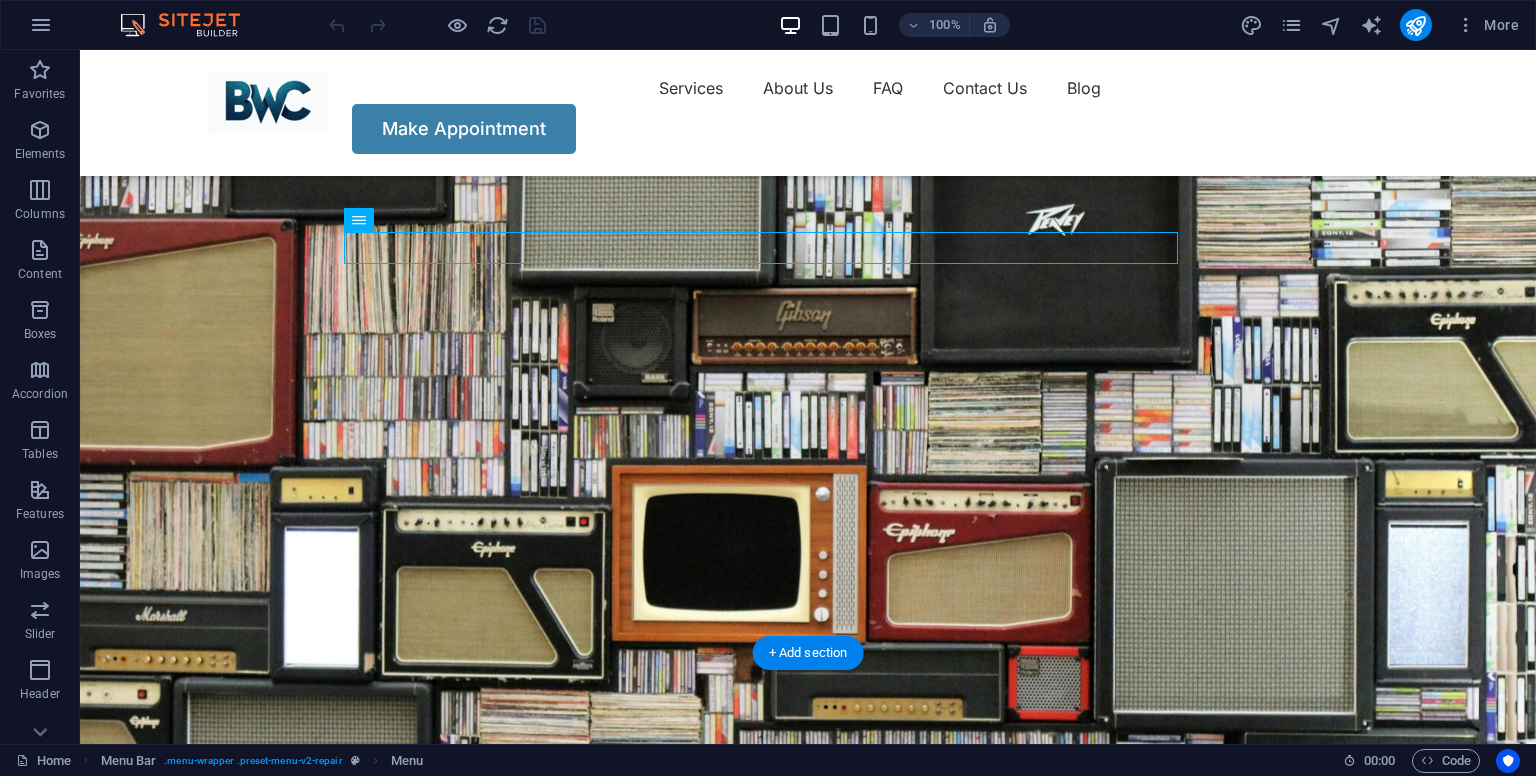 scroll, scrollTop: 0, scrollLeft: 0, axis: both 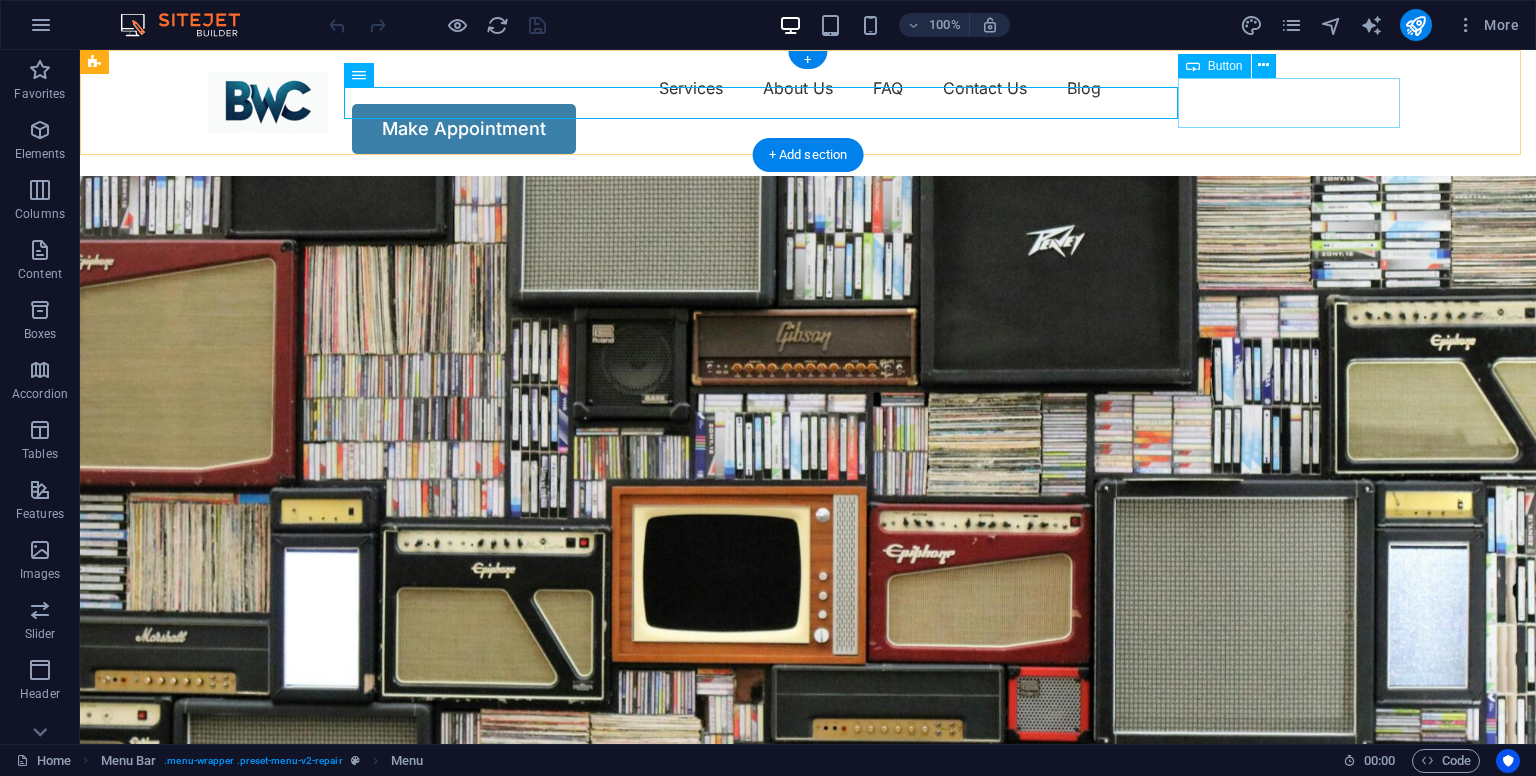 click on "Make Appointment" at bounding box center (808, 129) 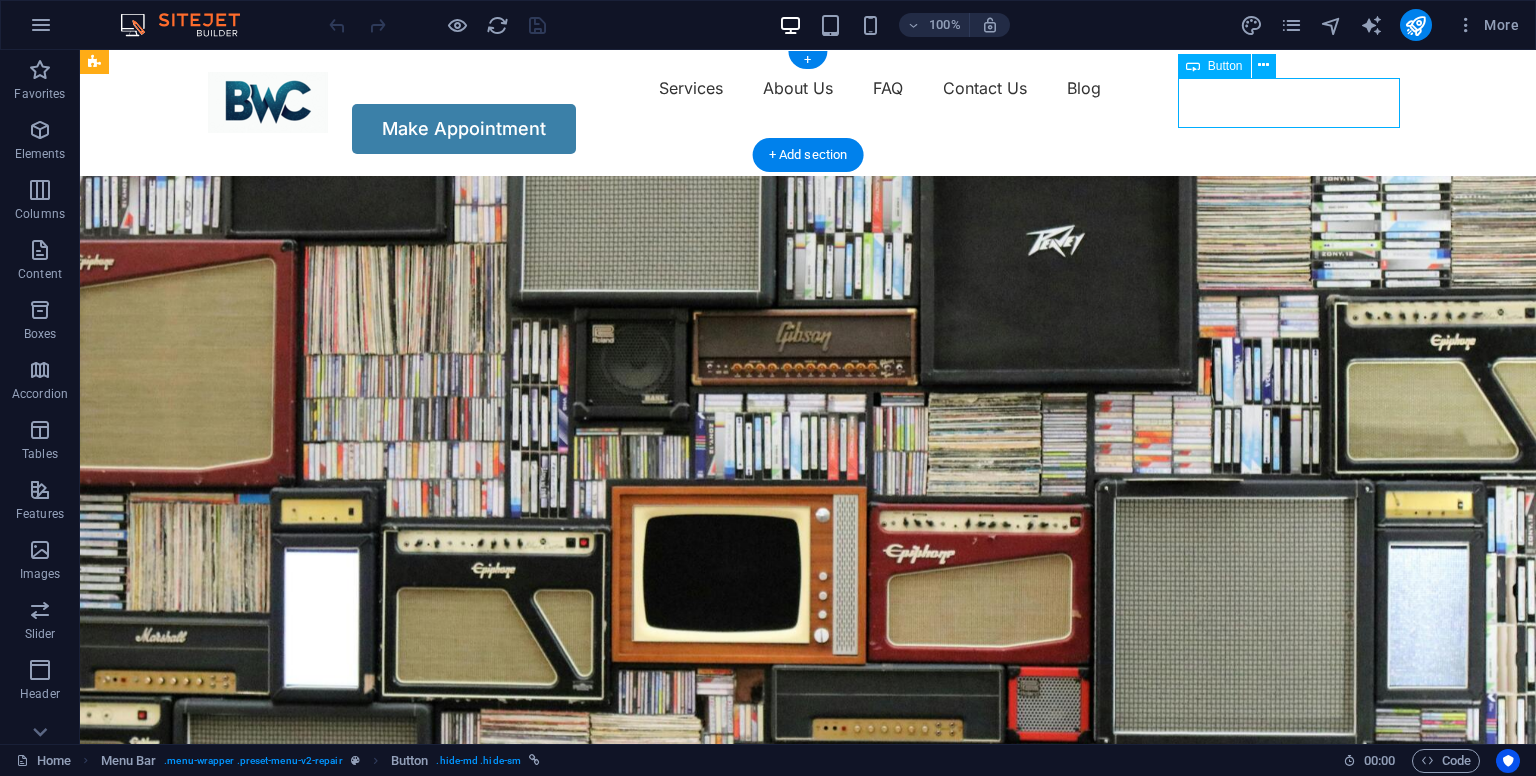 drag, startPoint x: 1264, startPoint y: 100, endPoint x: 1274, endPoint y: 93, distance: 12.206555 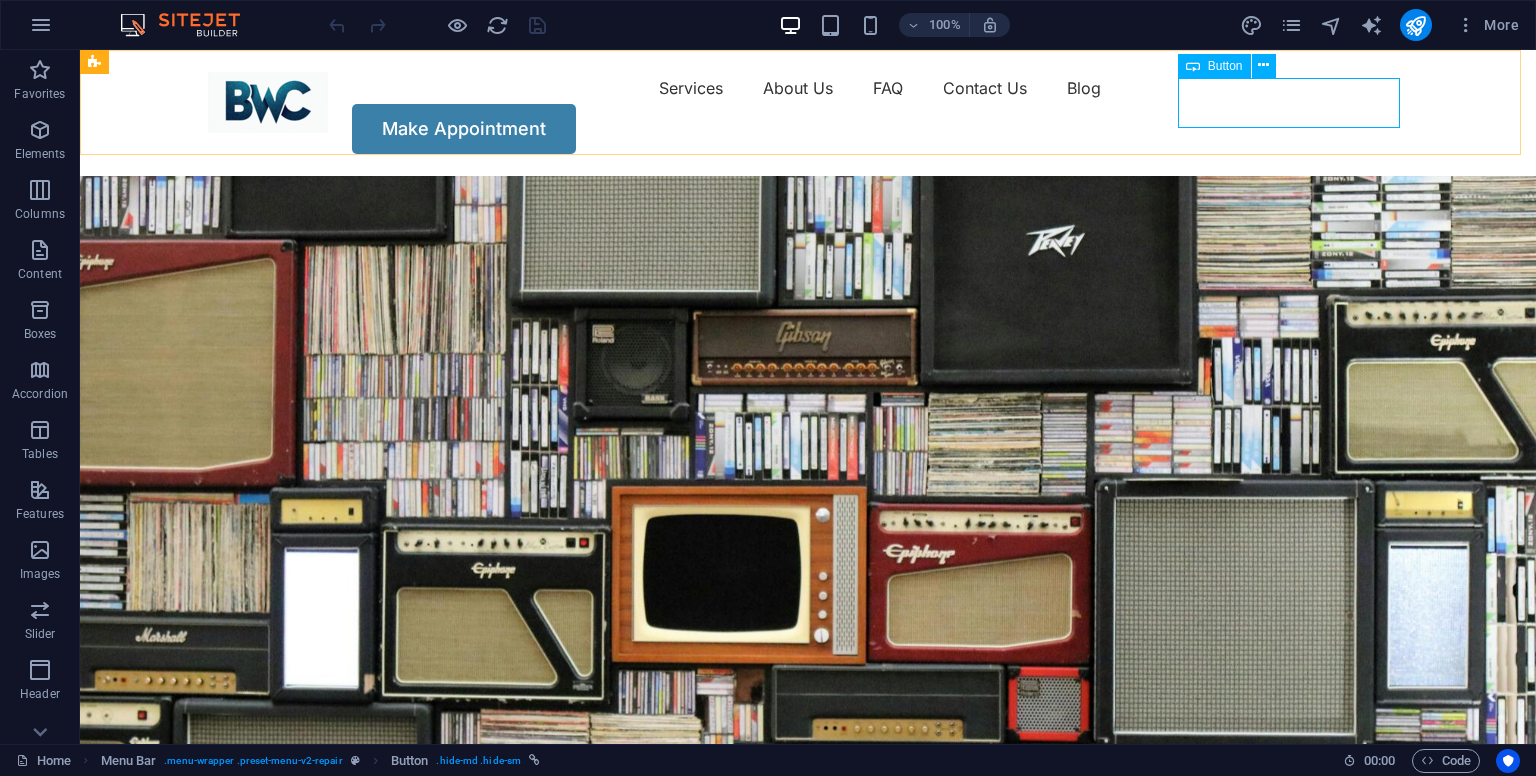 click on "Button" at bounding box center [1214, 66] 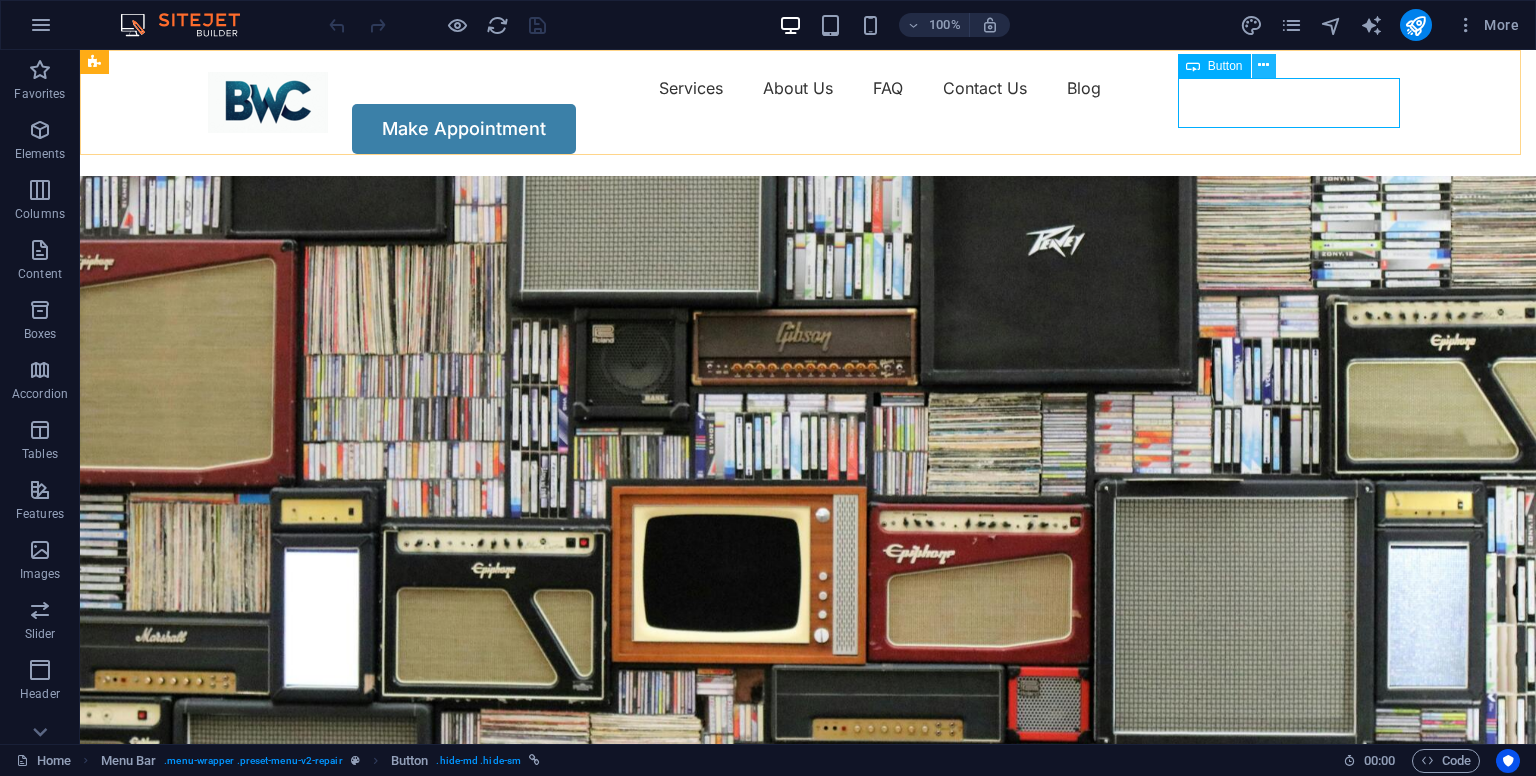 click at bounding box center [1264, 66] 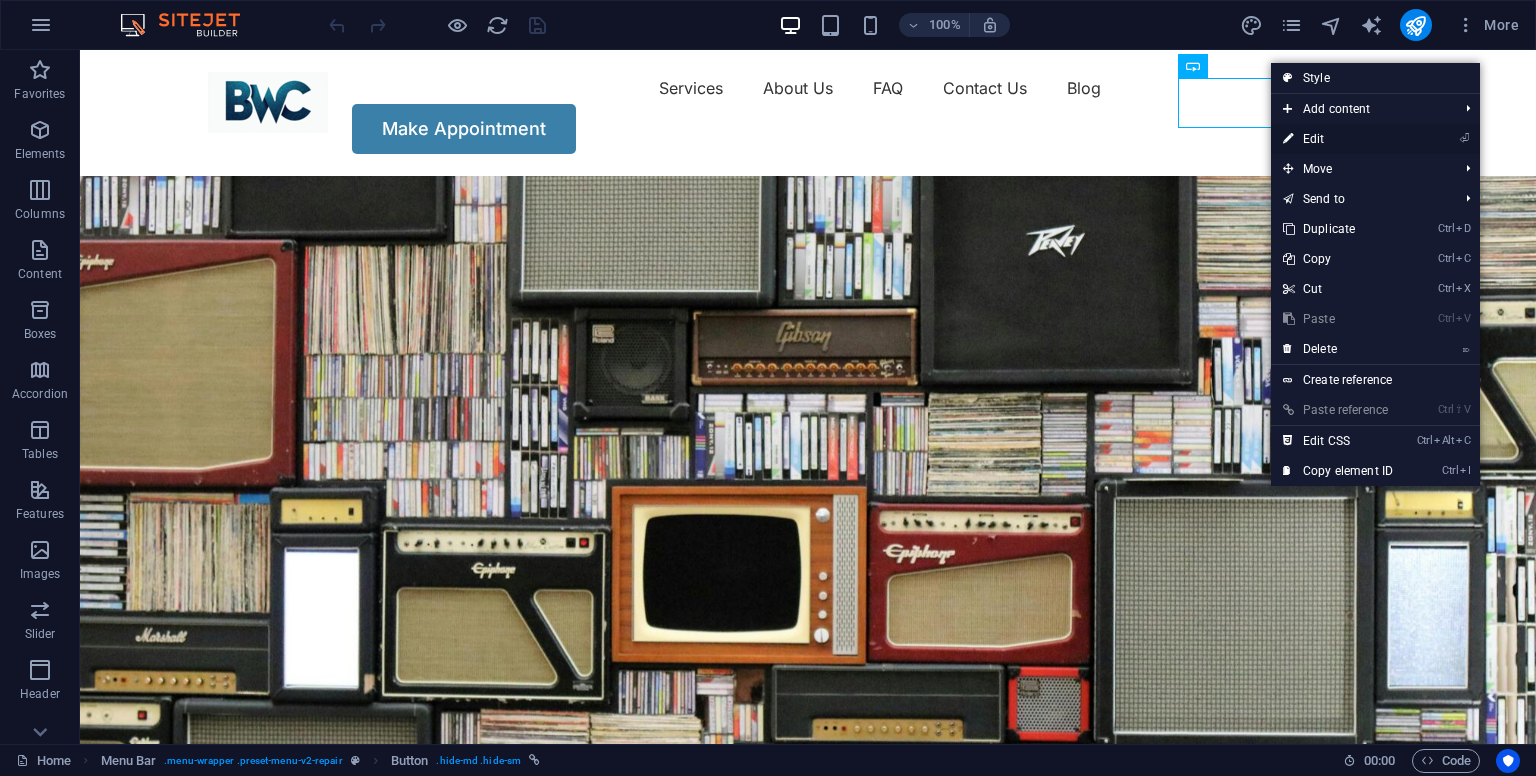click on "⏎  Edit" at bounding box center (1338, 139) 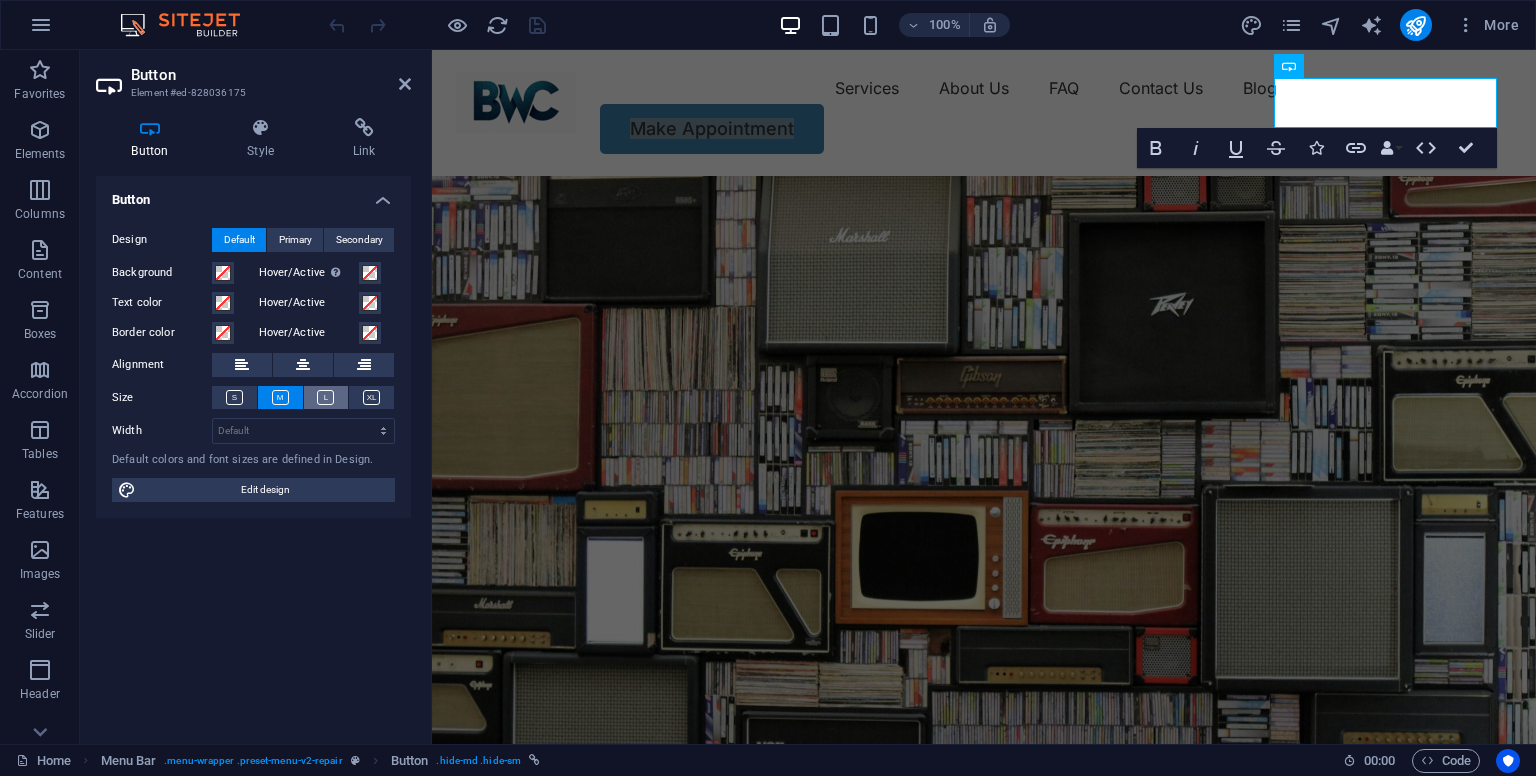 click at bounding box center (325, 397) 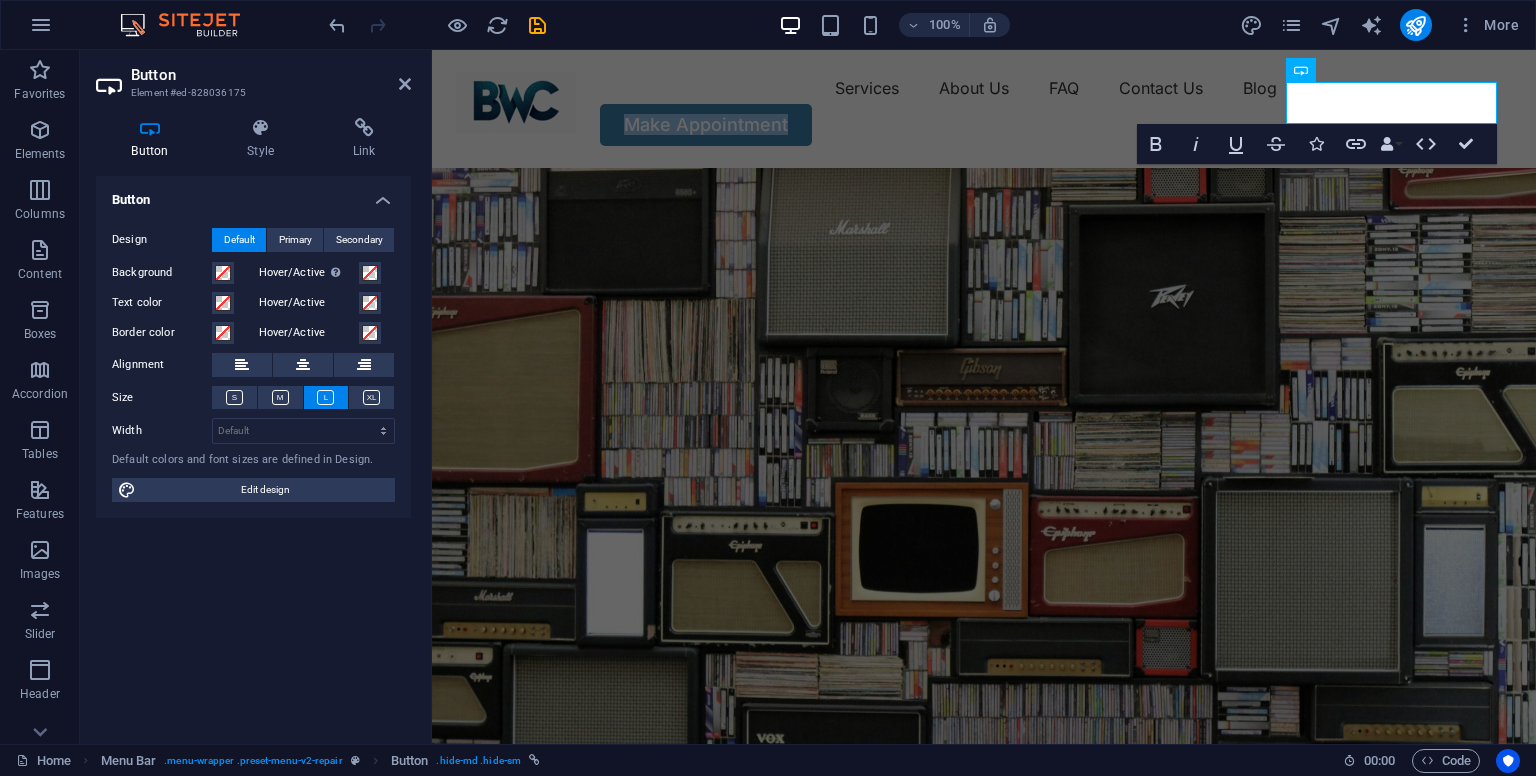 click at bounding box center [984, 496] 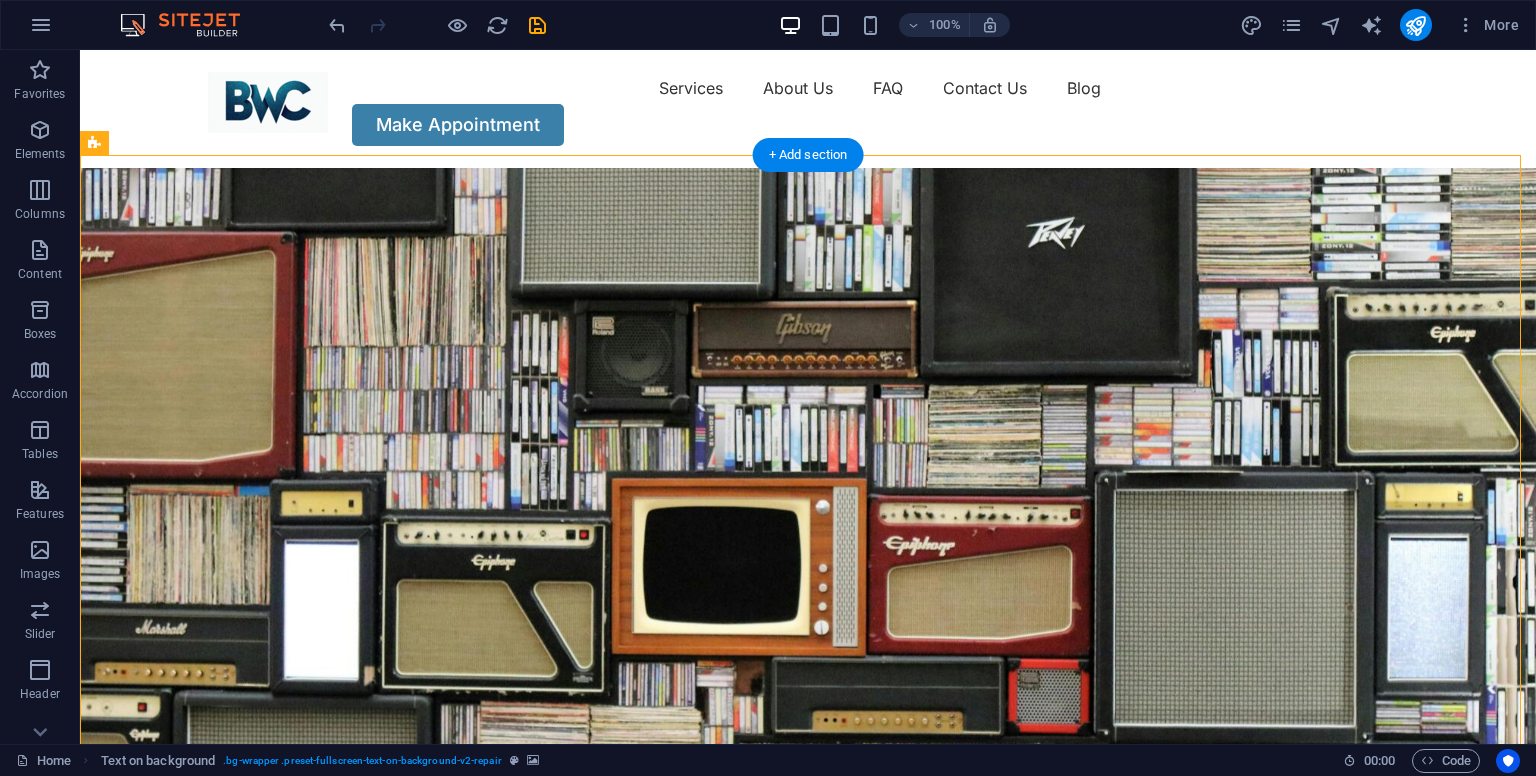 click at bounding box center [808, 496] 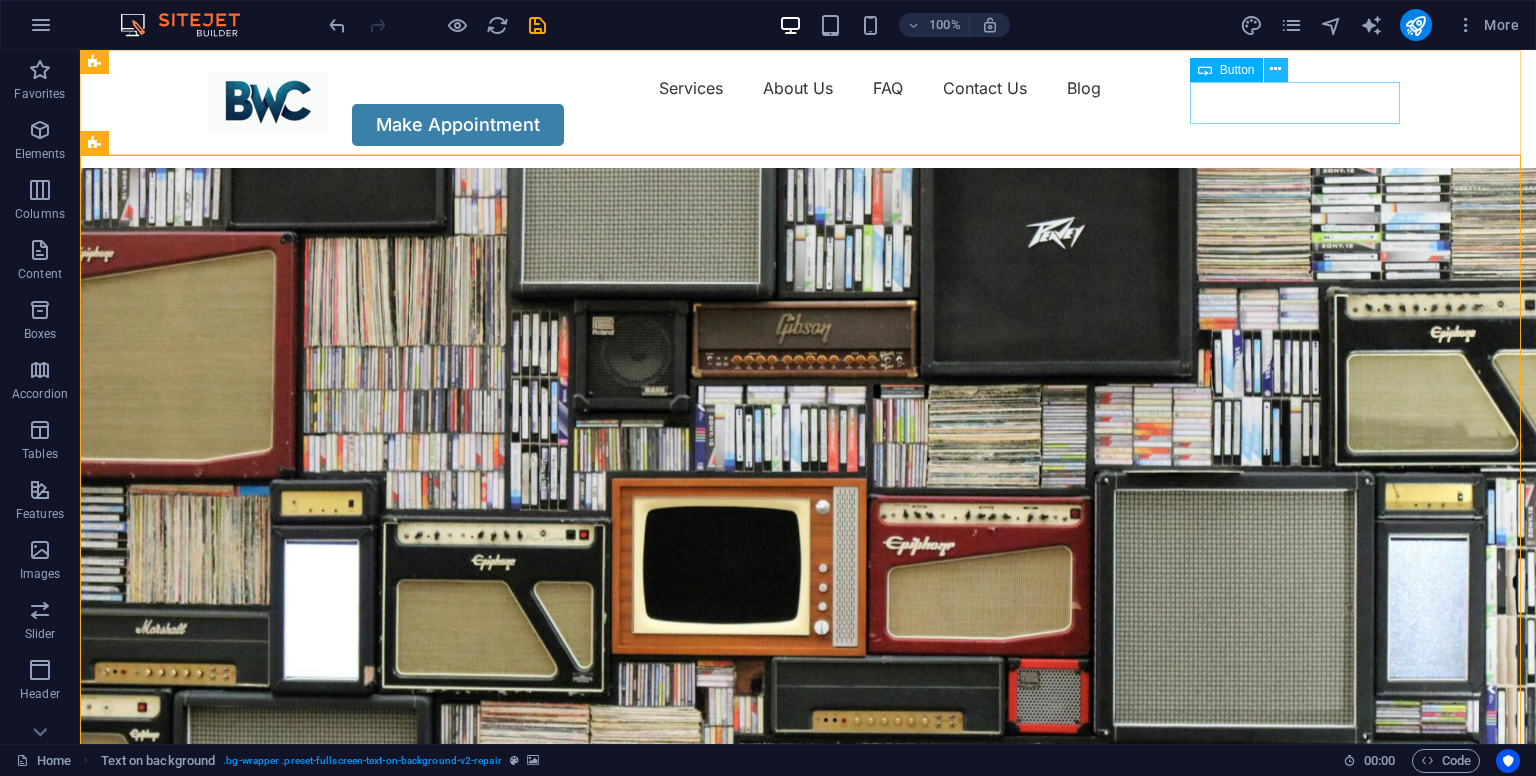 click at bounding box center [1275, 69] 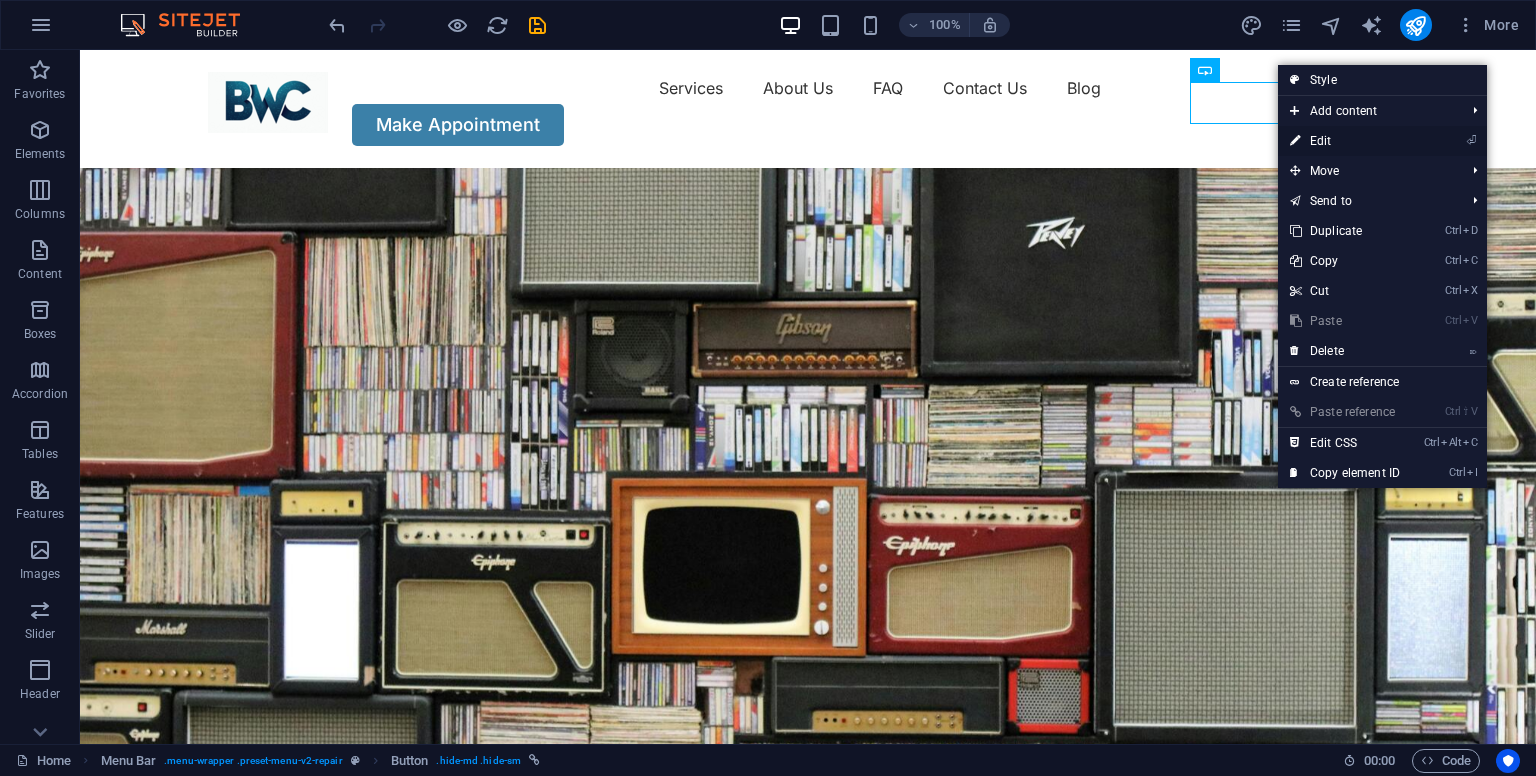 click on "⏎  Edit" at bounding box center (1345, 141) 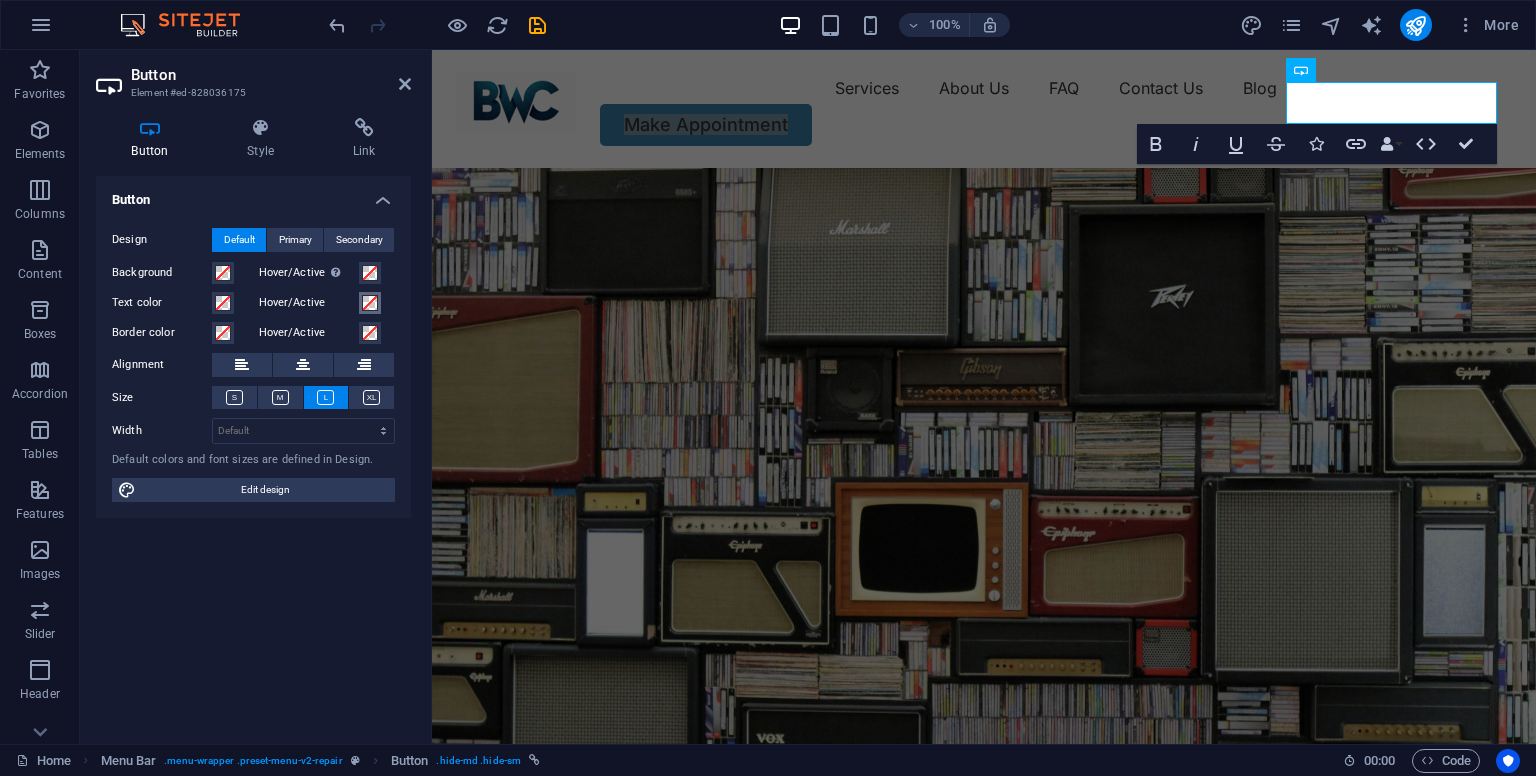 click at bounding box center [370, 303] 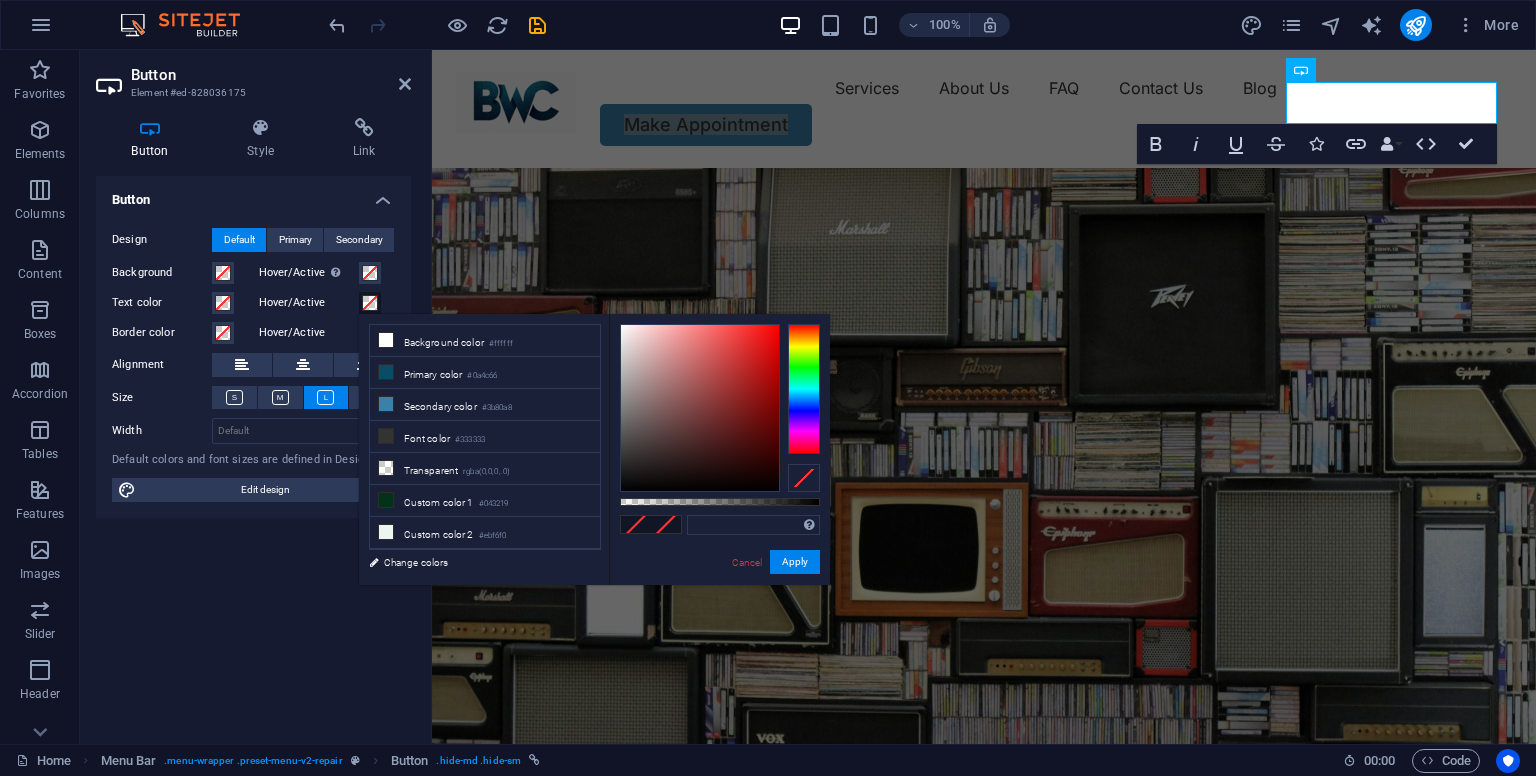 click at bounding box center [370, 303] 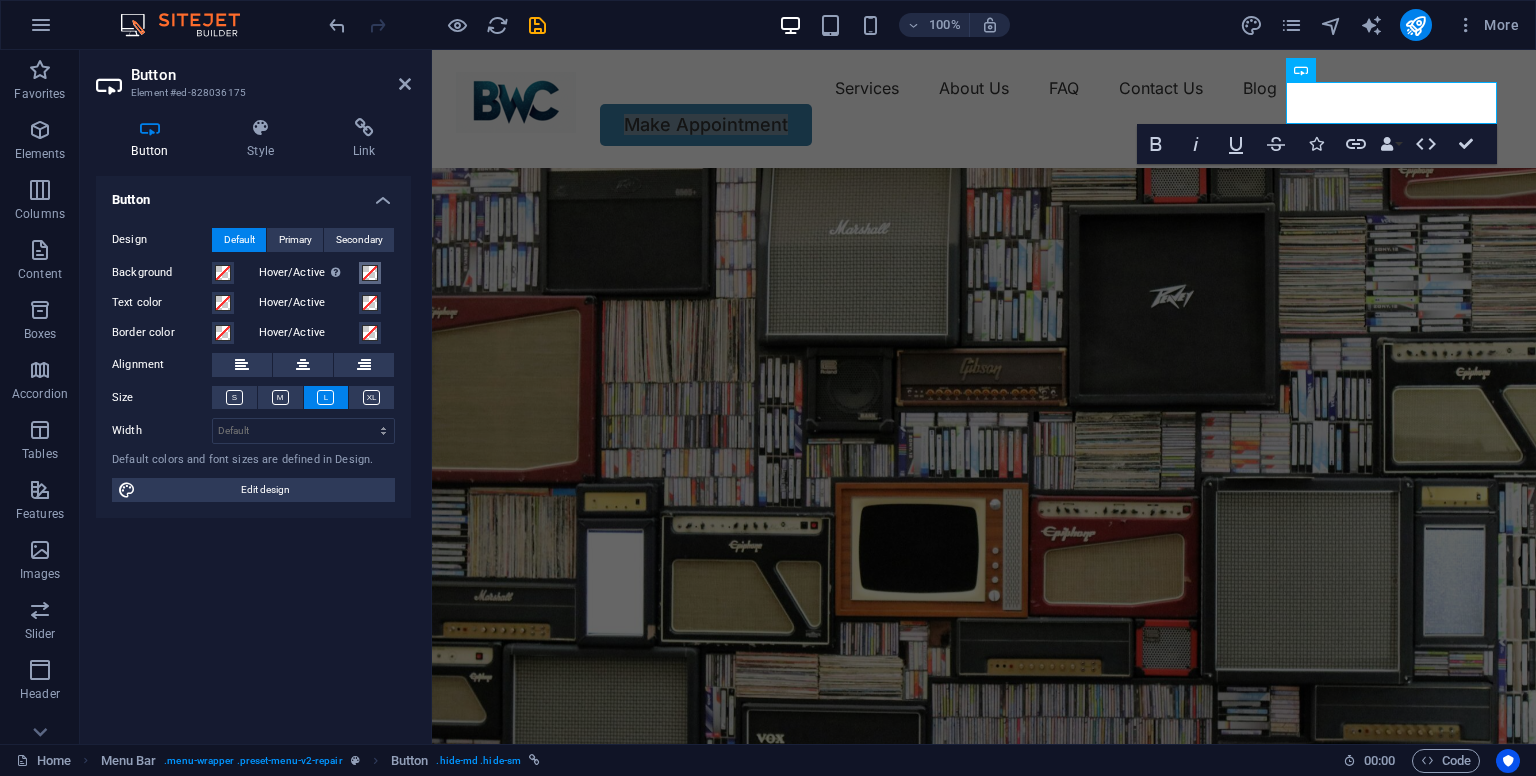 click at bounding box center [370, 273] 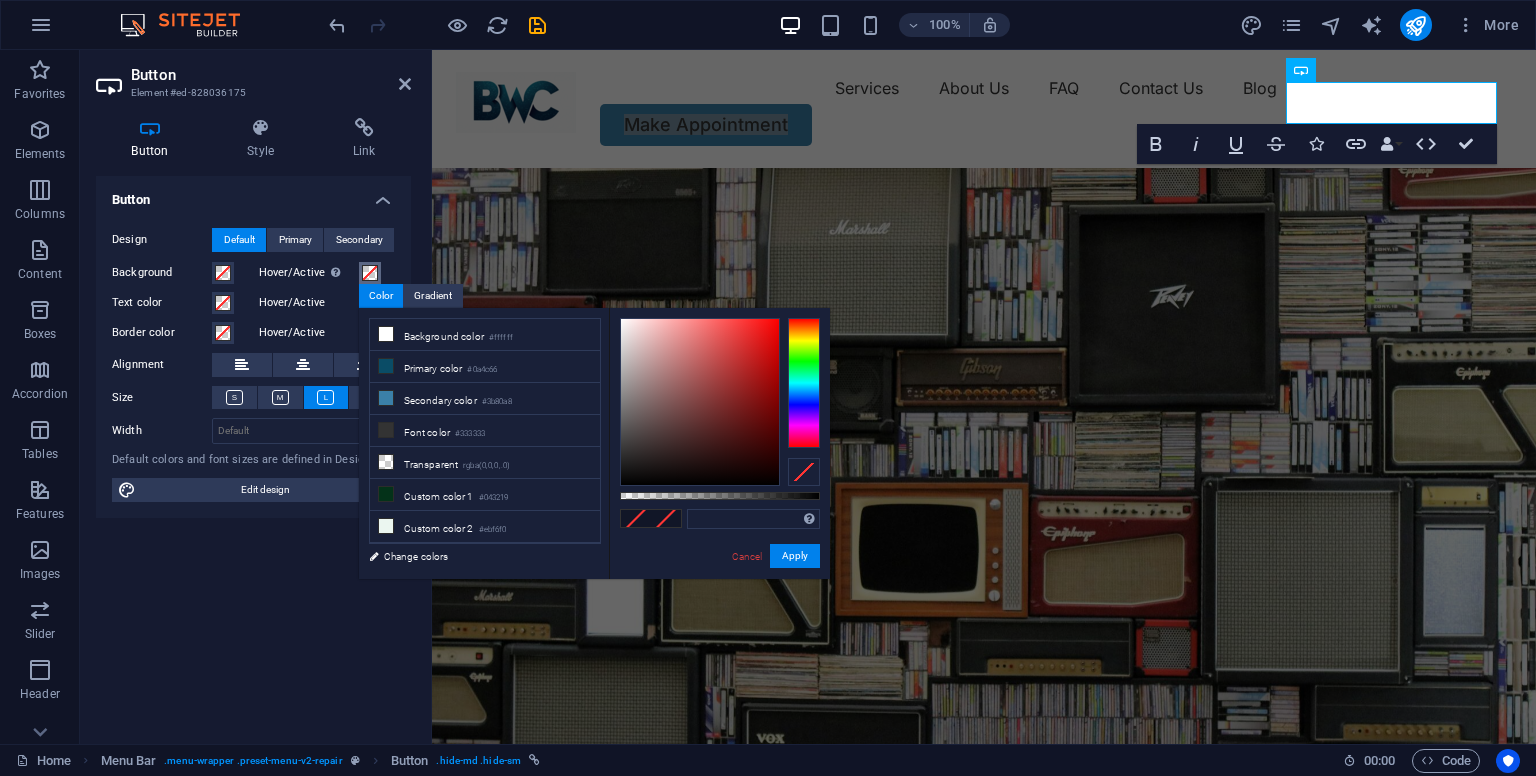 click at bounding box center (370, 273) 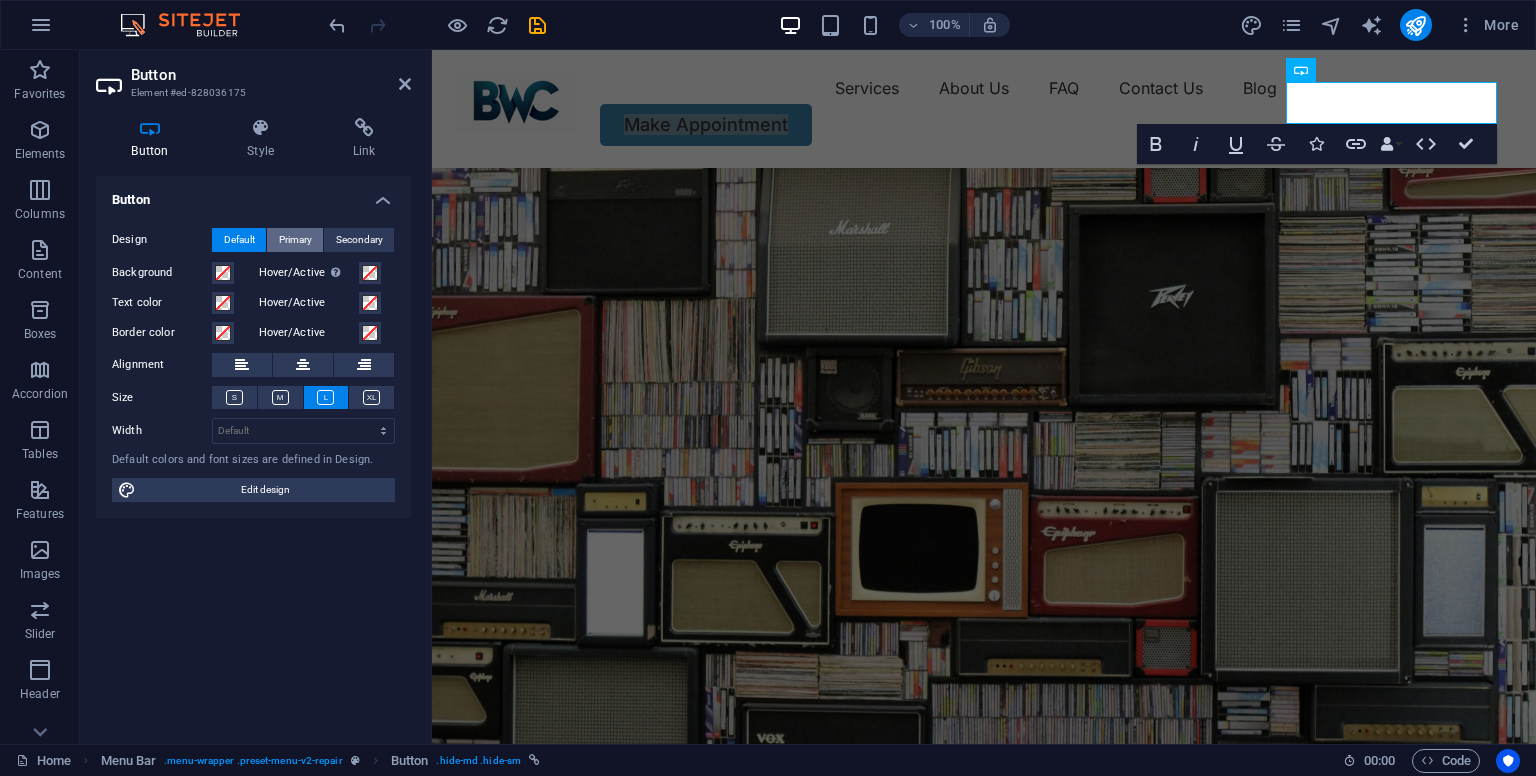 click on "Primary" at bounding box center [295, 240] 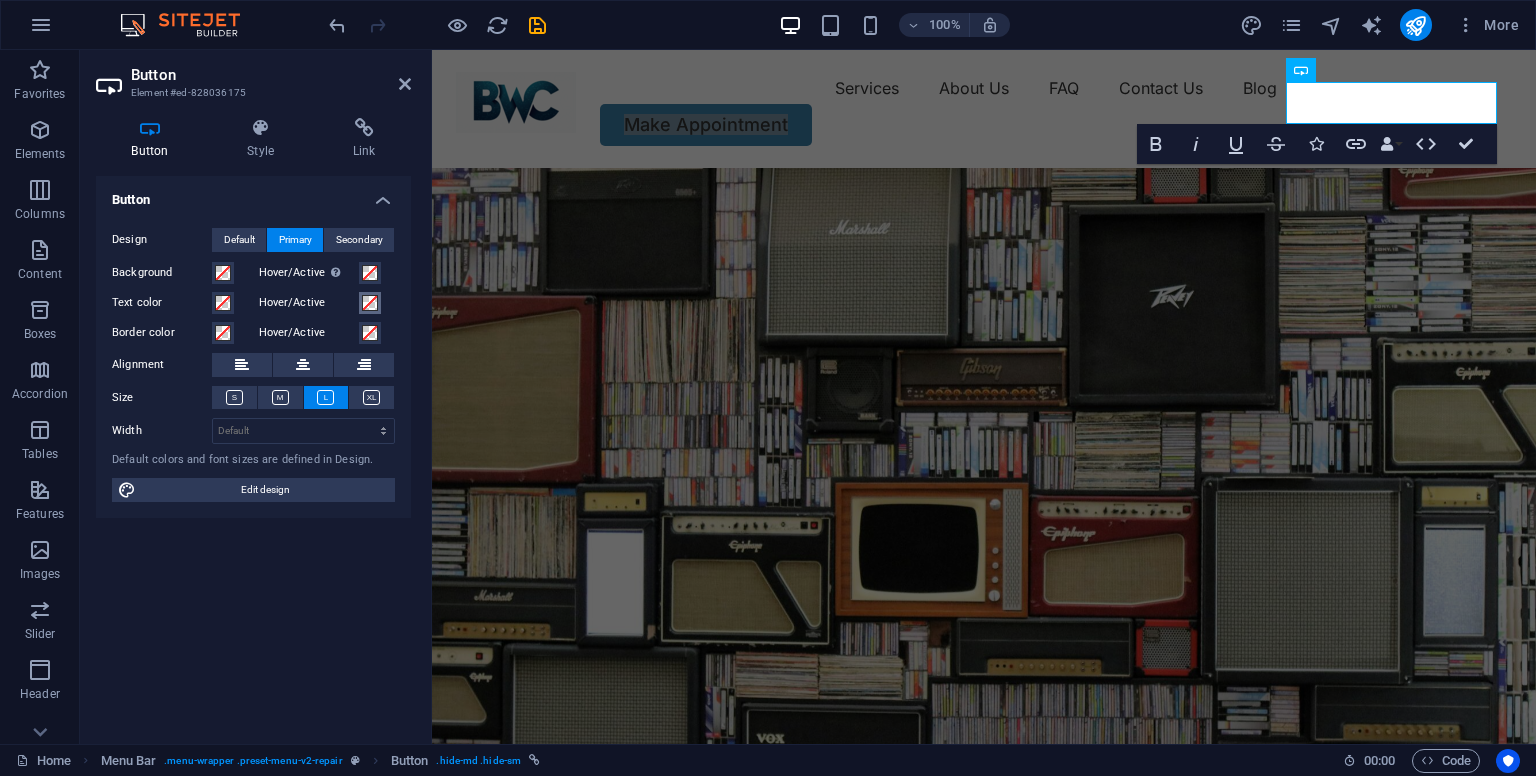 click at bounding box center [370, 303] 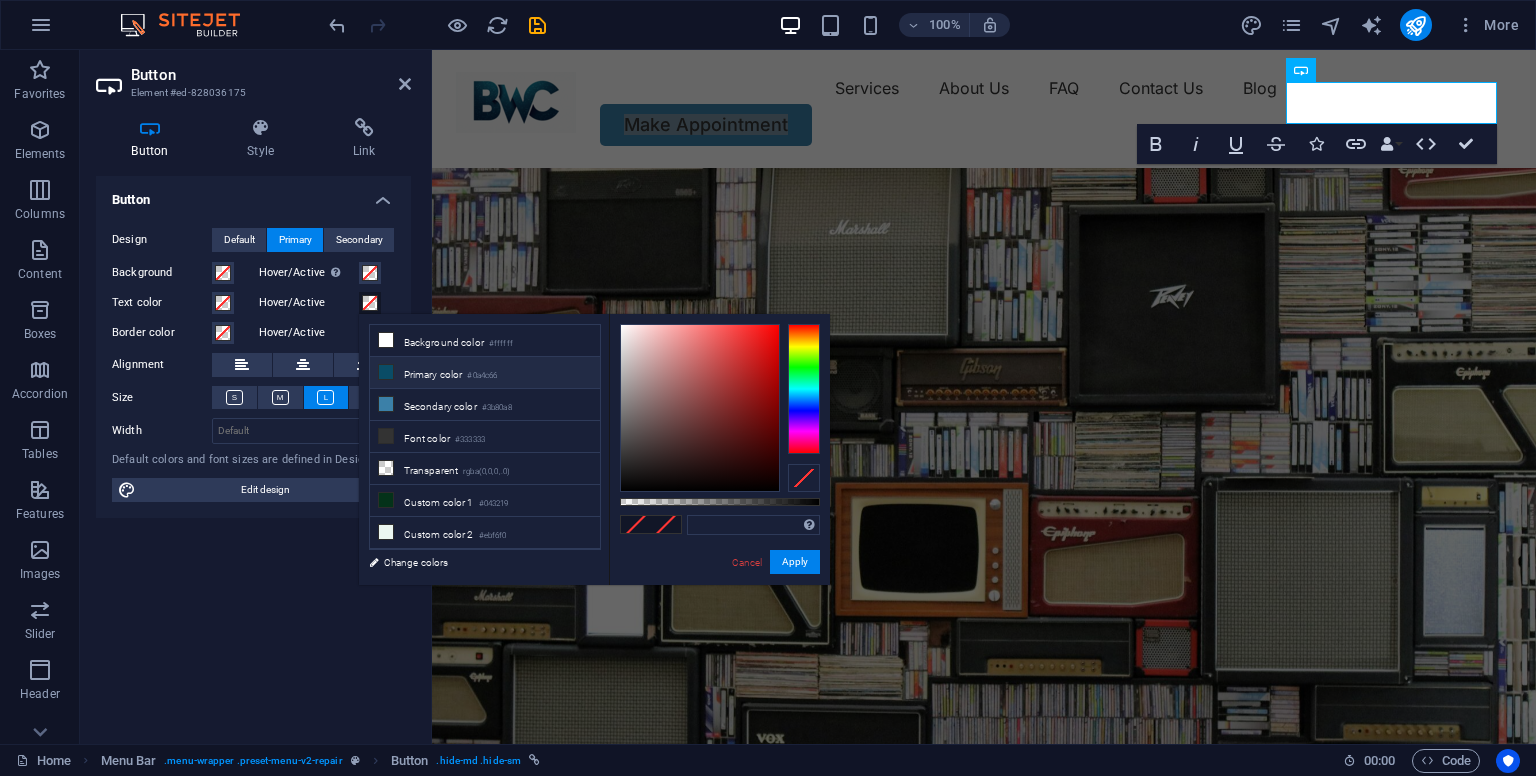 click on "Primary color
#0a4c66" at bounding box center (485, 373) 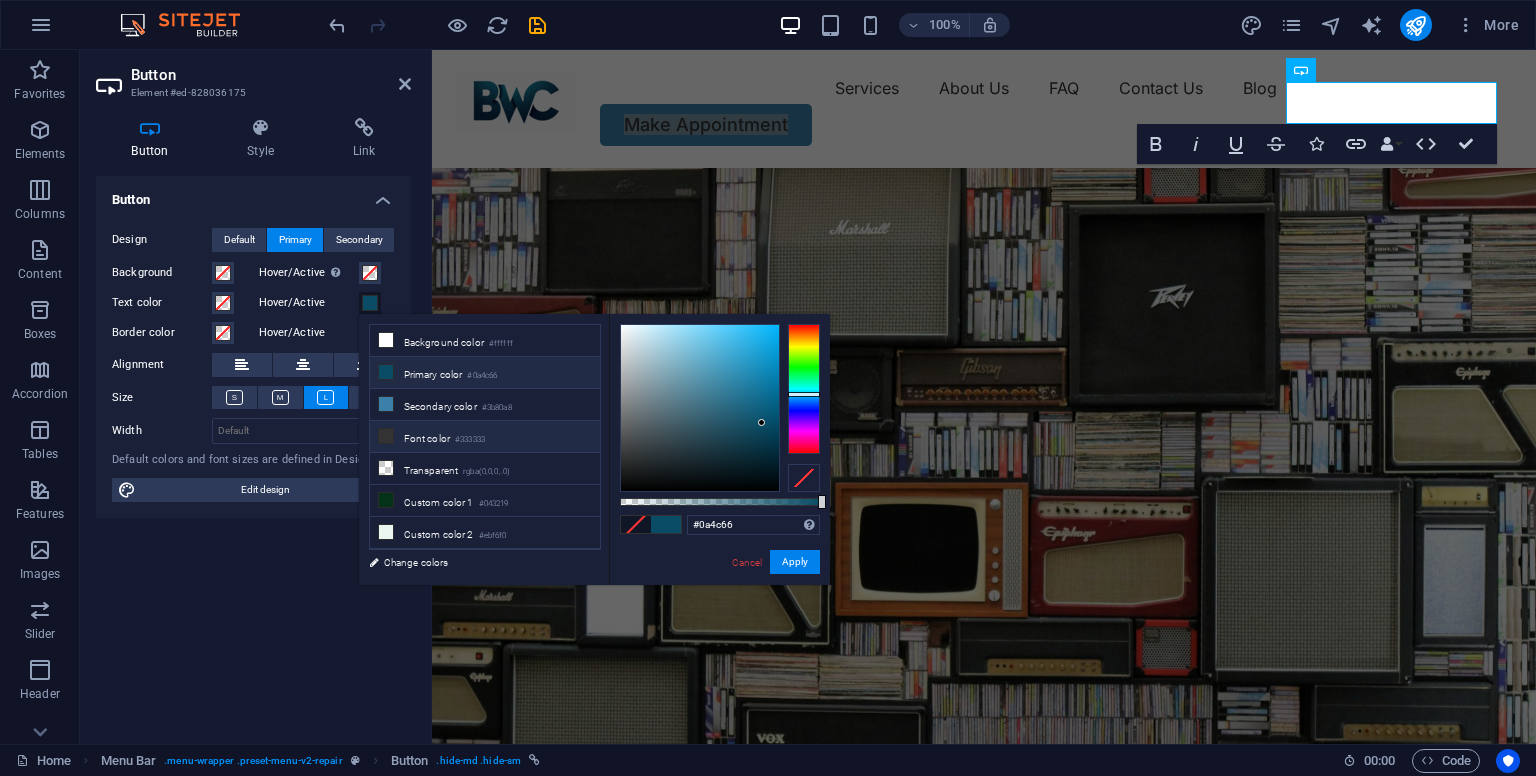 click on "Font color
#333333" at bounding box center [485, 437] 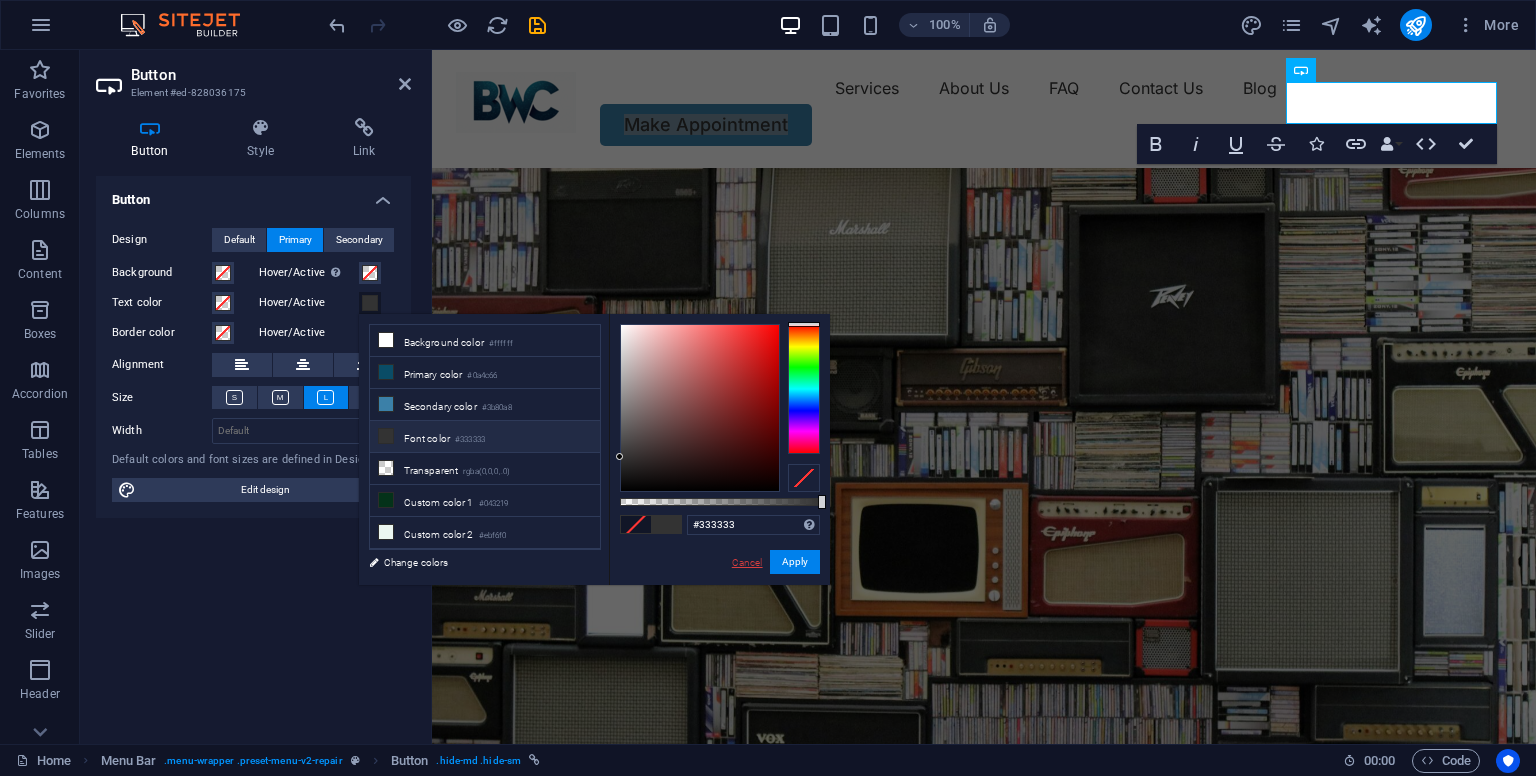 click on "Cancel" at bounding box center (747, 562) 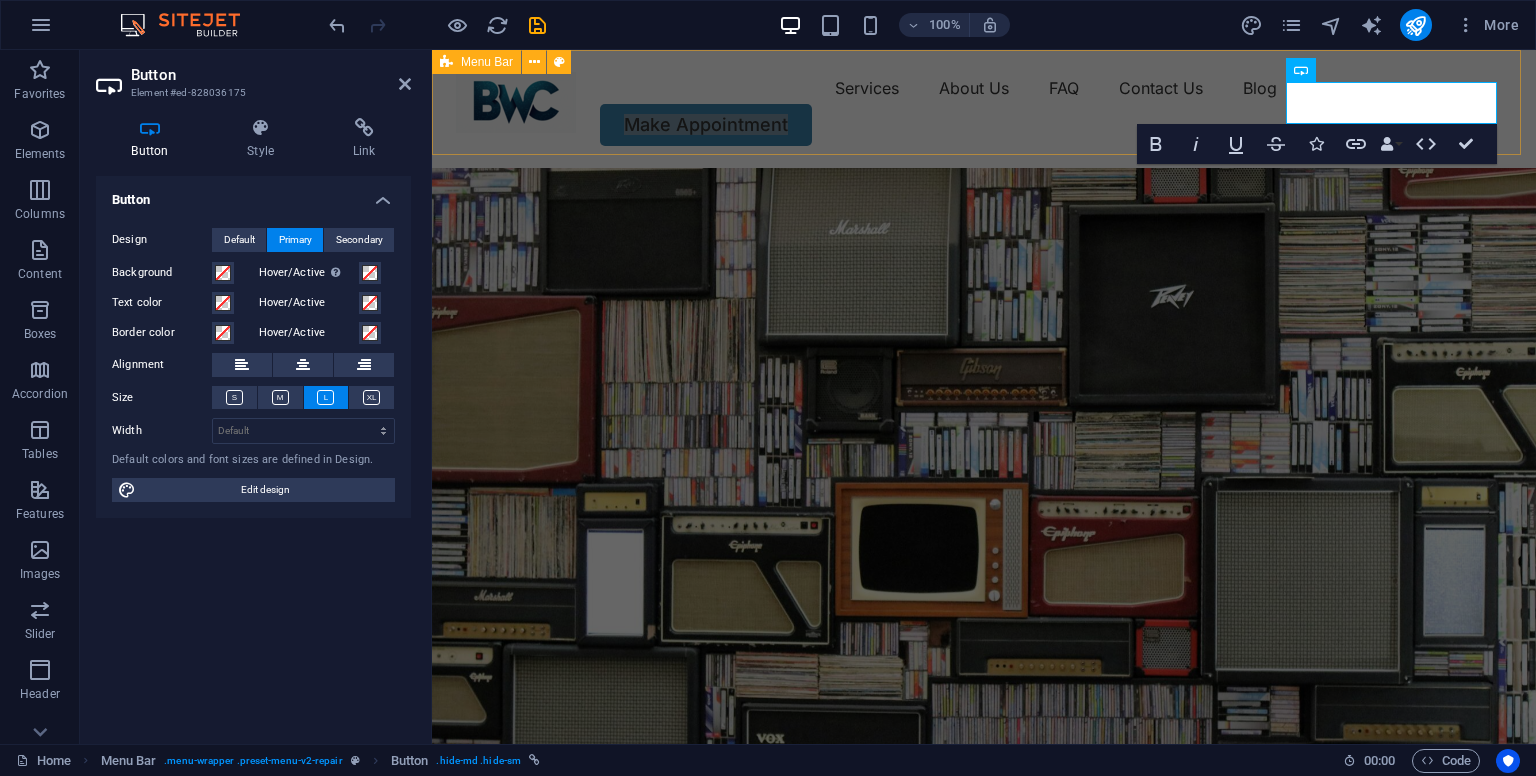 click on "Services About Us FAQ Contact Us Blog Make Appointment" at bounding box center (984, 109) 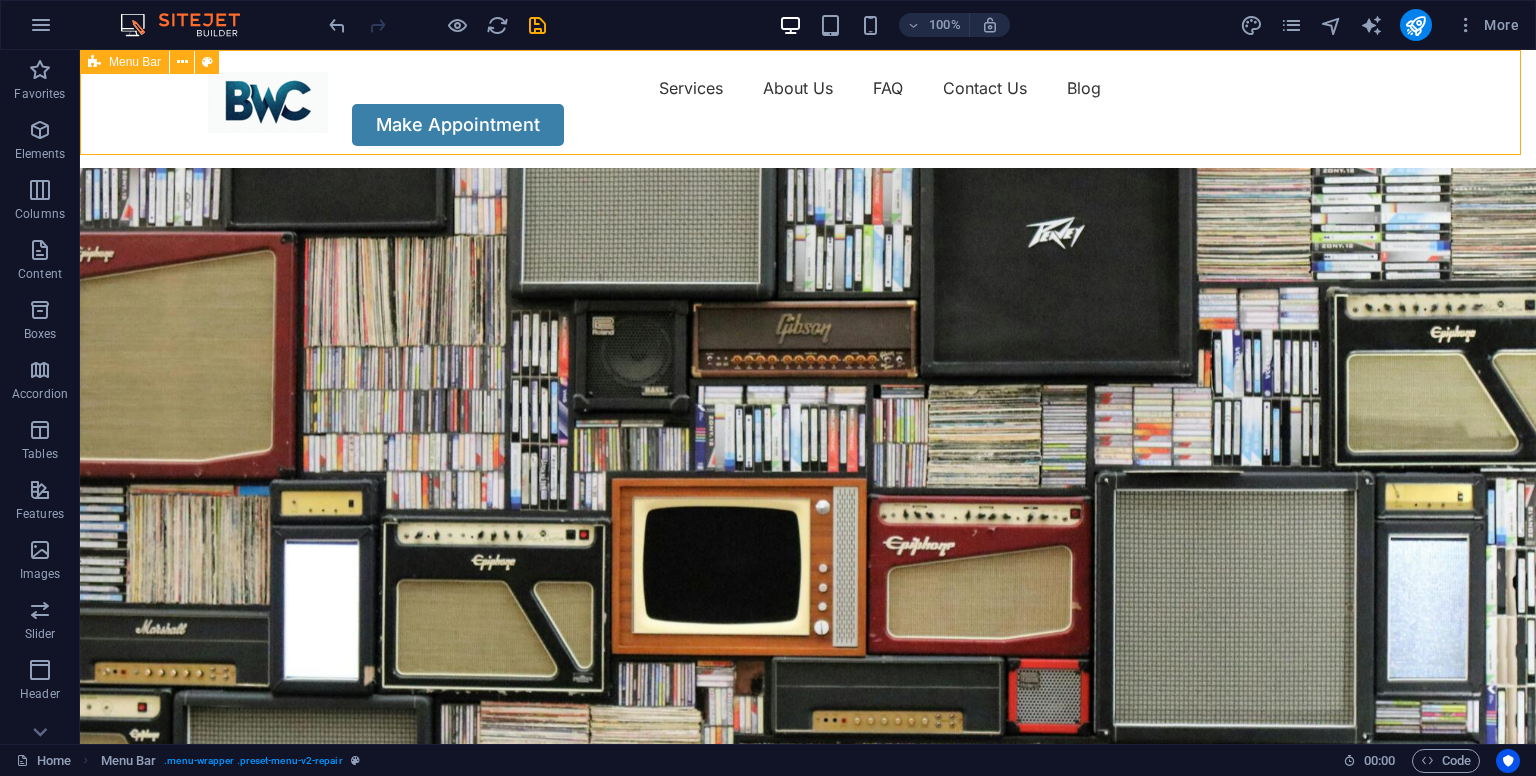 drag, startPoint x: 869, startPoint y: 65, endPoint x: 1222, endPoint y: 65, distance: 353 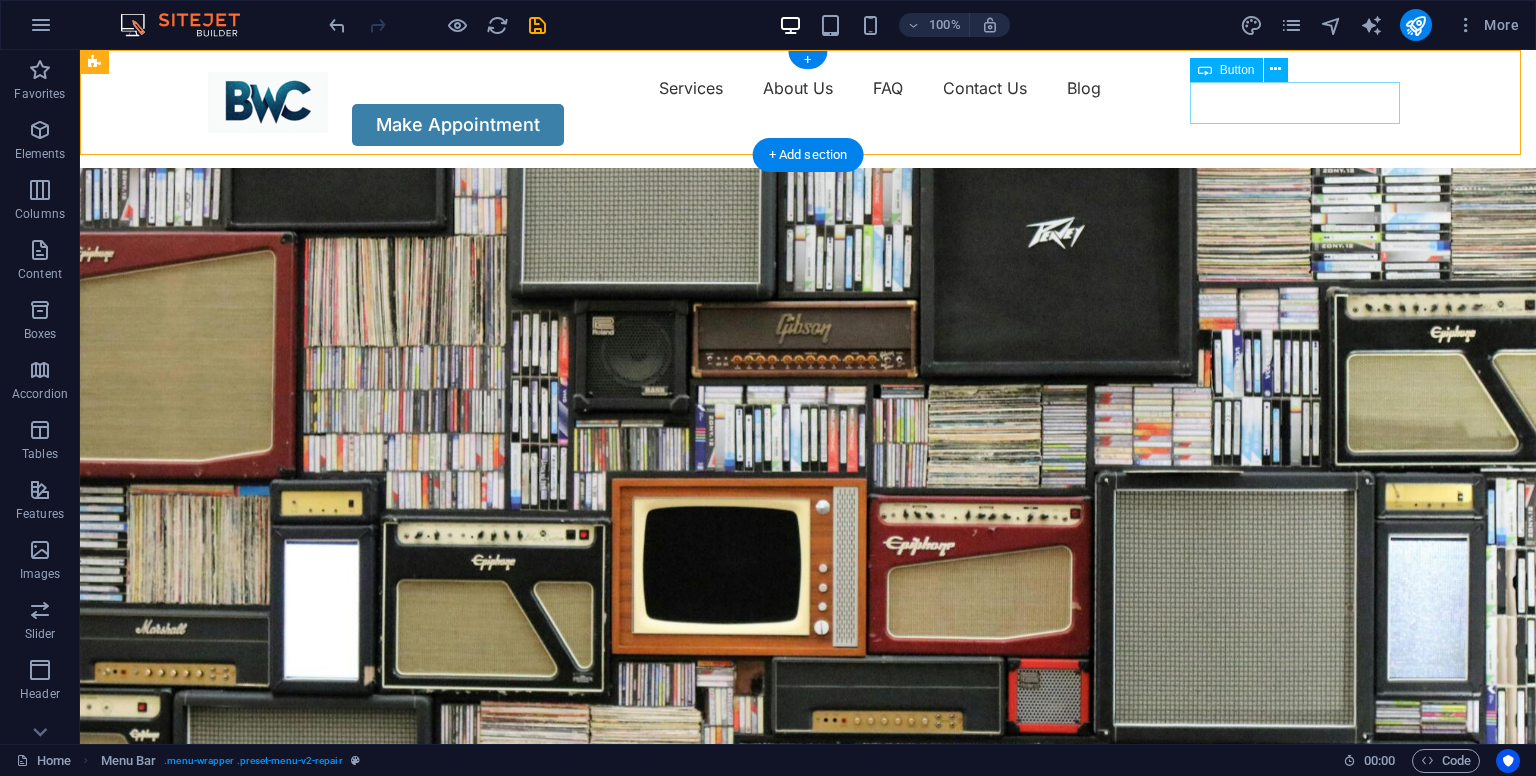 click on "Make Appointment" at bounding box center [808, 125] 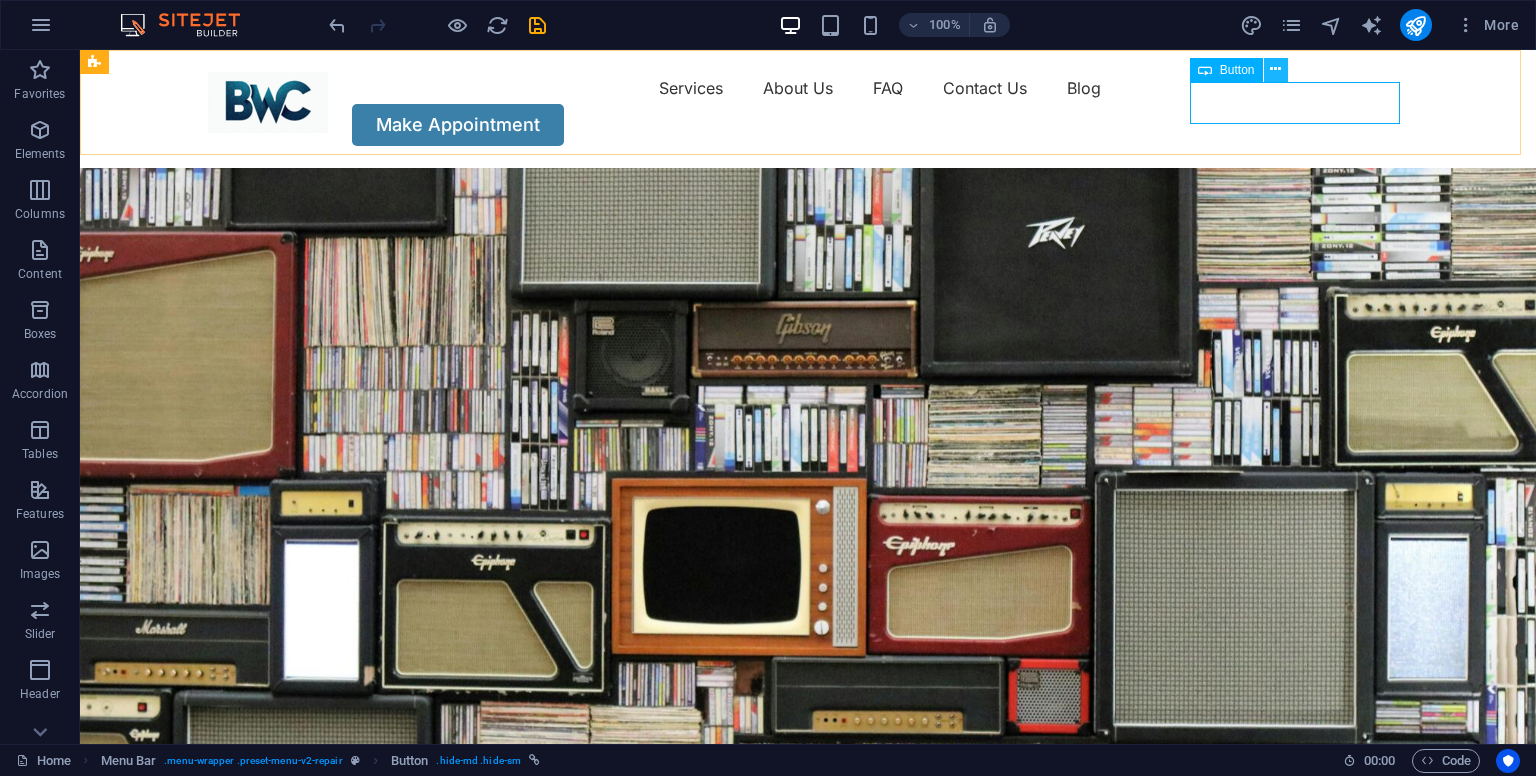 click at bounding box center (1275, 69) 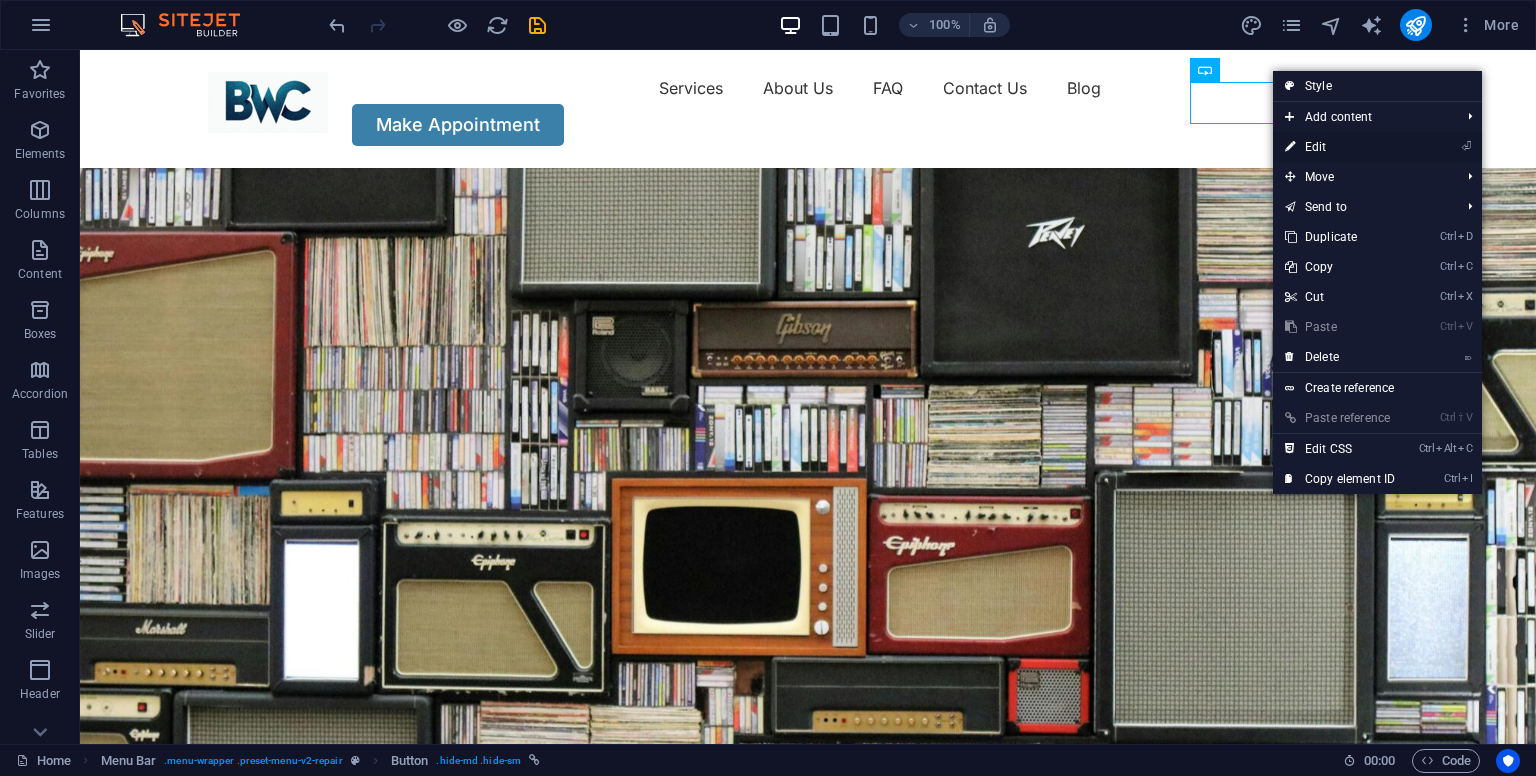 click on "⏎  Edit" at bounding box center (1340, 147) 